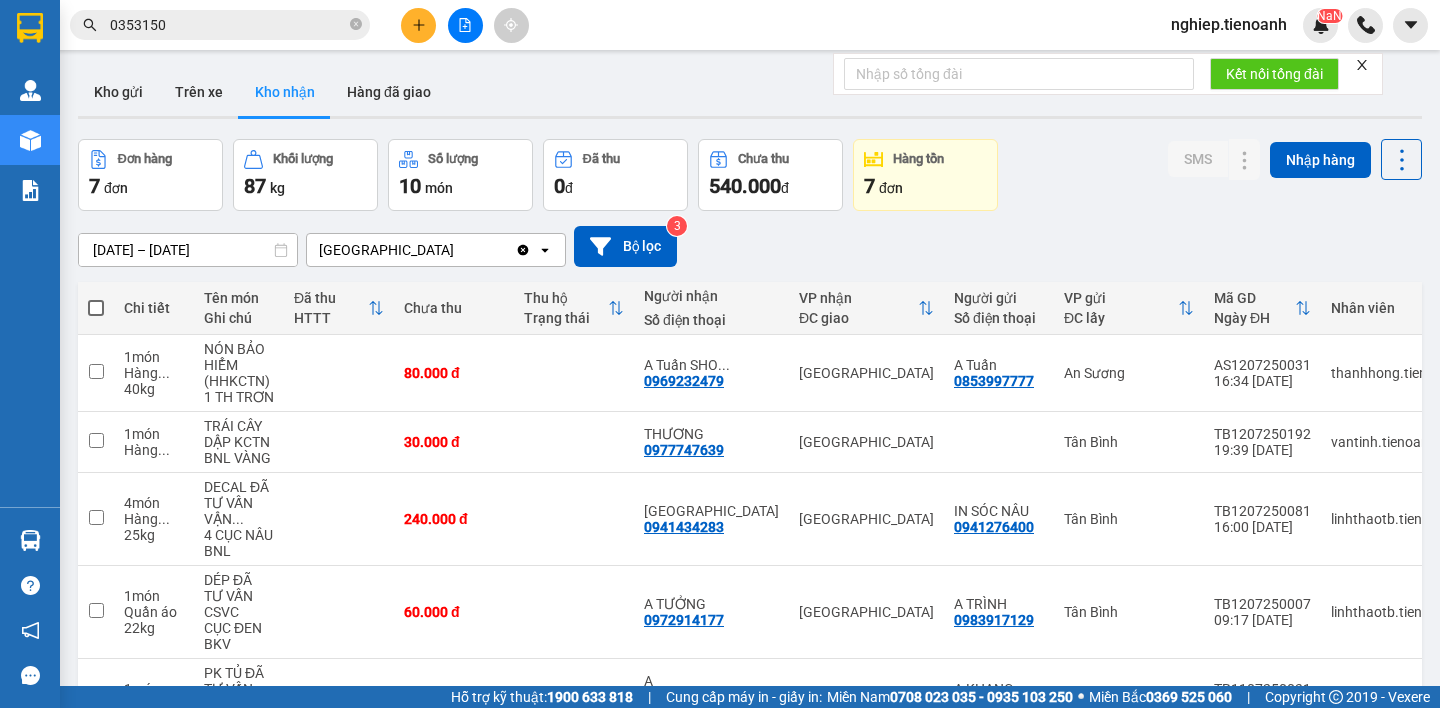 scroll, scrollTop: 0, scrollLeft: 0, axis: both 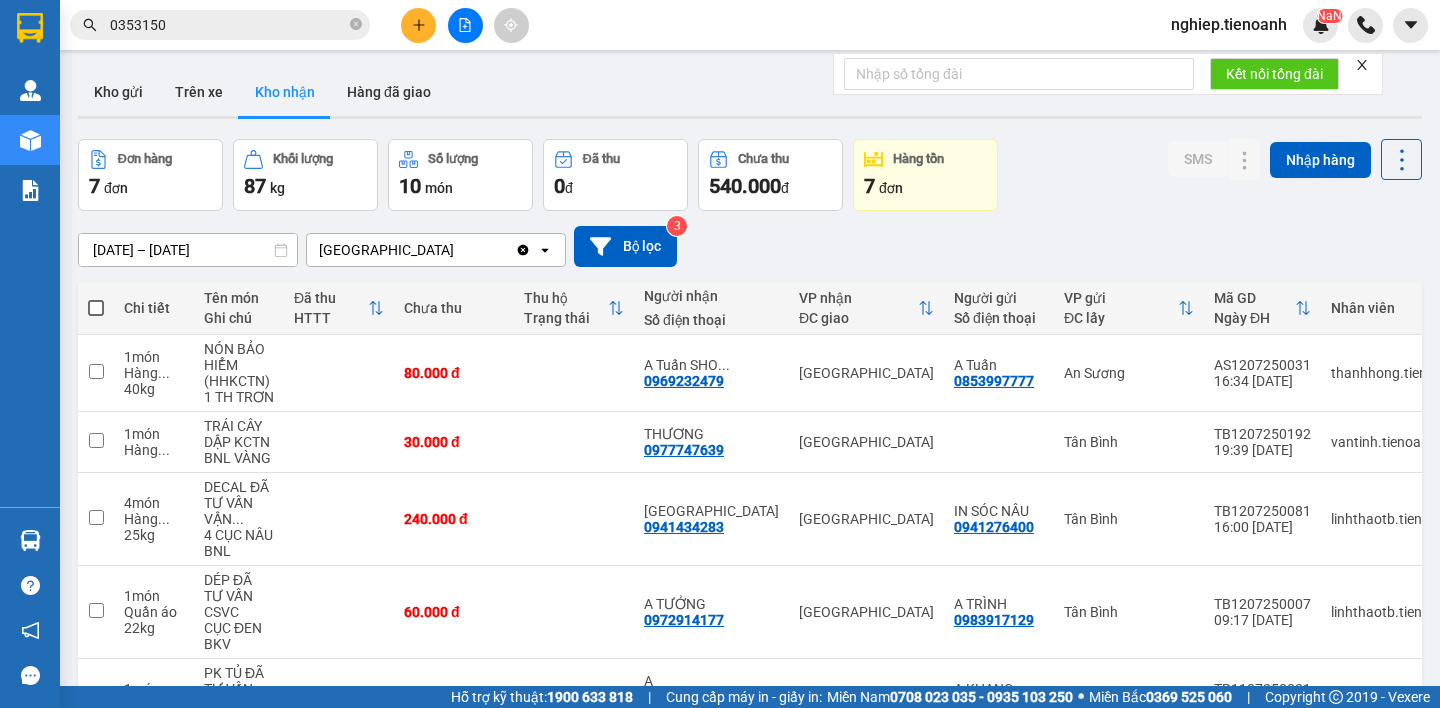 click 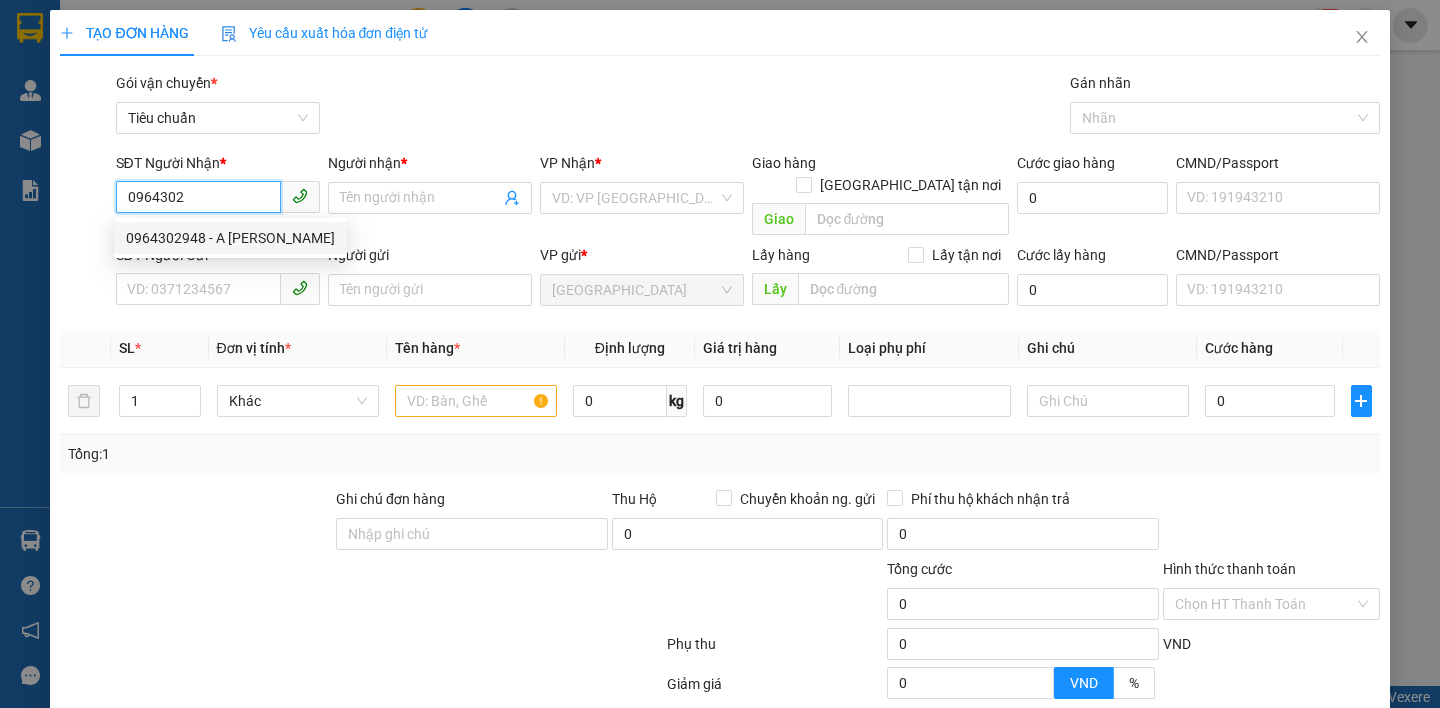 click on "0964302948 - A [PERSON_NAME]" at bounding box center [230, 238] 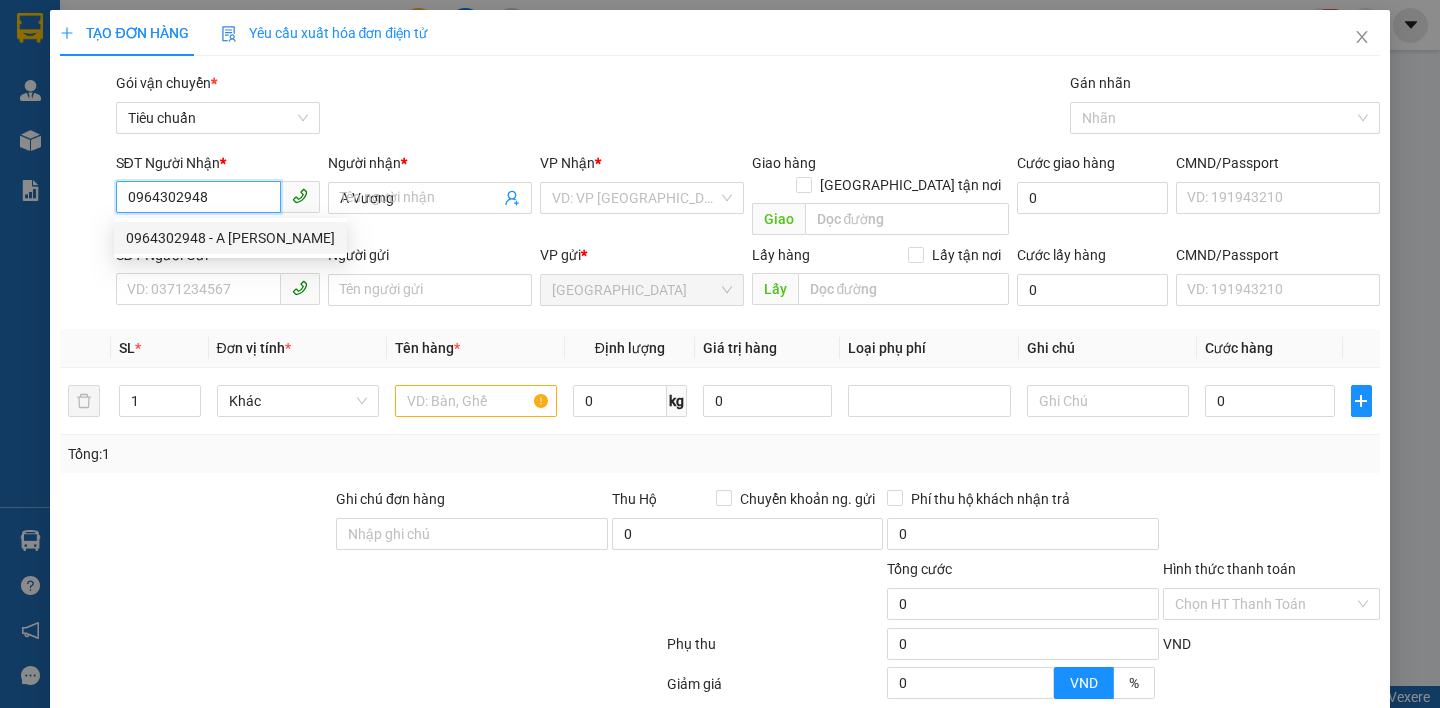 type on "60.000" 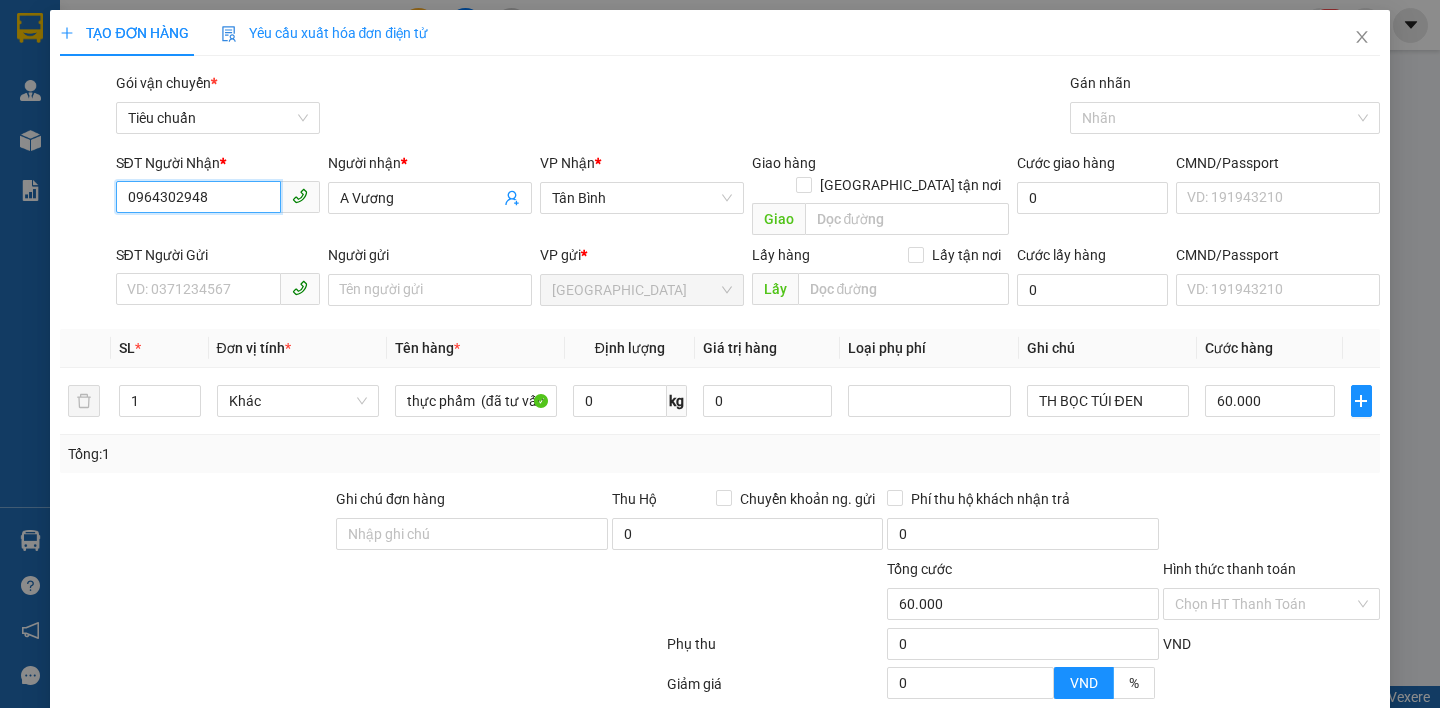 type on "0964302948" 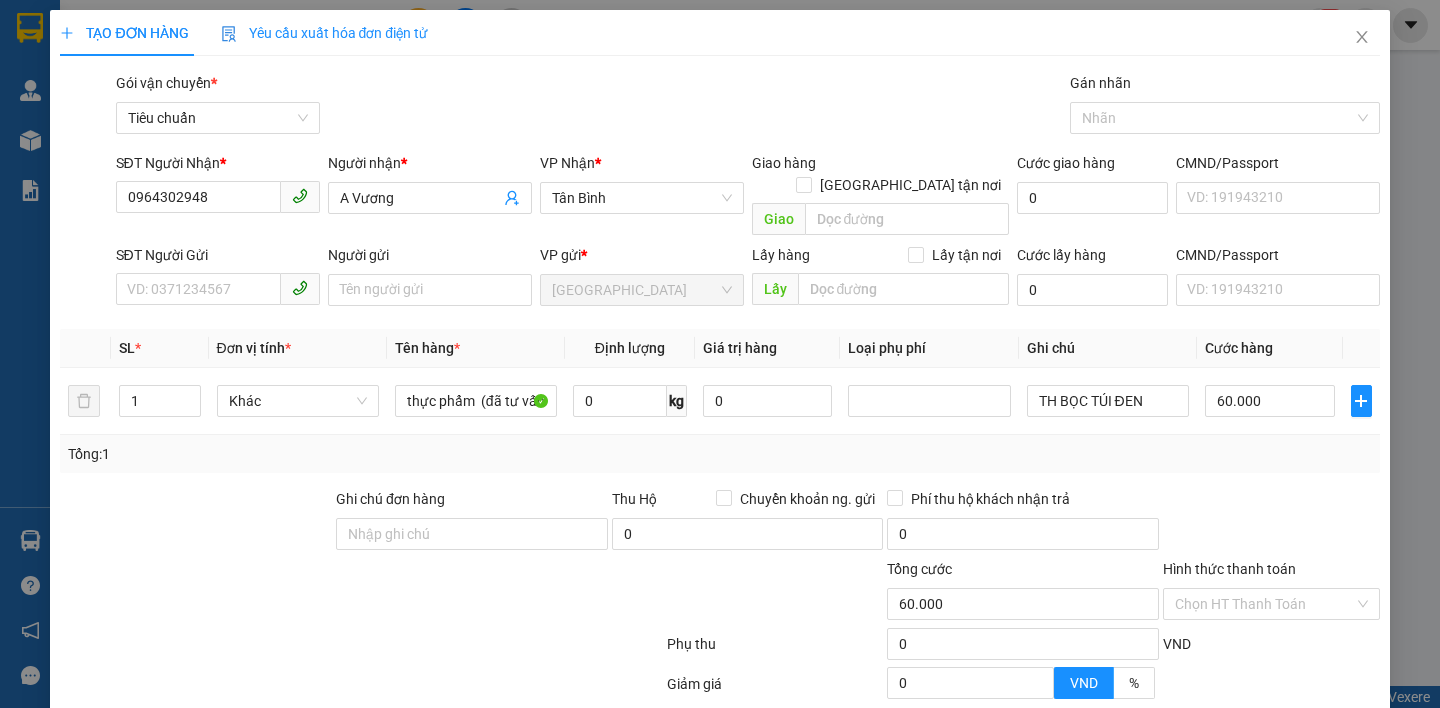 click on "Tổng:  1" at bounding box center [719, 454] 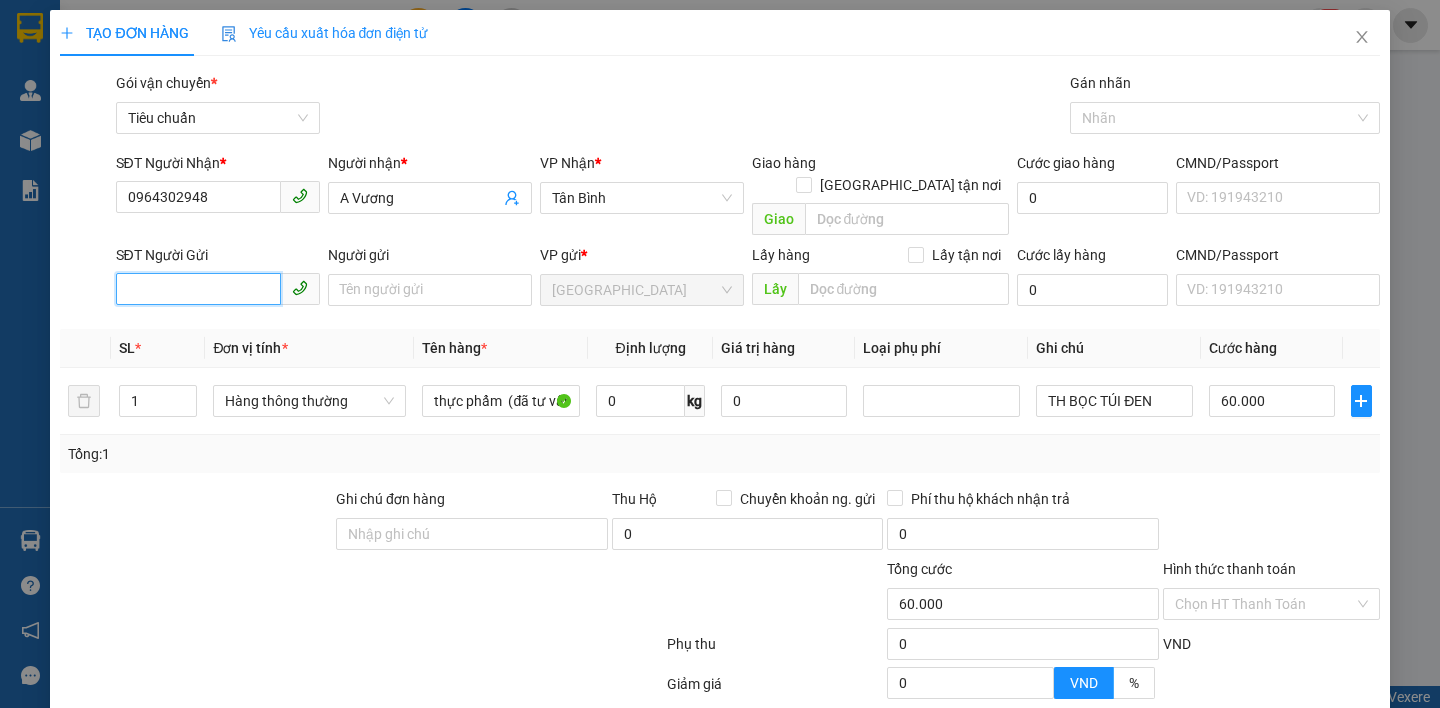 click on "SĐT Người Gửi" at bounding box center (198, 289) 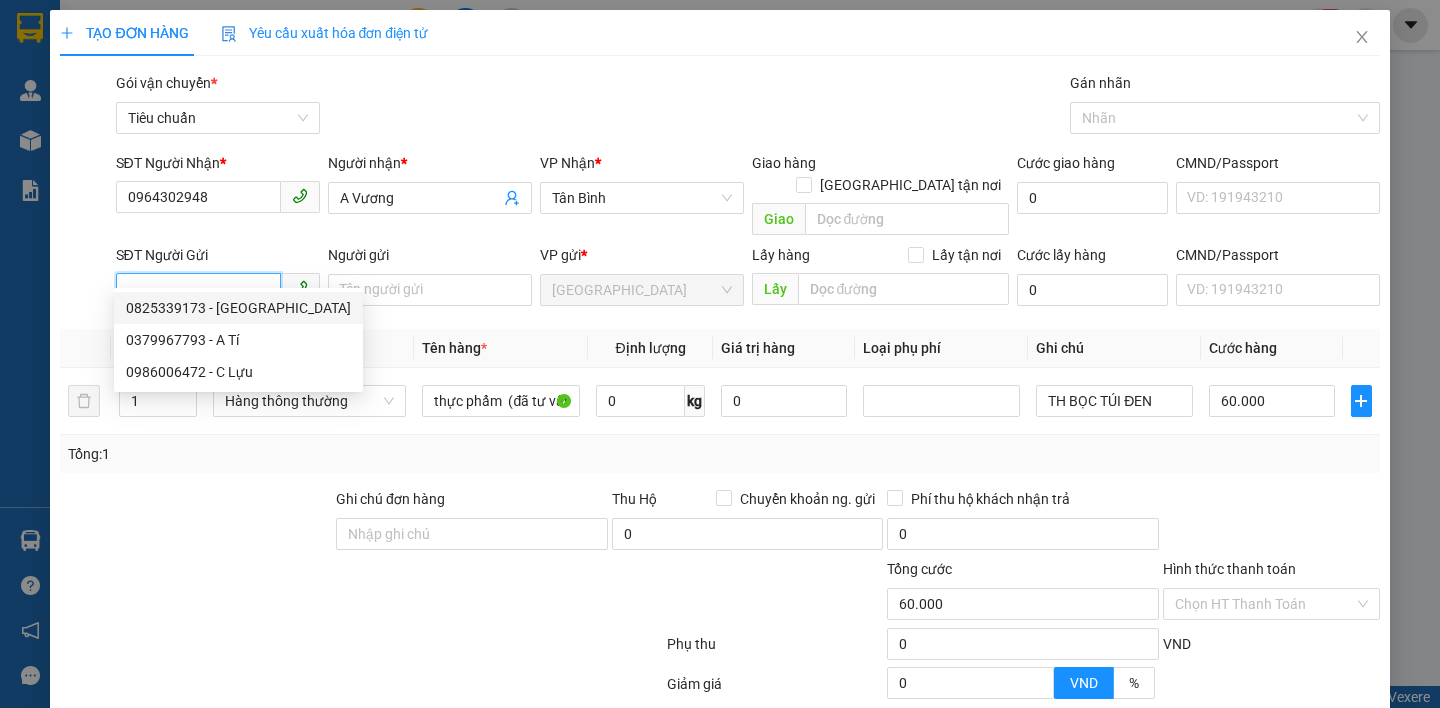 click on "0825339173 - [GEOGRAPHIC_DATA]" at bounding box center [238, 308] 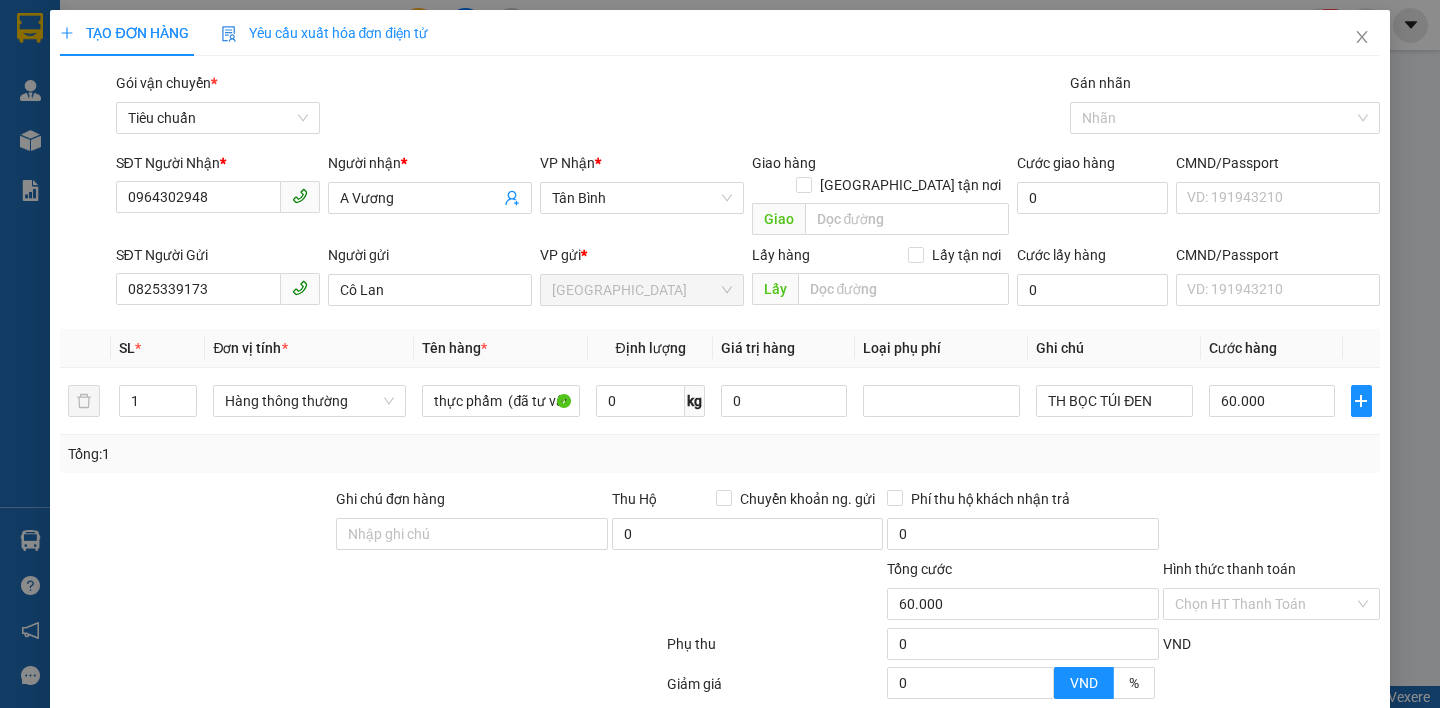 click at bounding box center (196, 523) 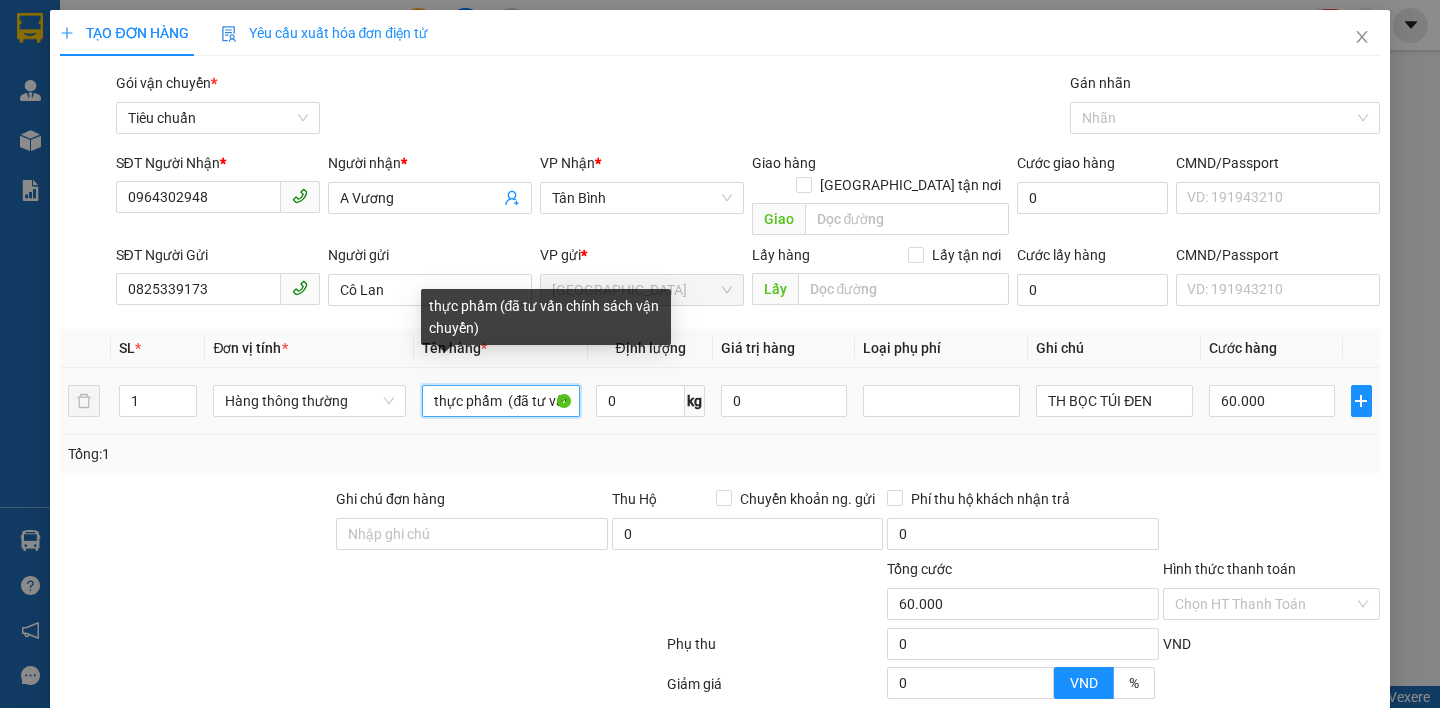 click on "thực phẩm  (đã tư vấn chính sách vận chuyển)" at bounding box center (500, 401) 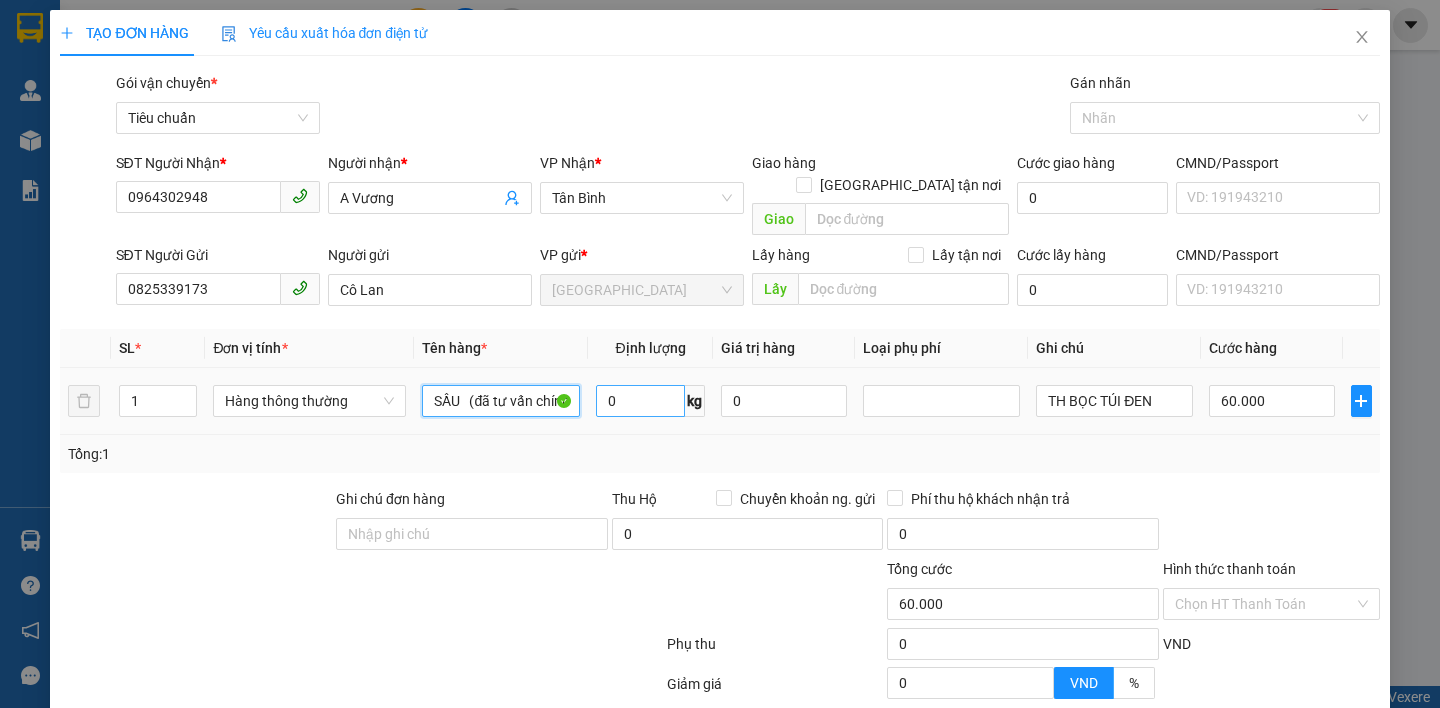 type on "SẦU   (đã tư vấn chính sách vận chuyển)" 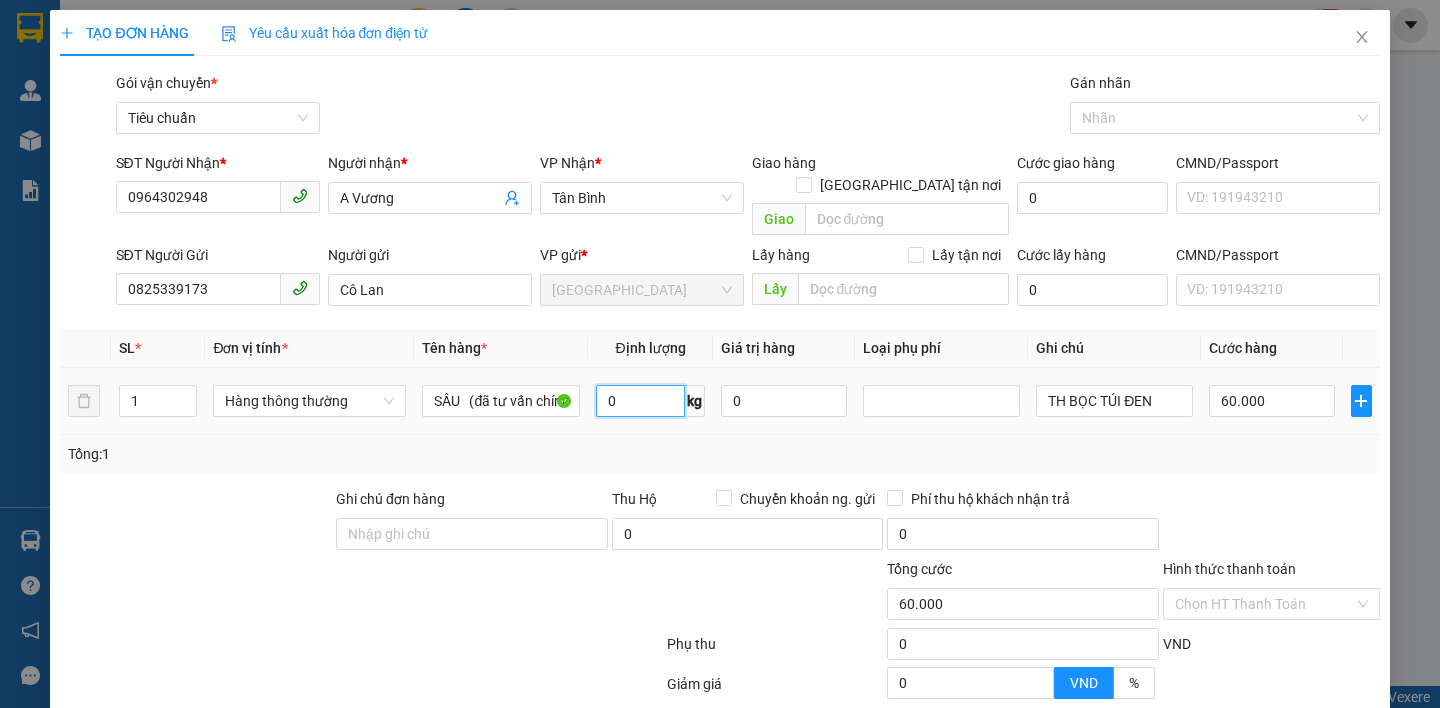 click on "0" at bounding box center (641, 401) 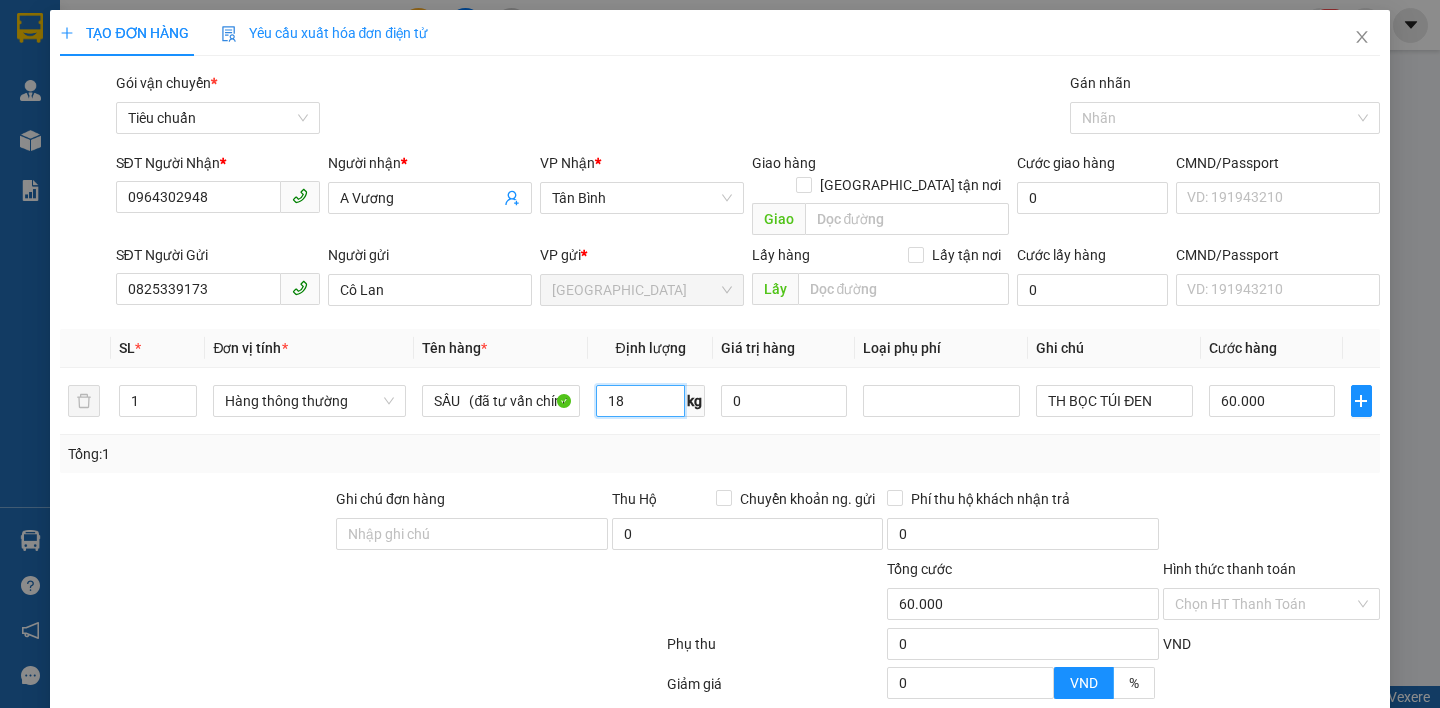 type on "18" 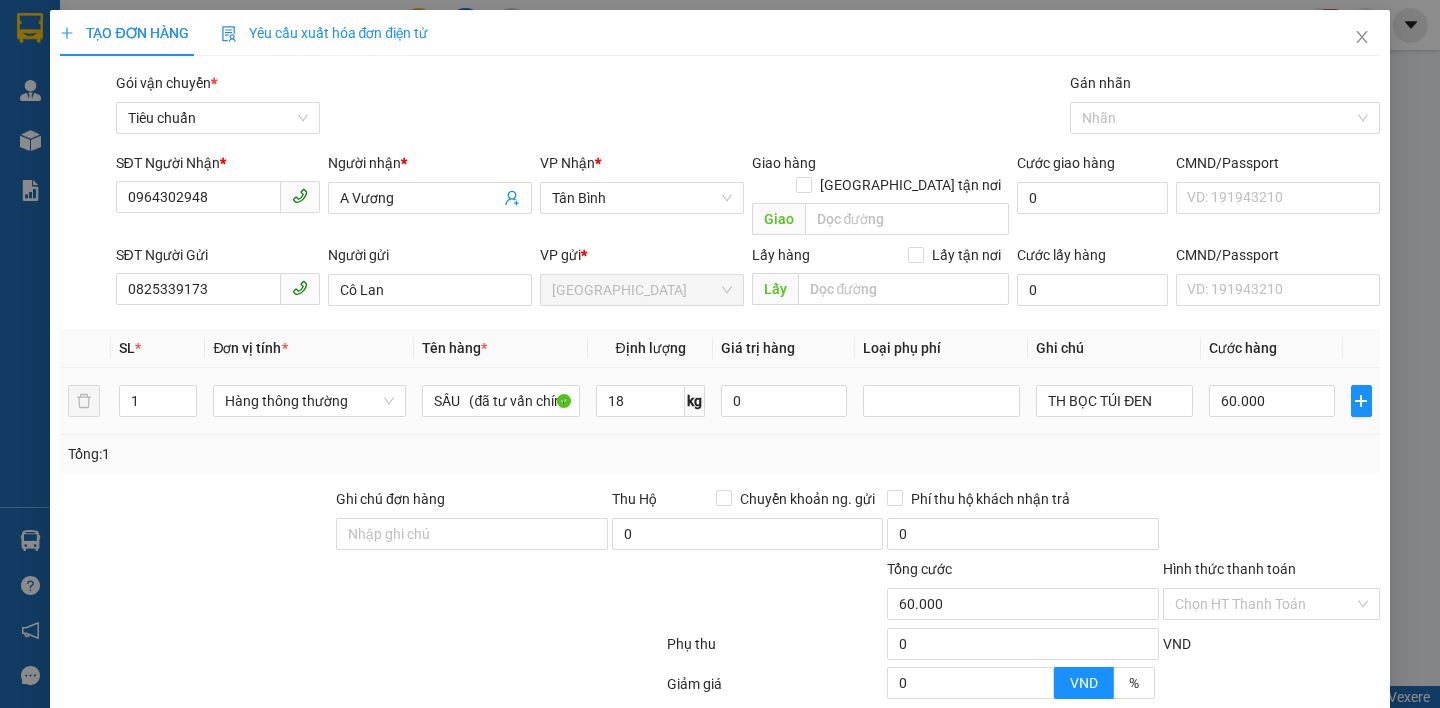 drag, startPoint x: 513, startPoint y: 585, endPoint x: 1116, endPoint y: 358, distance: 644.312 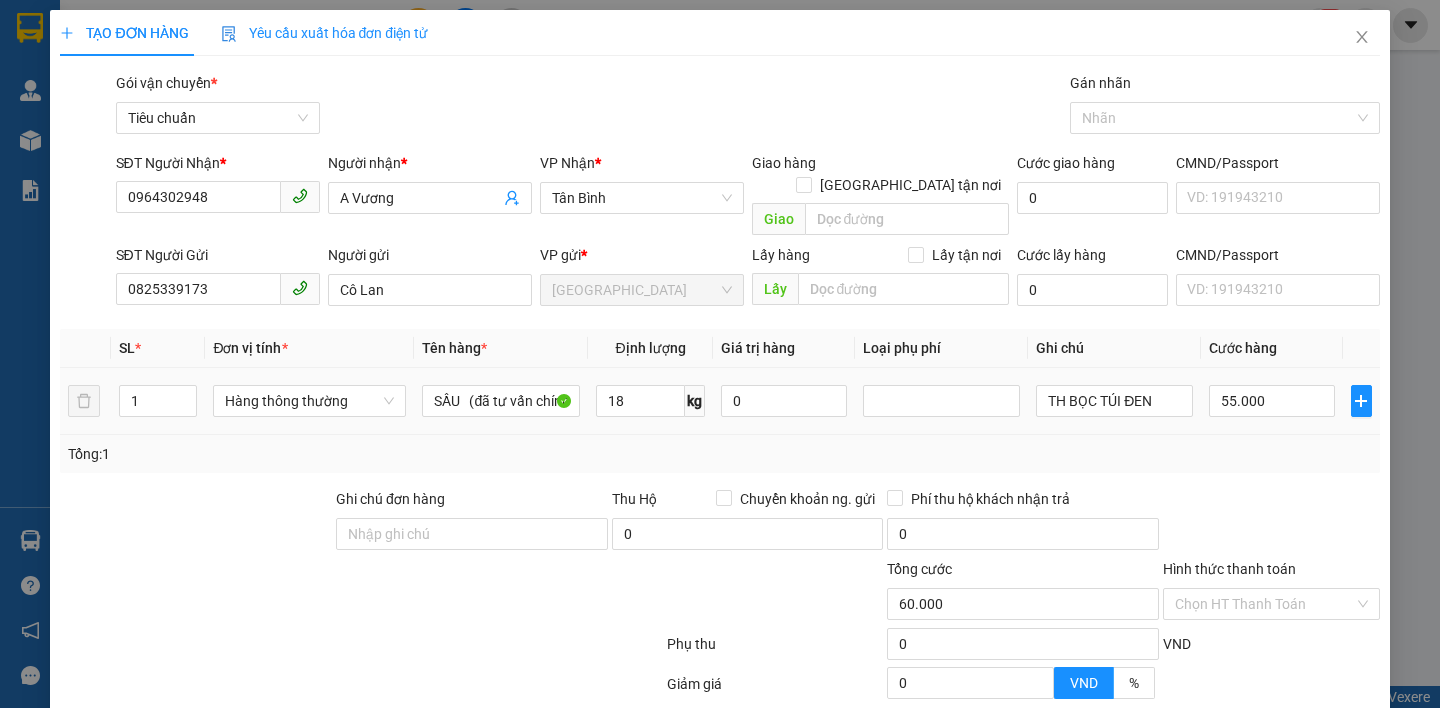 type on "55.000" 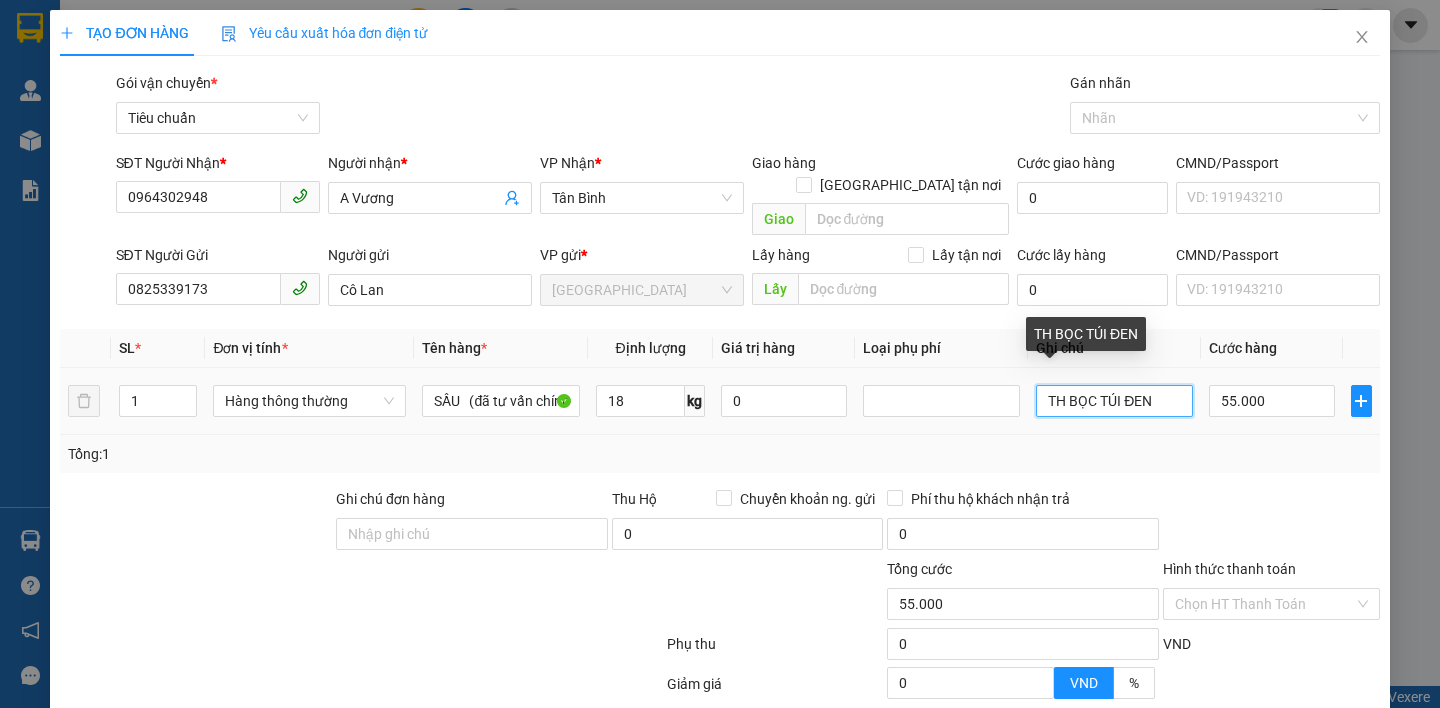 click on "TH BỌC TÚI ĐEN" at bounding box center (1114, 401) 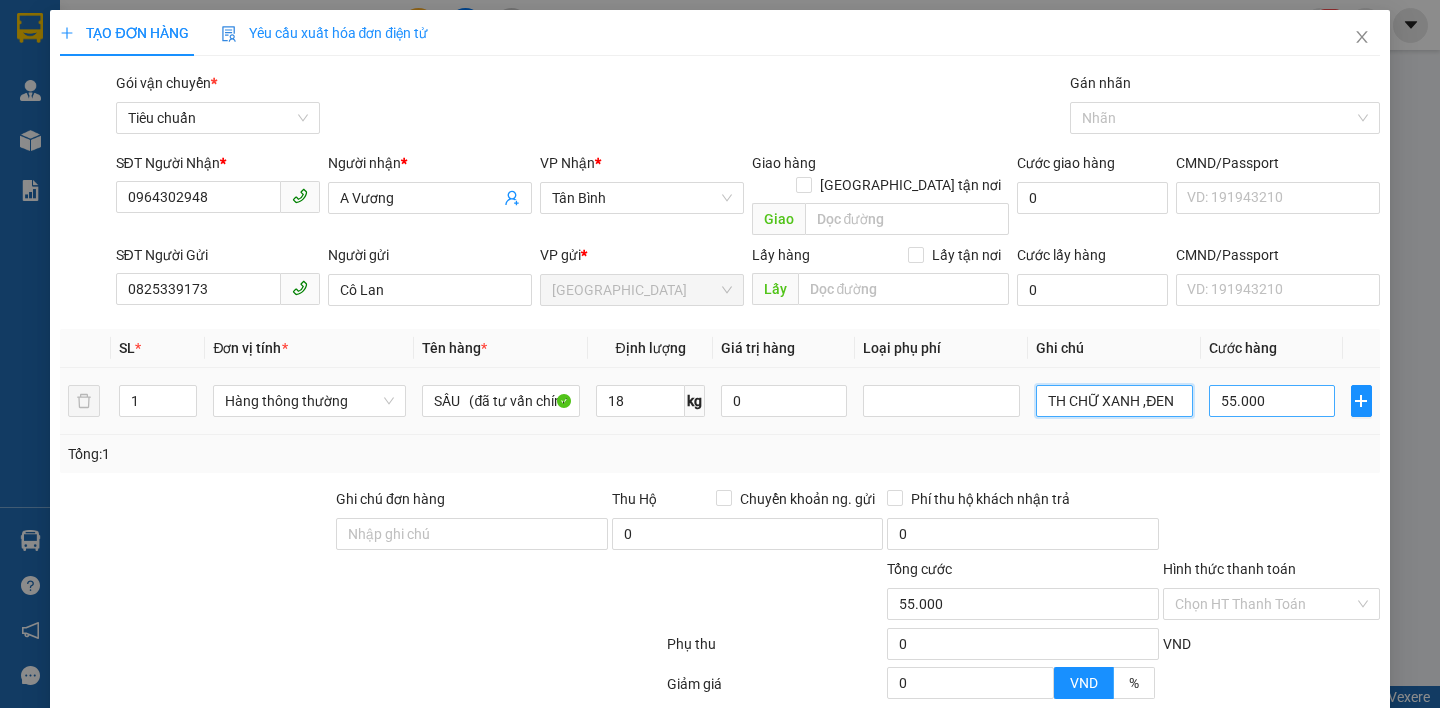 type on "TH CHỮ XANH ,ĐEN" 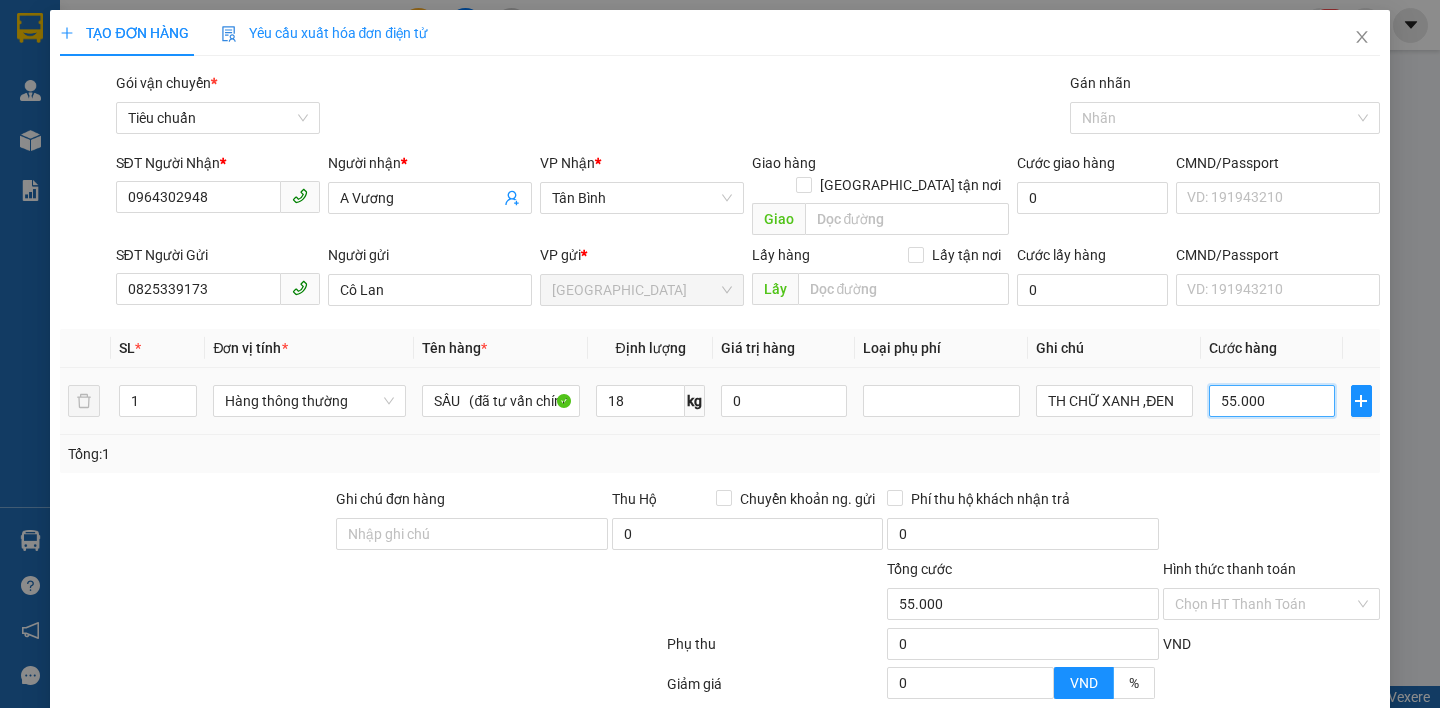click on "55.000" at bounding box center (1272, 401) 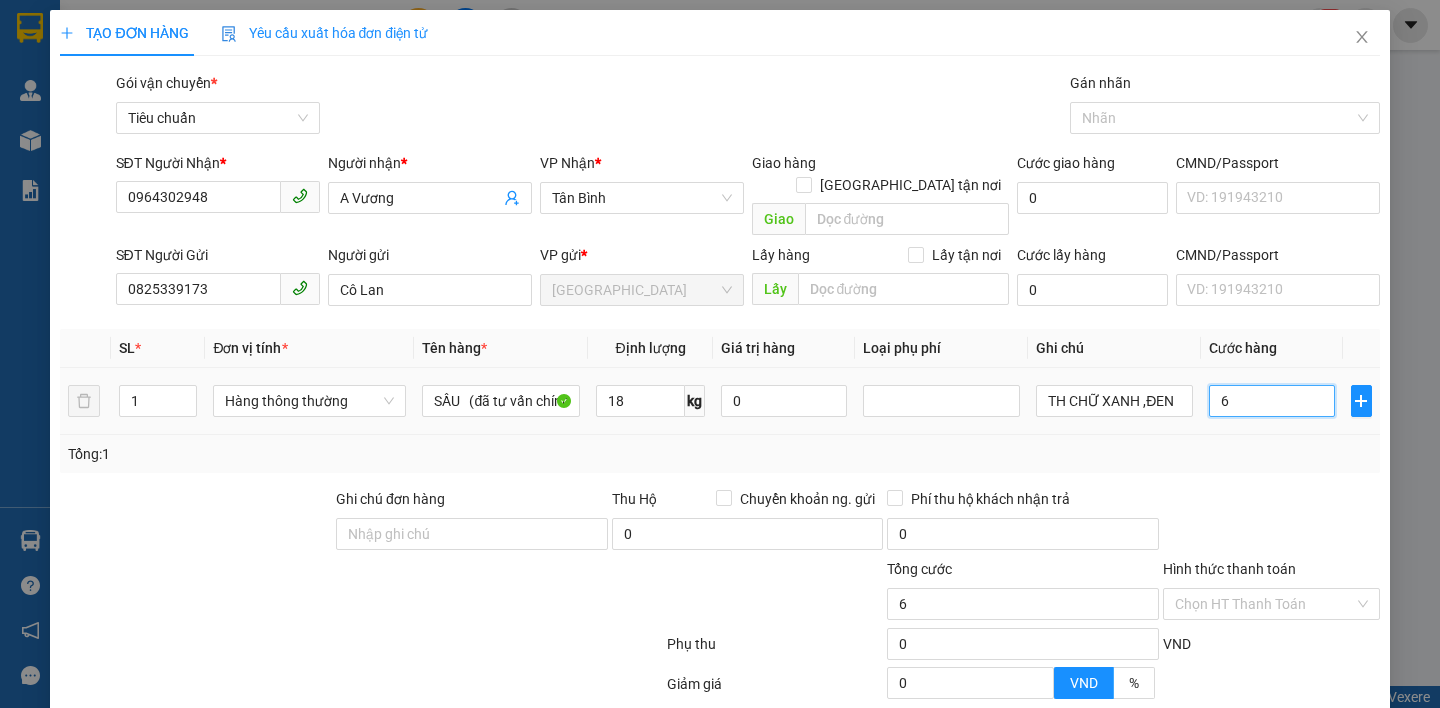 type on "60" 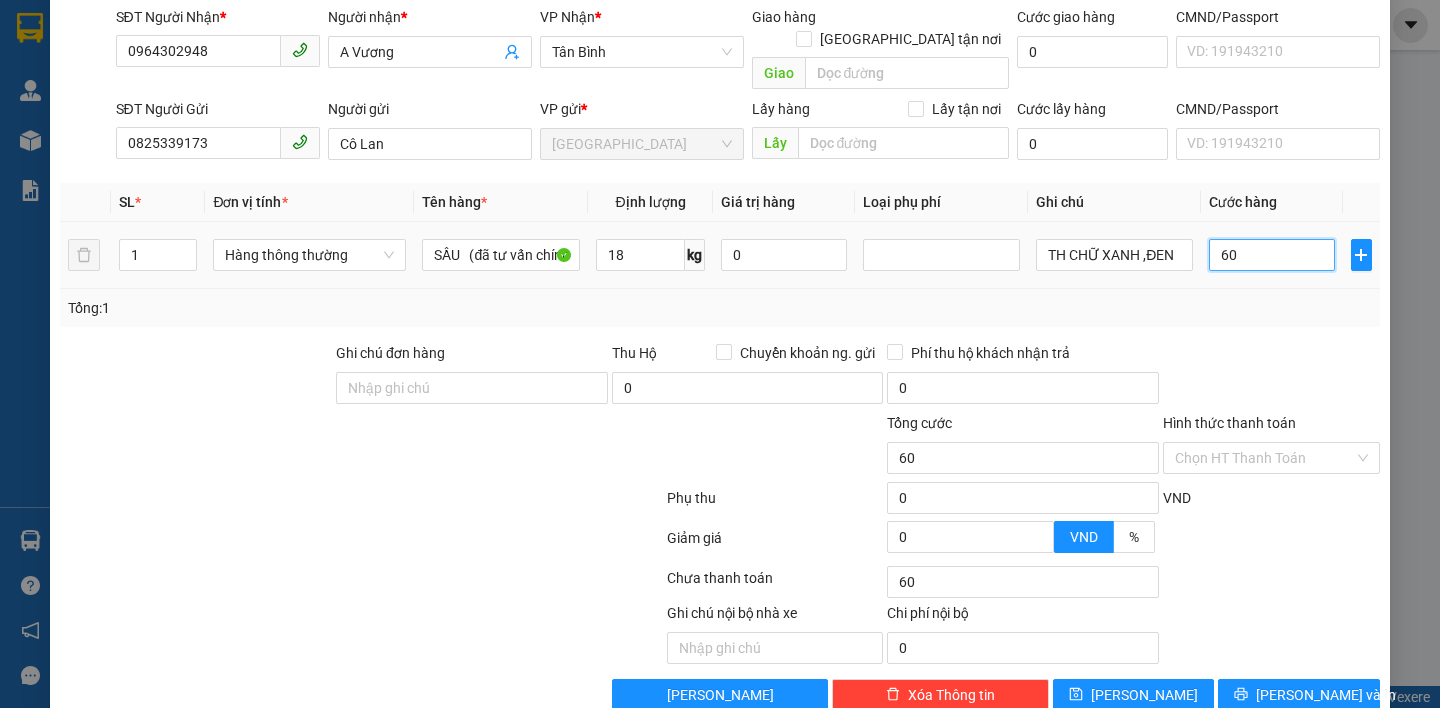 scroll, scrollTop: 166, scrollLeft: 0, axis: vertical 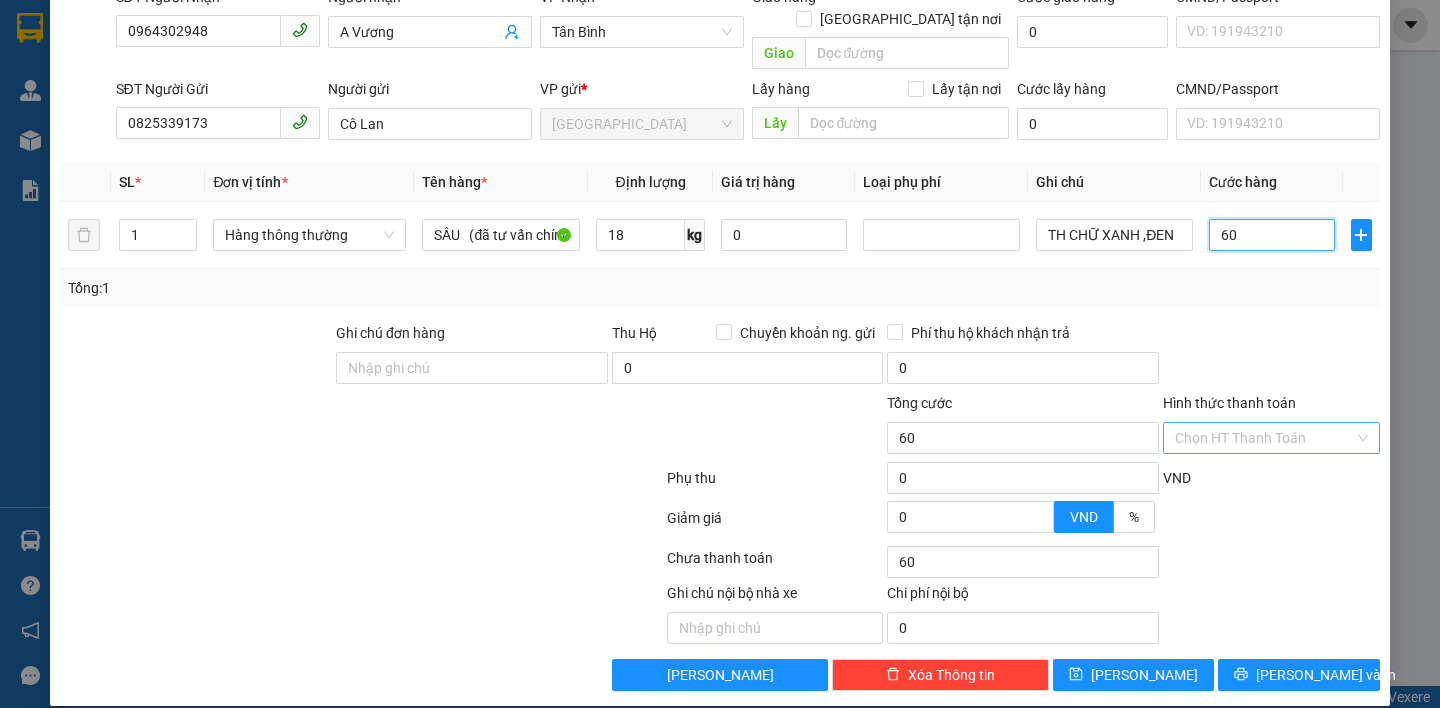 type on "60" 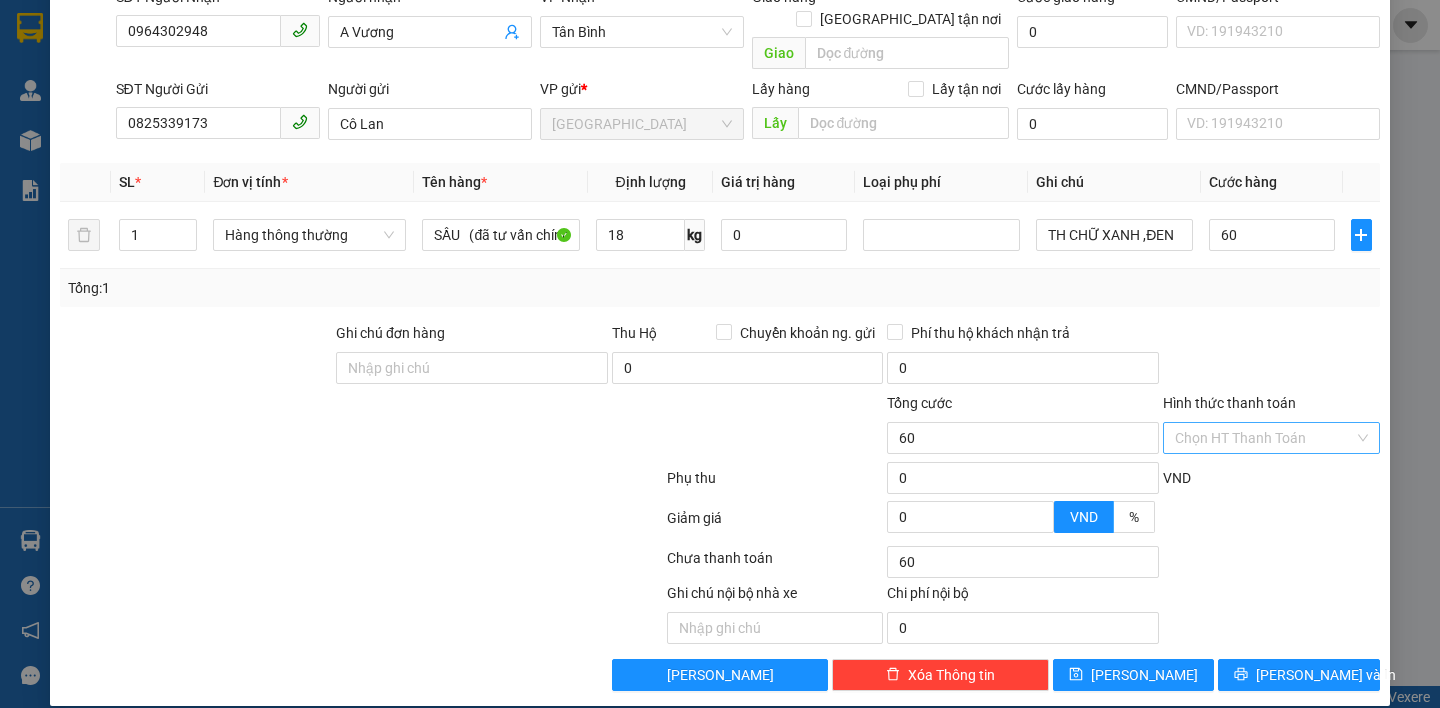 click on "Hình thức thanh toán" at bounding box center [1264, 438] 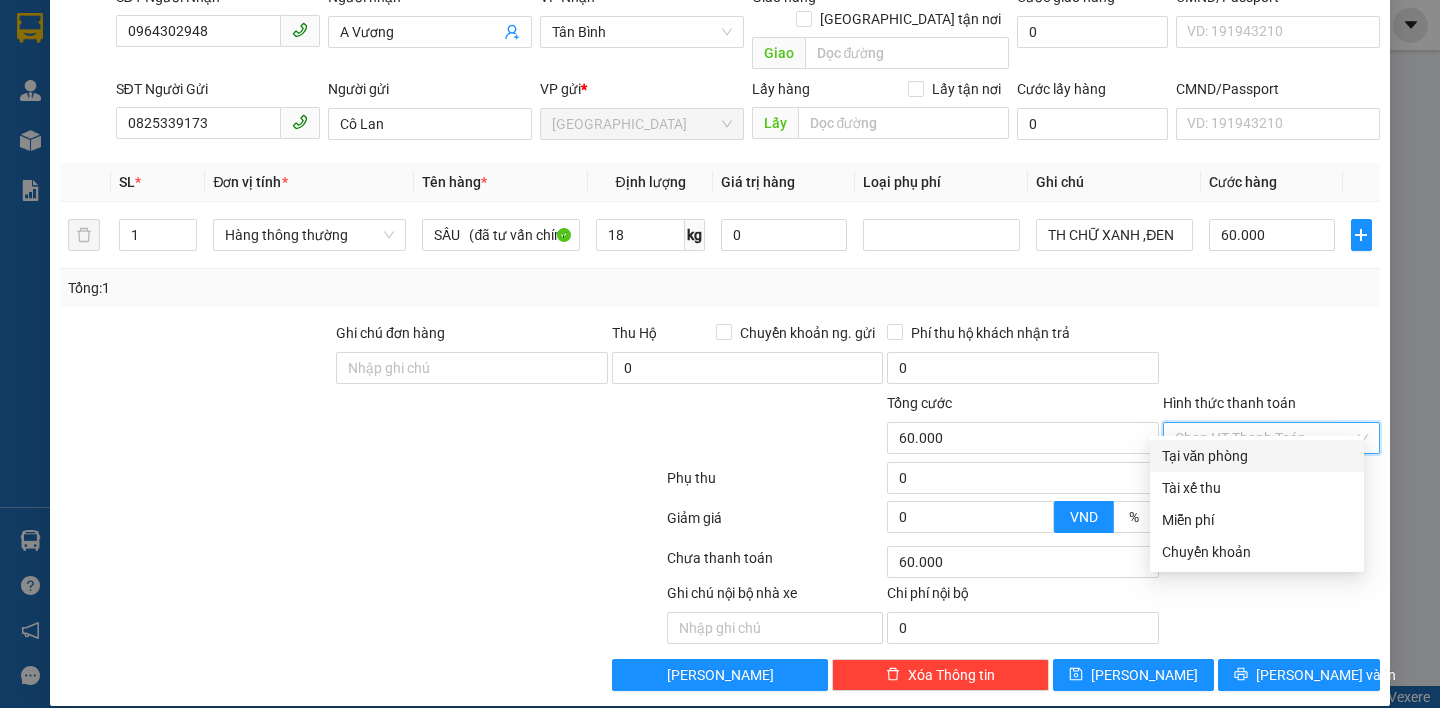 click on "Tại văn phòng" at bounding box center [1257, 456] 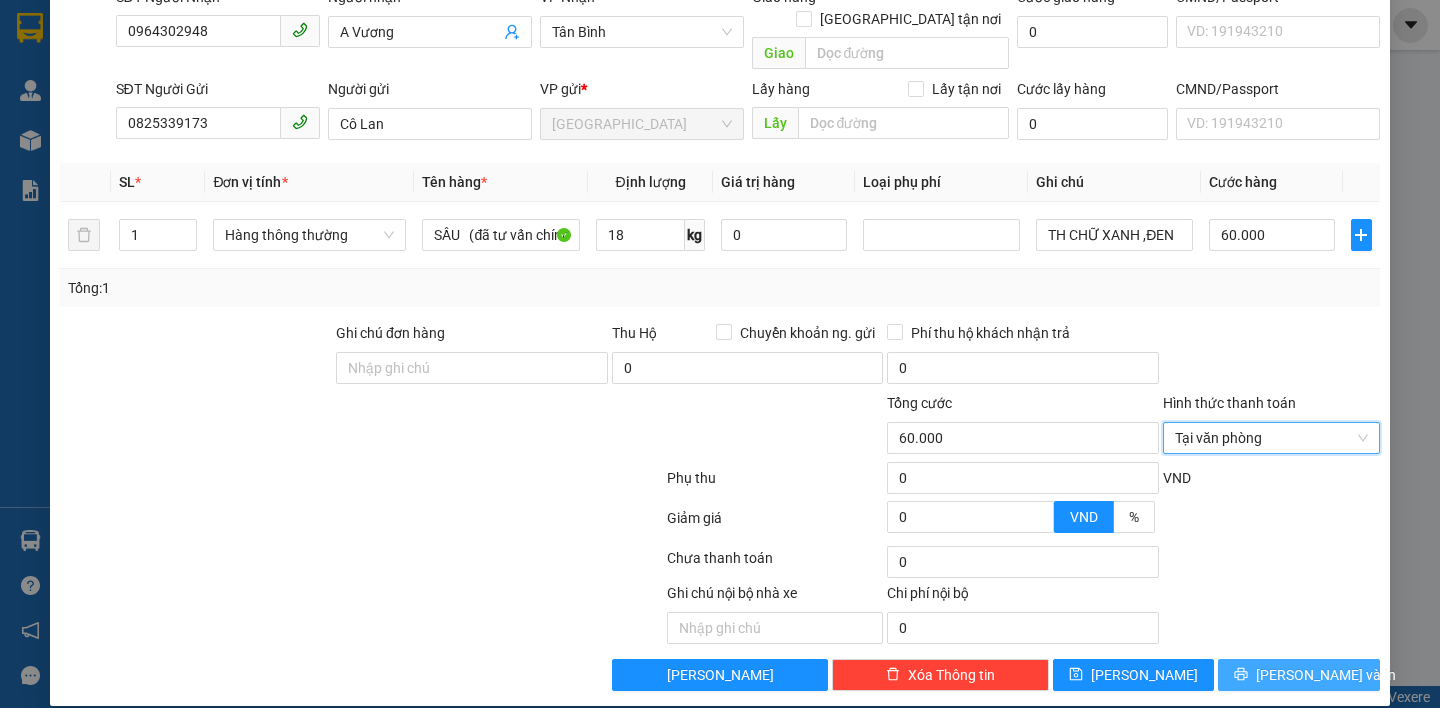 click on "[PERSON_NAME] và In" at bounding box center [1298, 675] 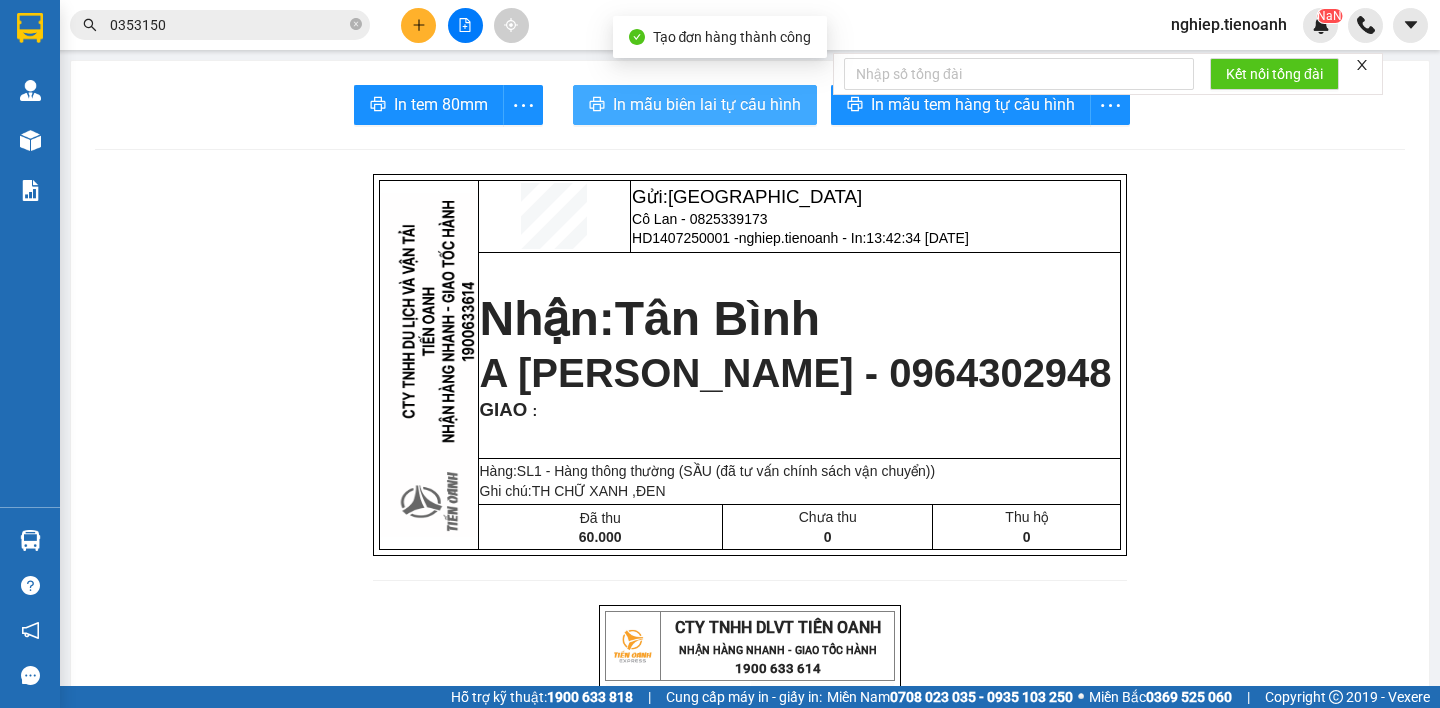 click on "In mẫu biên lai tự cấu hình" at bounding box center (707, 104) 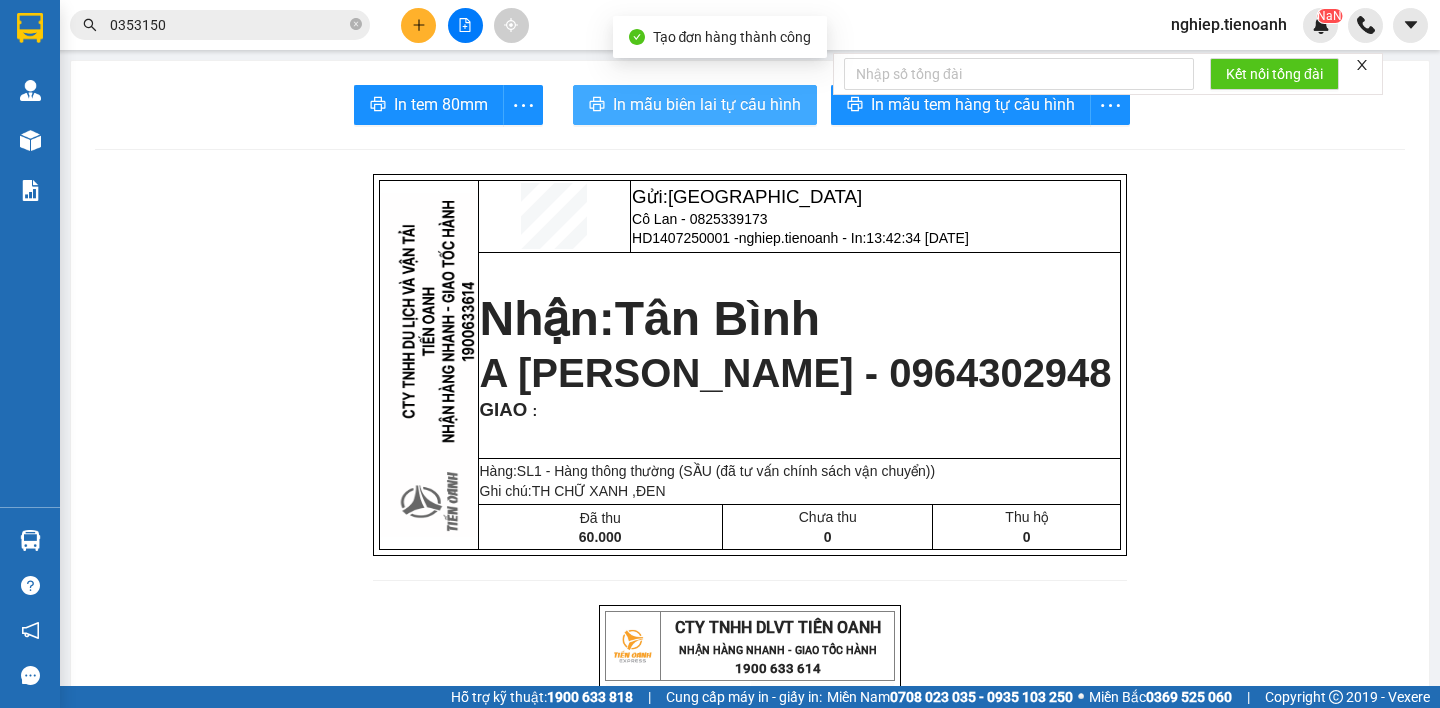 scroll, scrollTop: 0, scrollLeft: 0, axis: both 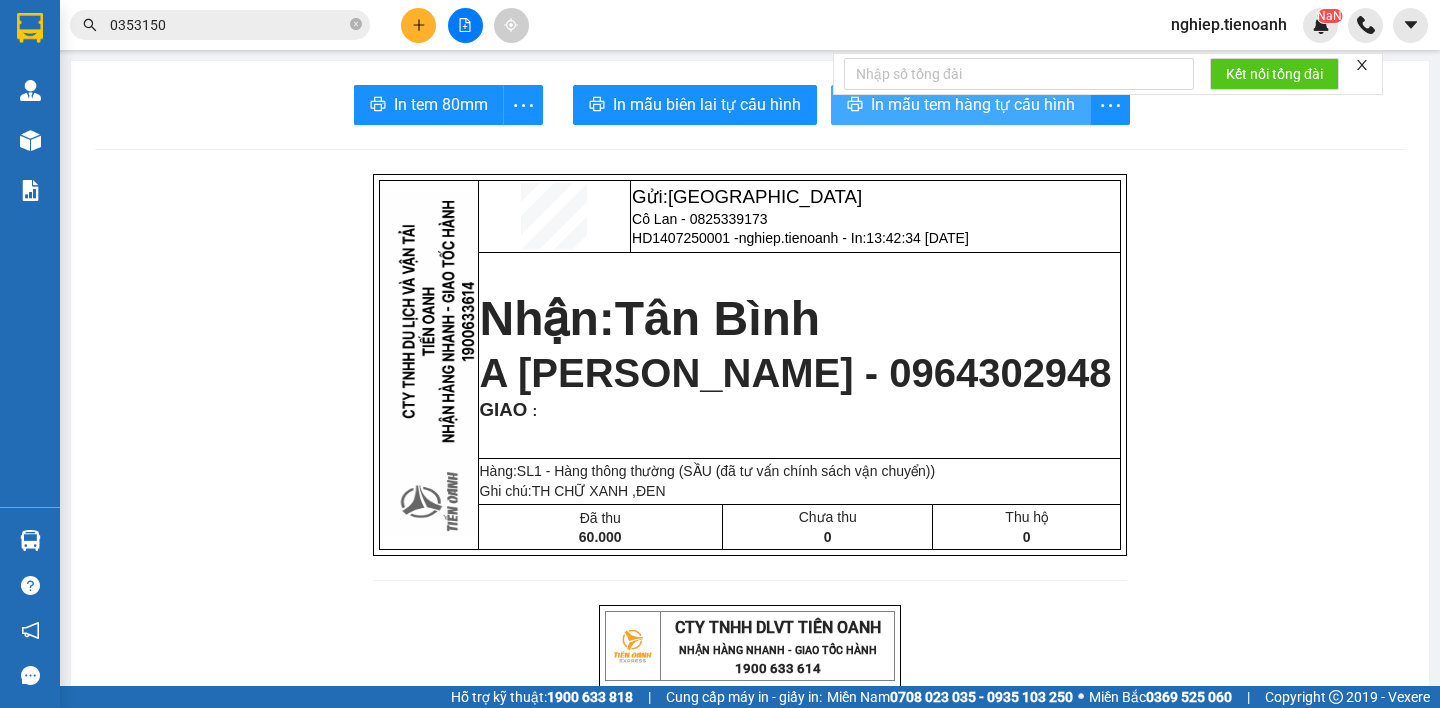 click on "In mẫu tem hàng tự cấu hình" at bounding box center [973, 104] 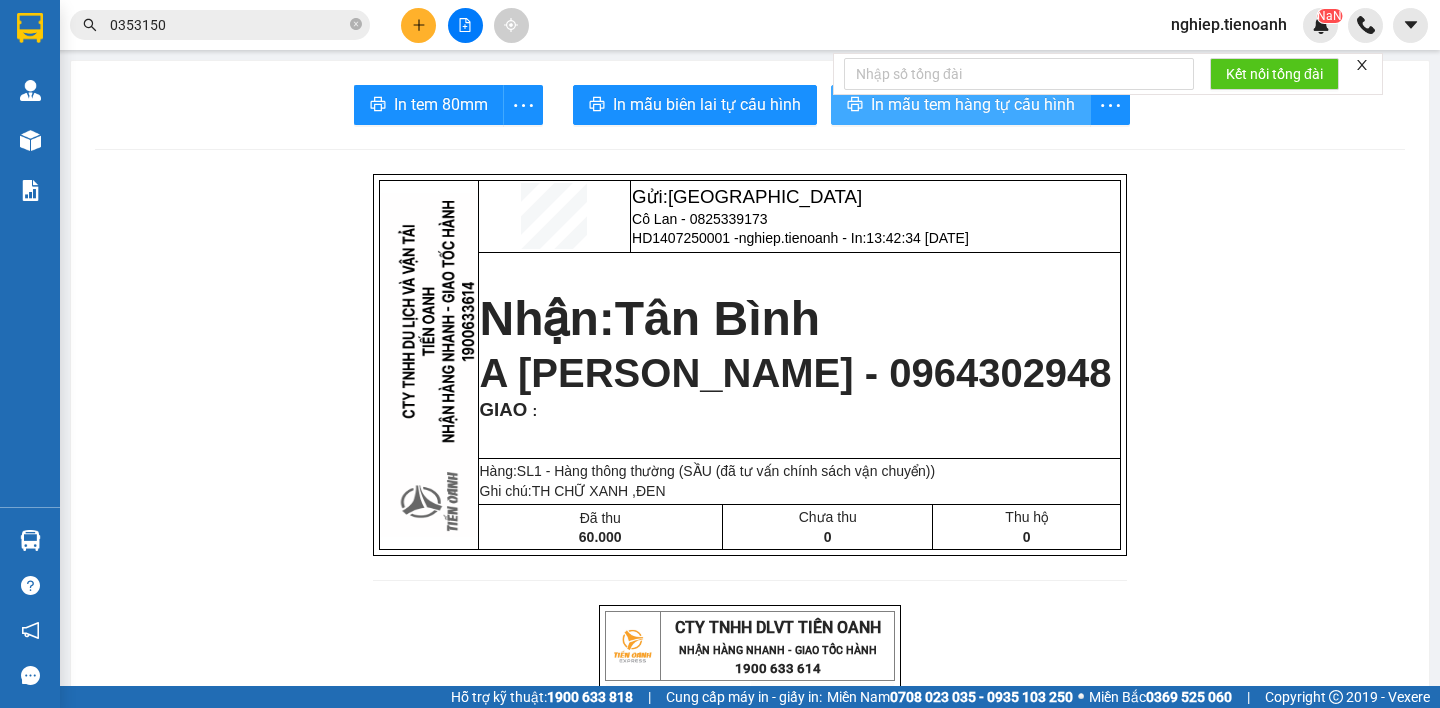 scroll, scrollTop: 0, scrollLeft: 0, axis: both 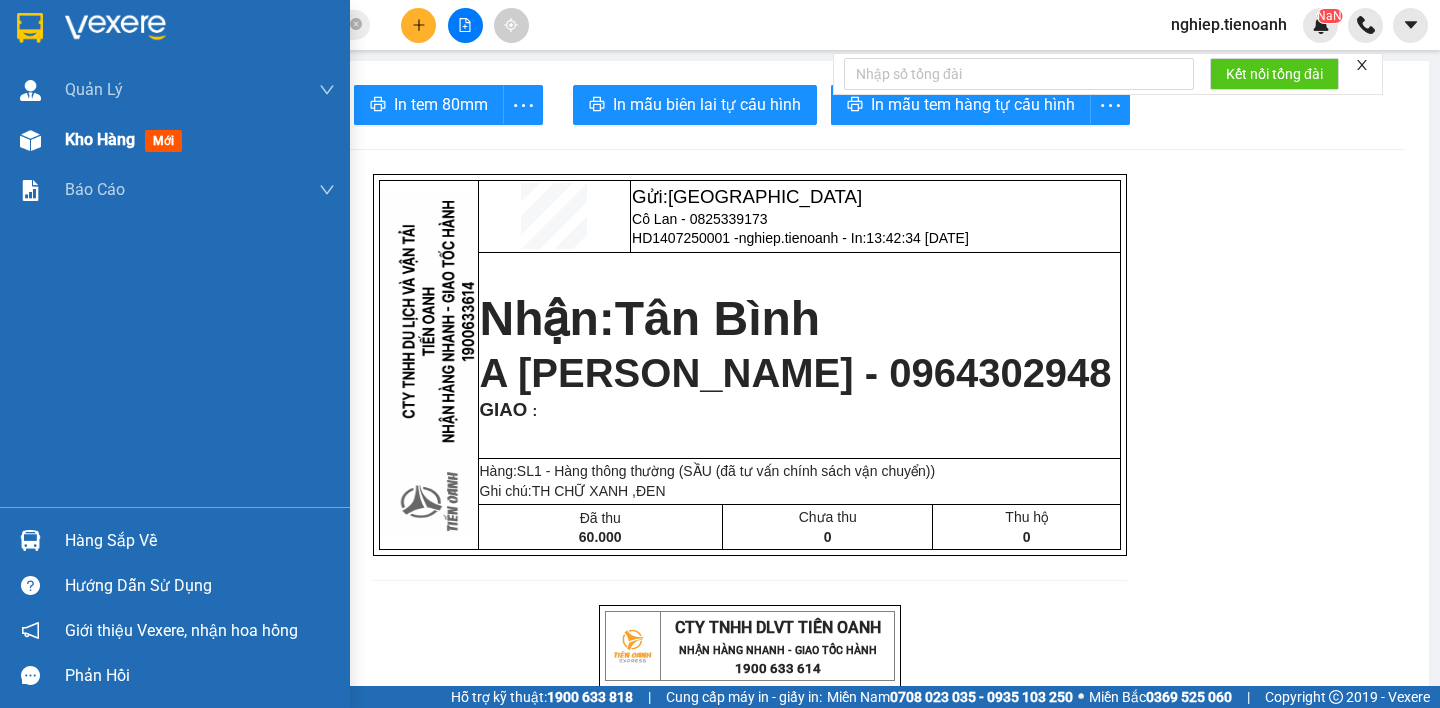 click on "Kho hàng mới" at bounding box center [127, 139] 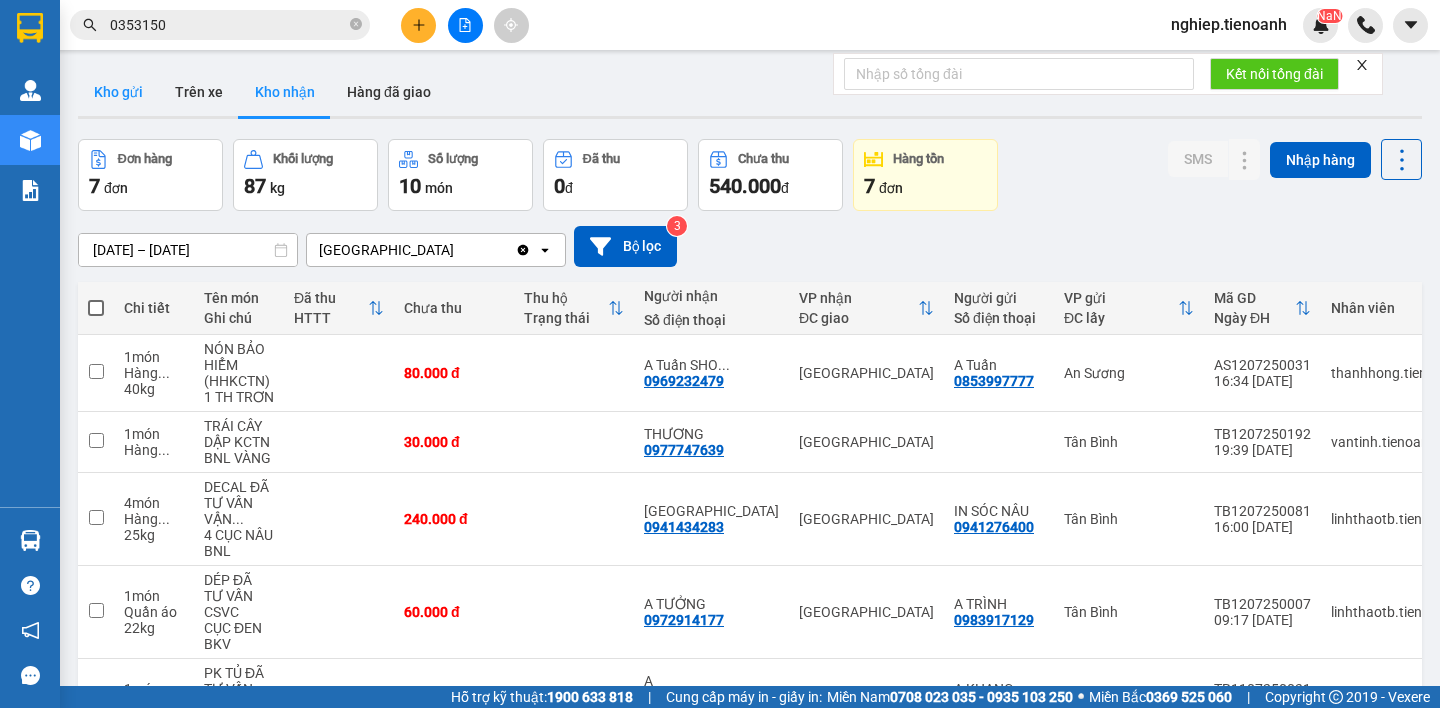 click on "Kho gửi" at bounding box center (118, 92) 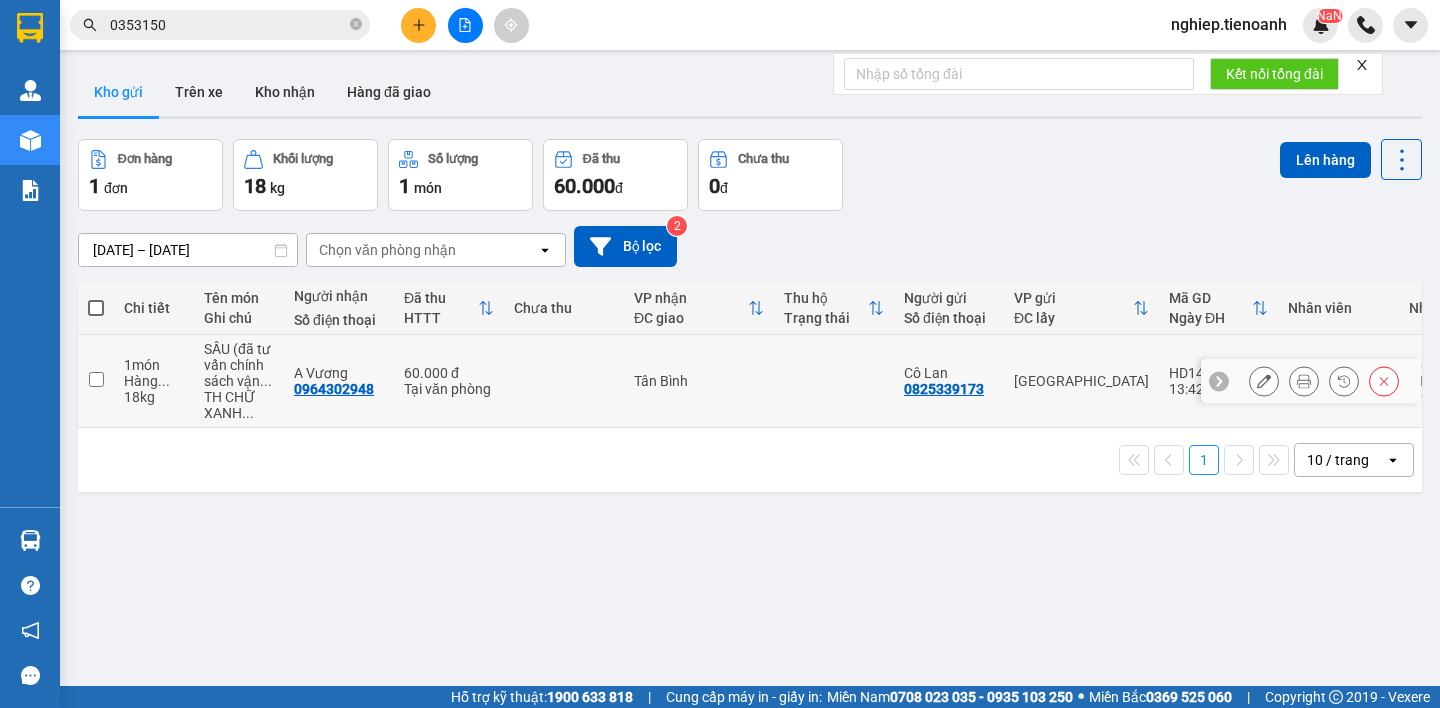 click at bounding box center [1264, 381] 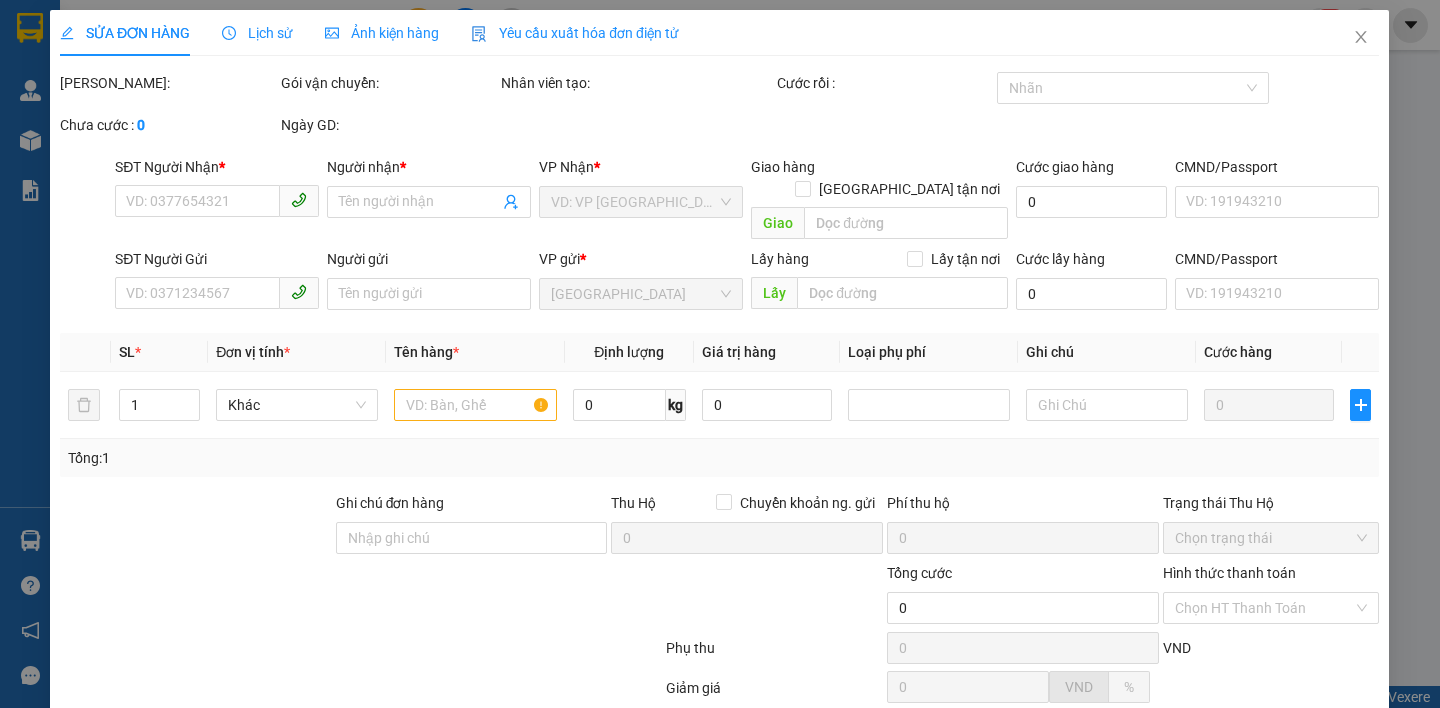 type on "0964302948" 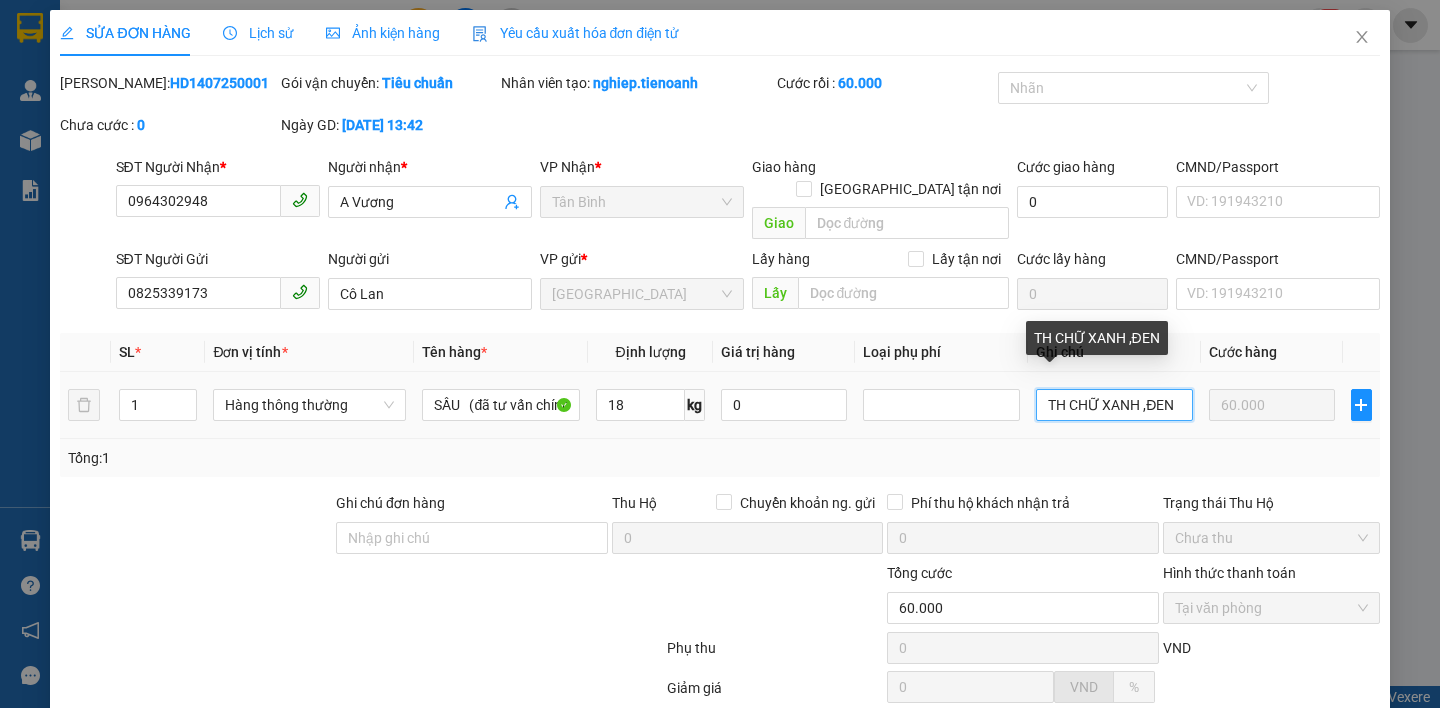 click on "TH CHỮ XANH ,ĐEN" at bounding box center (1114, 405) 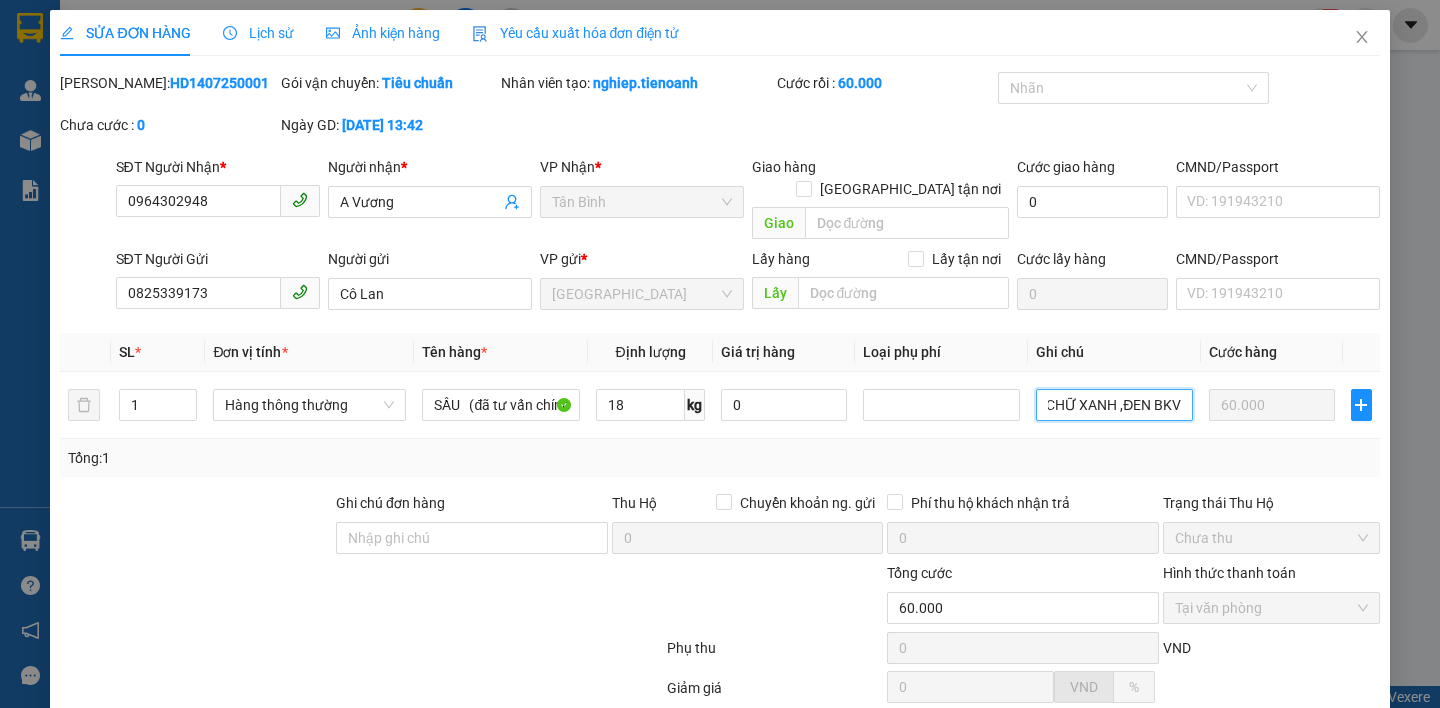 scroll, scrollTop: 0, scrollLeft: 27, axis: horizontal 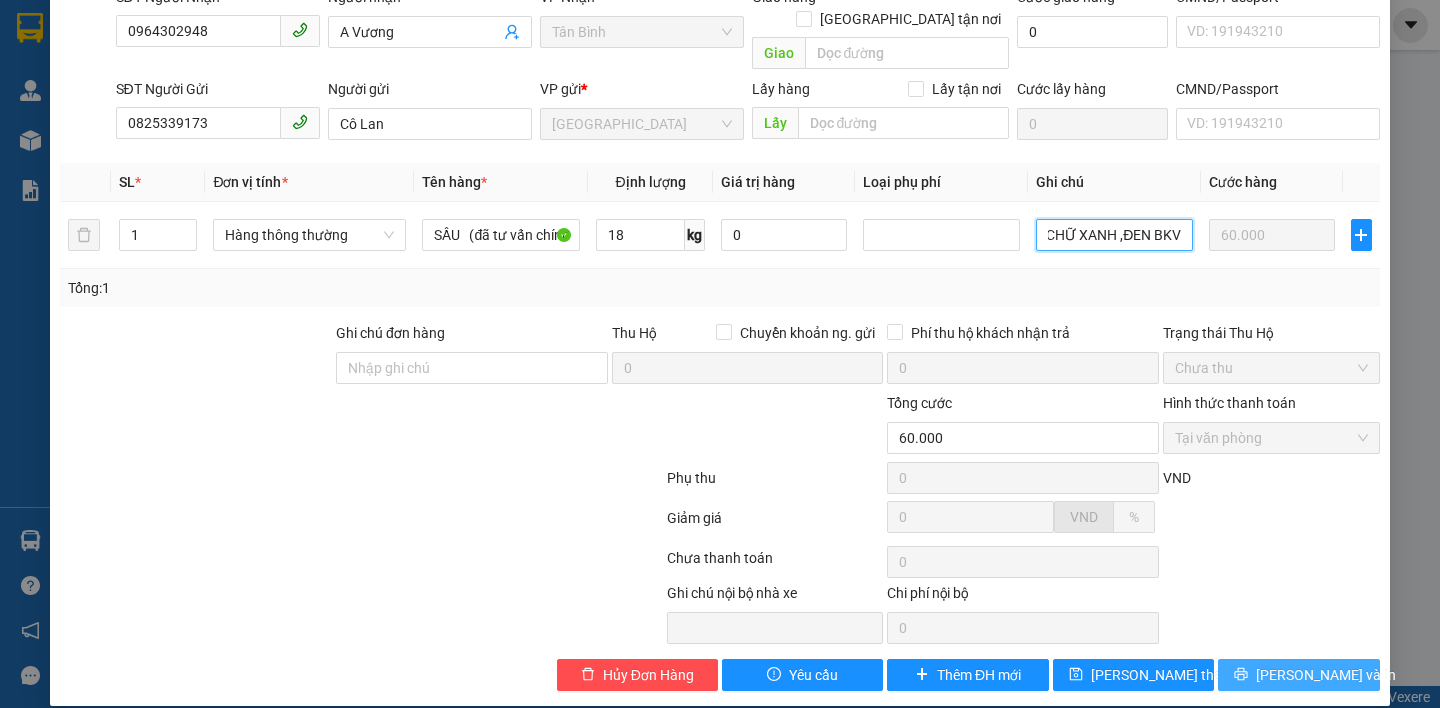 type on "TH CHỮ XANH ,ĐEN BKV" 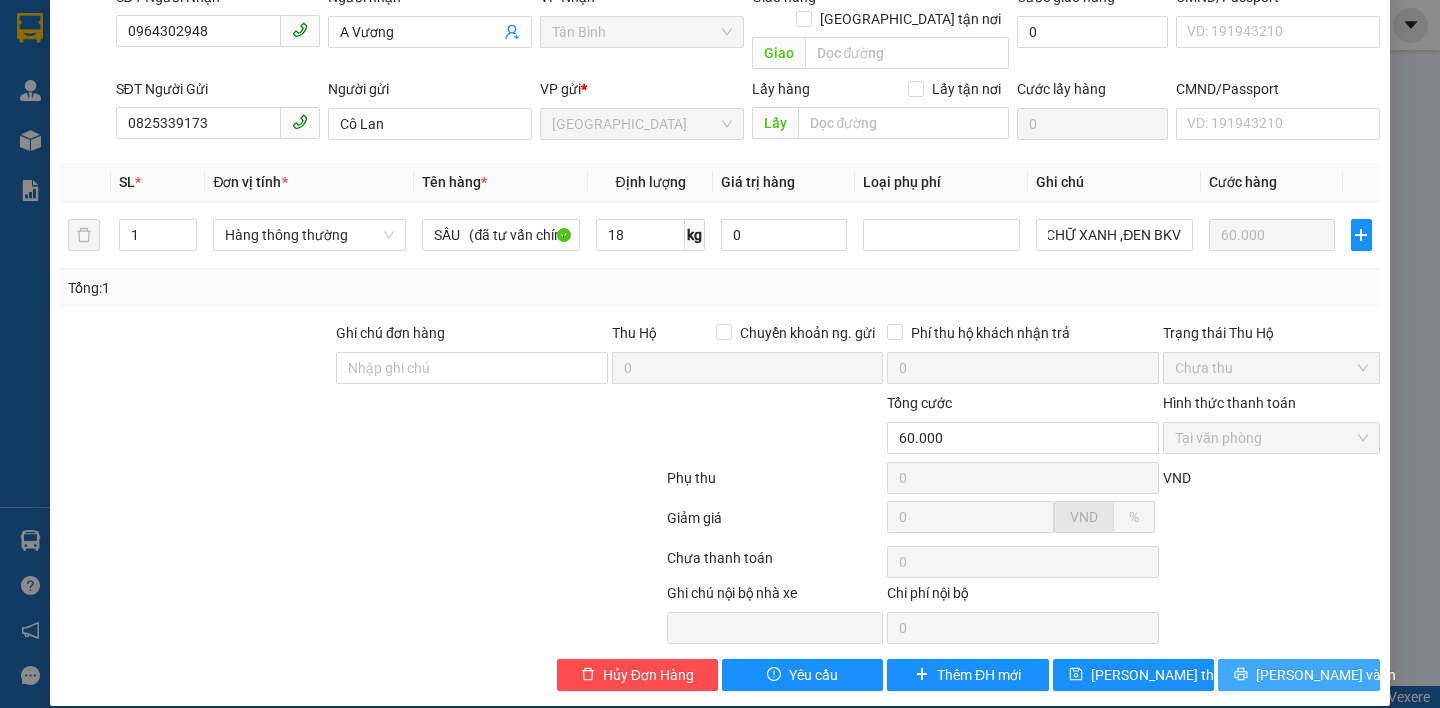 scroll, scrollTop: 0, scrollLeft: 0, axis: both 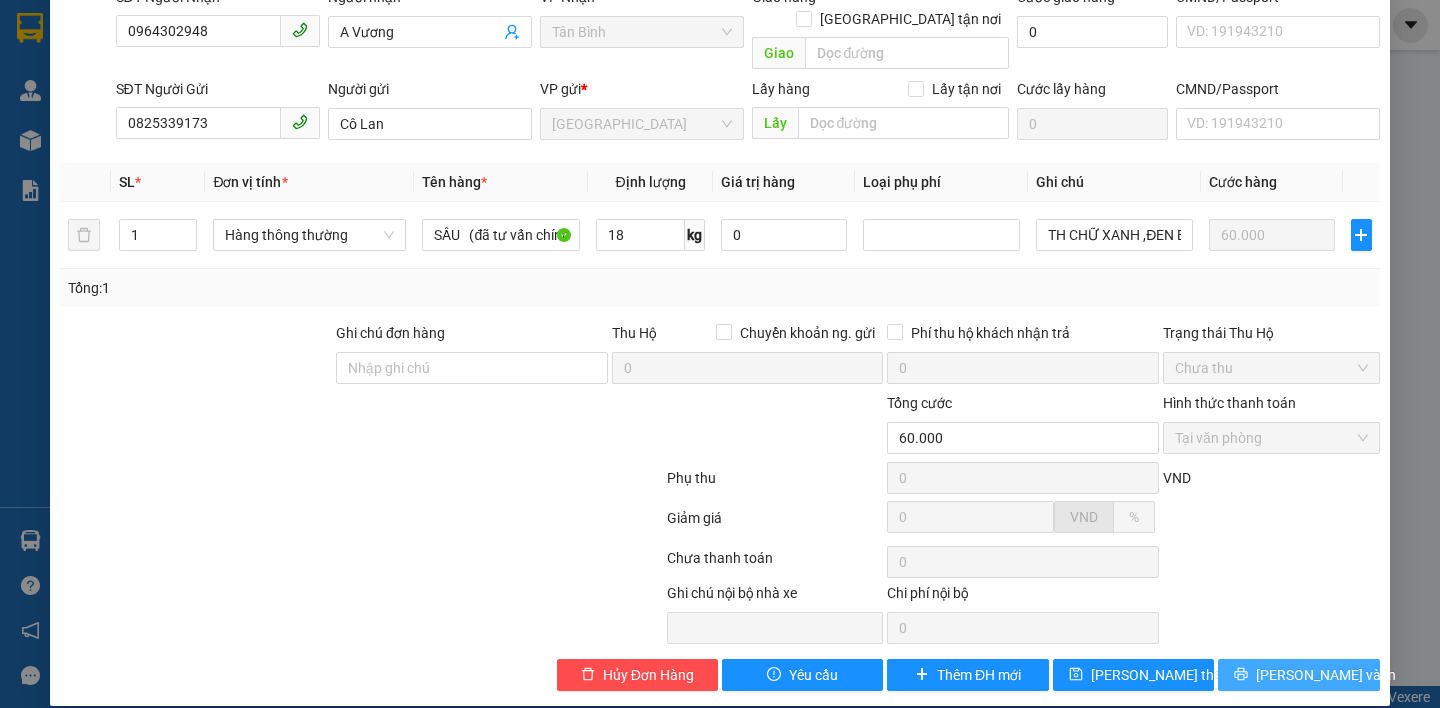 click 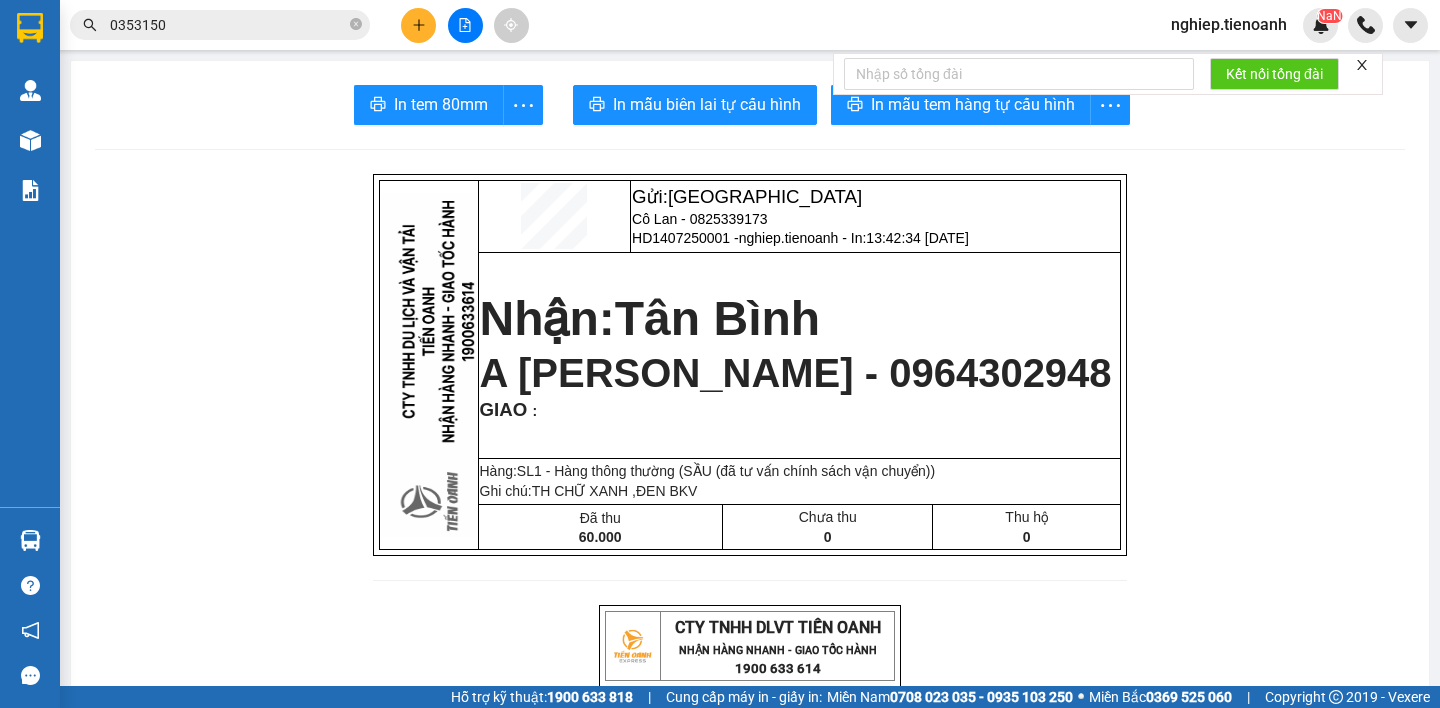 drag, startPoint x: 749, startPoint y: 52, endPoint x: 721, endPoint y: 45, distance: 28.86174 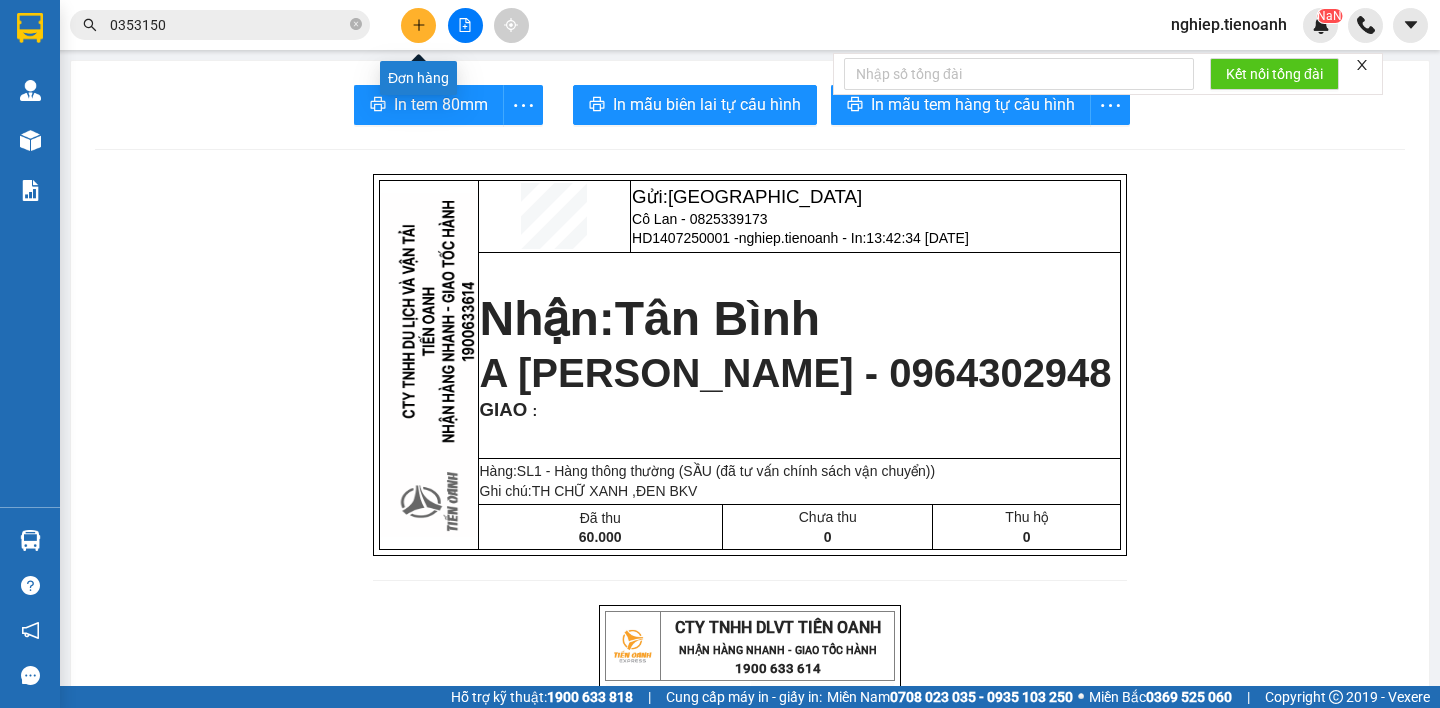 click at bounding box center [418, 25] 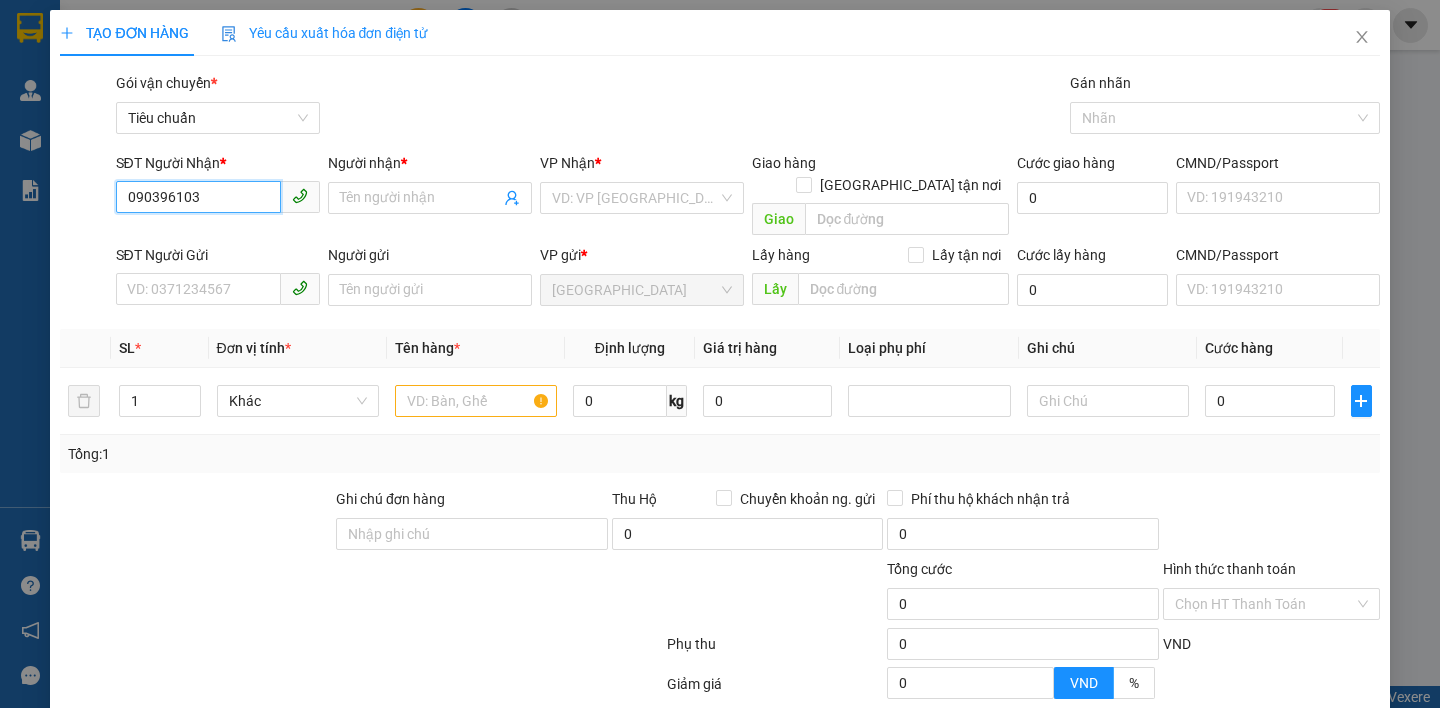 type on "0903961036" 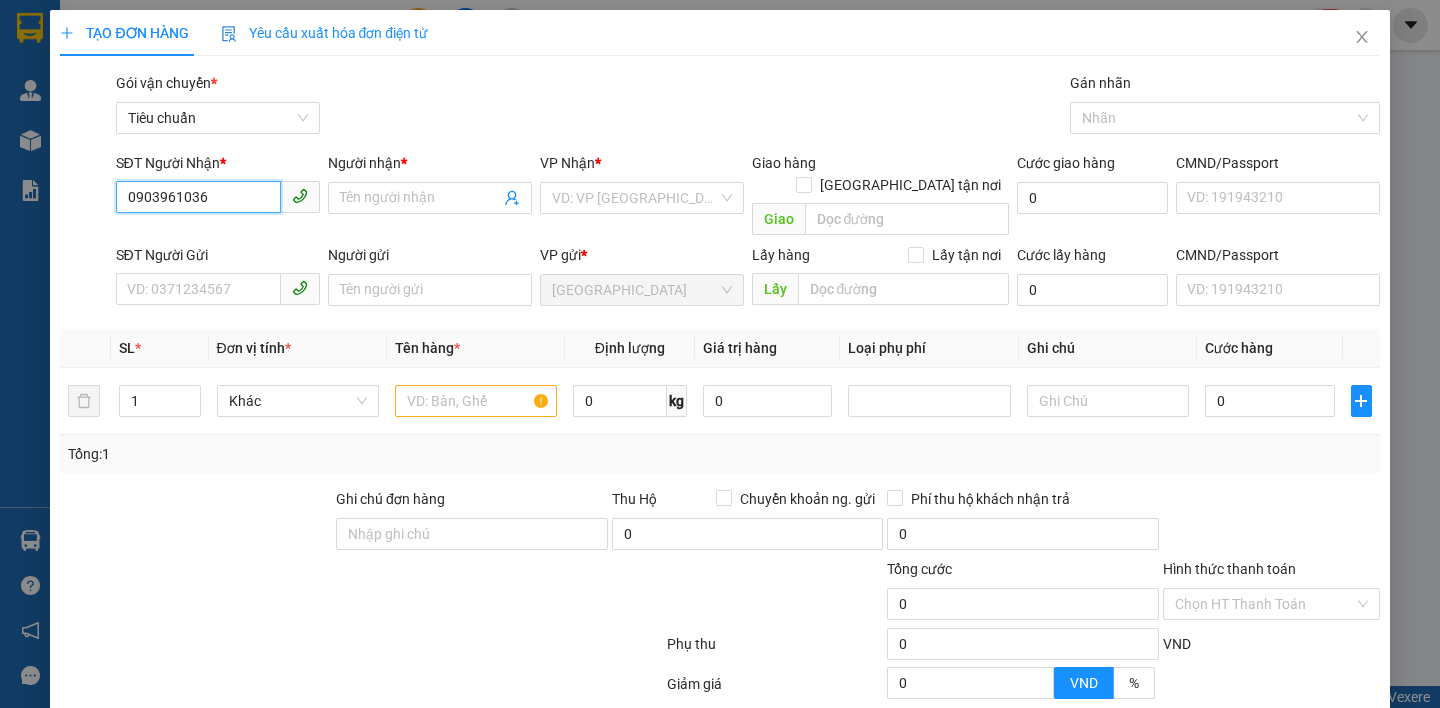 drag, startPoint x: 215, startPoint y: 201, endPoint x: 109, endPoint y: 206, distance: 106.11786 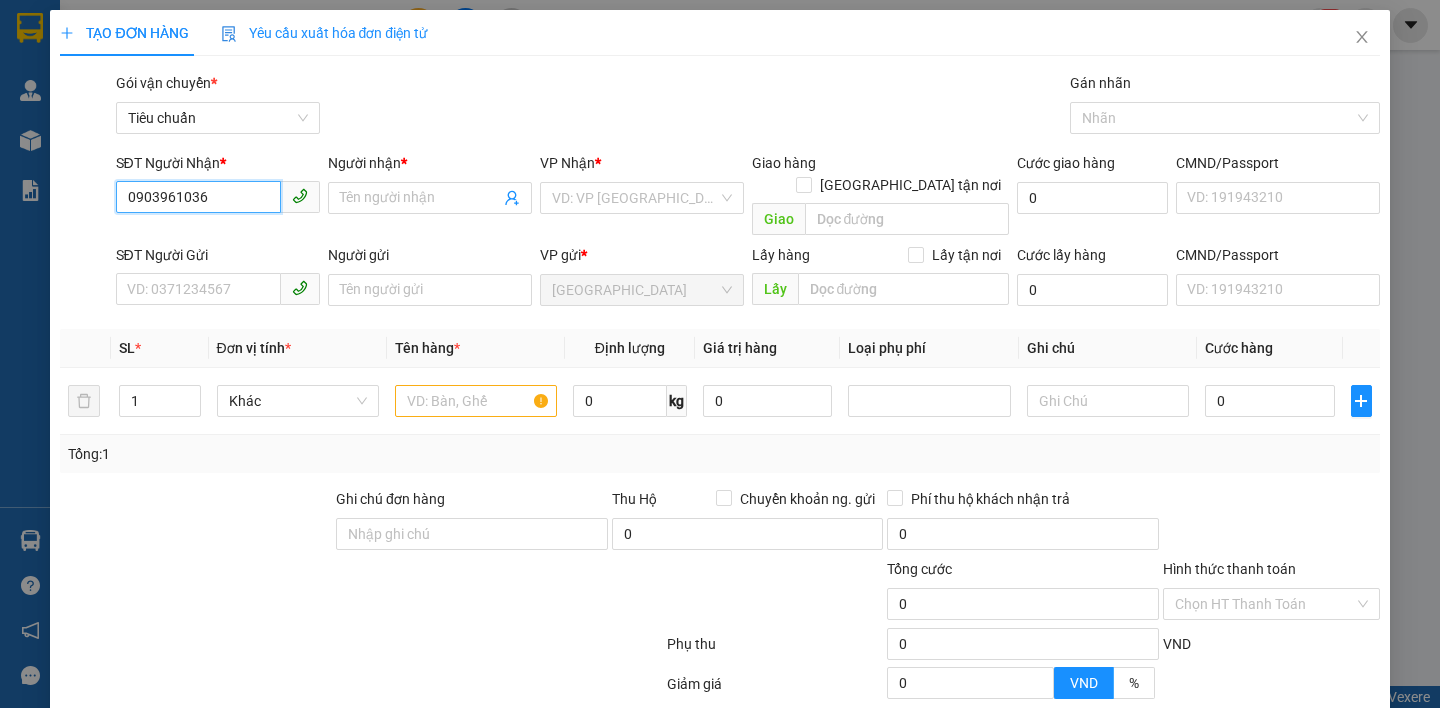 click on "0903961036" at bounding box center [198, 197] 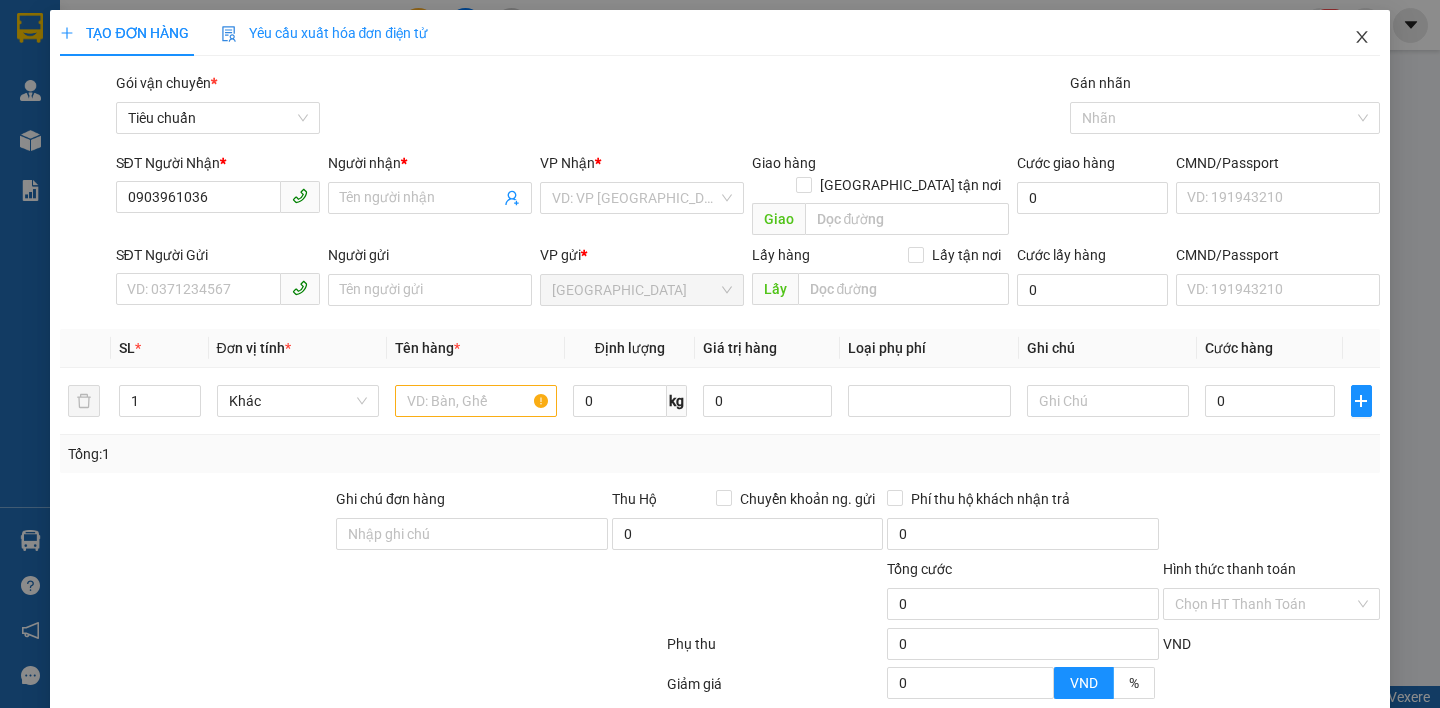 click 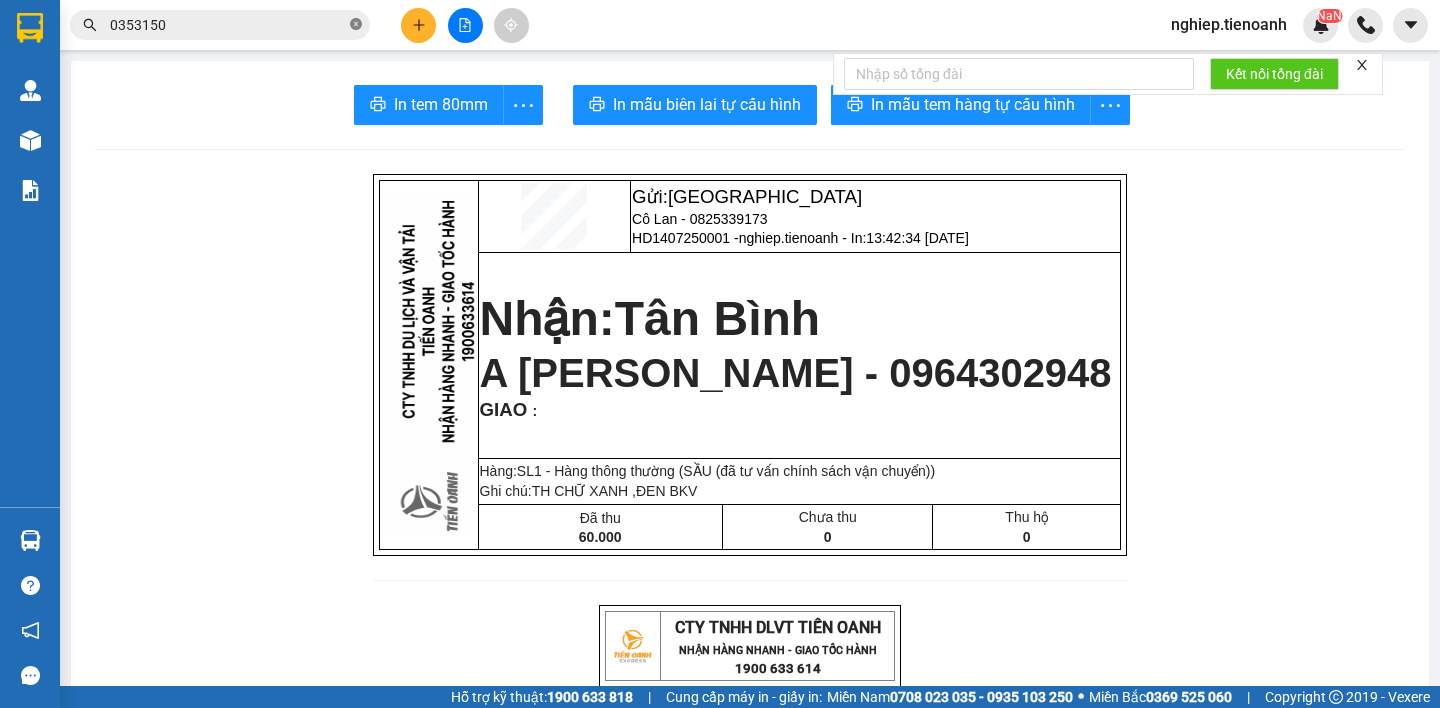 click 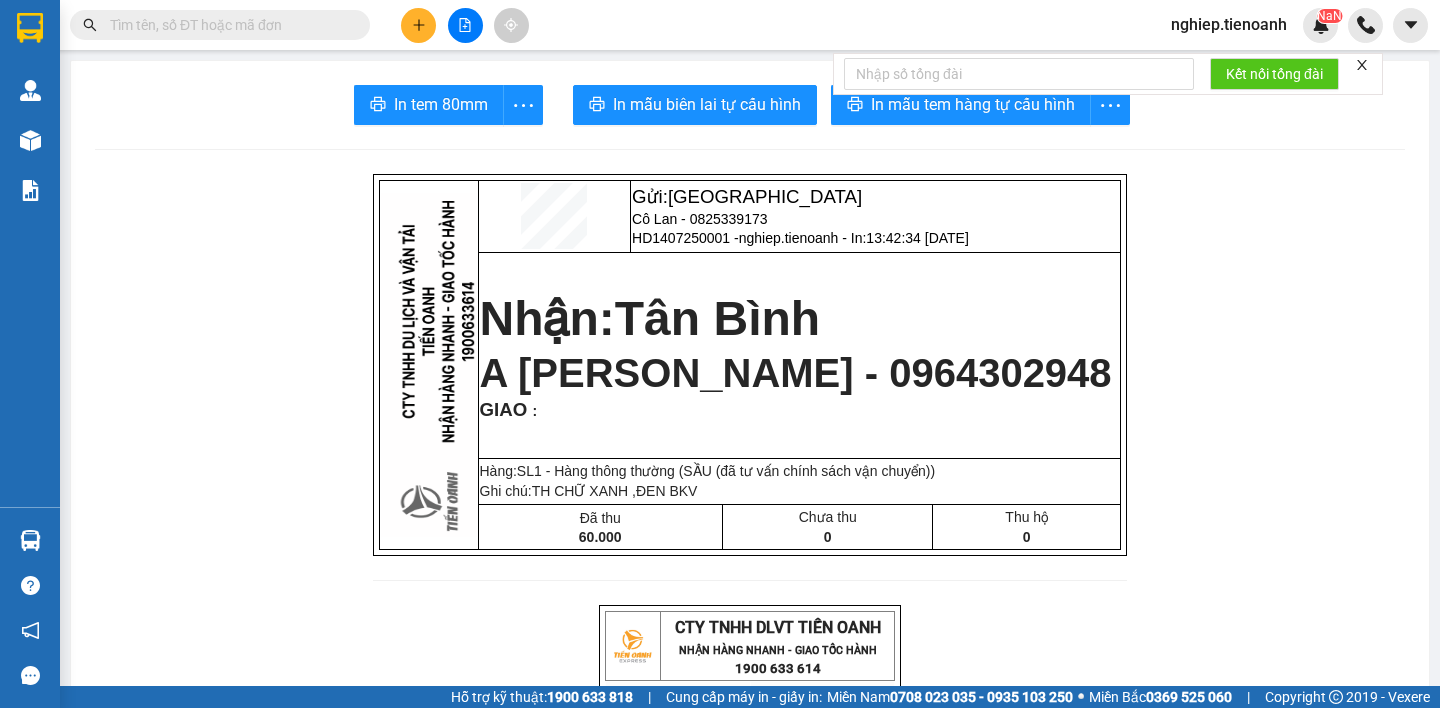 click at bounding box center [228, 25] 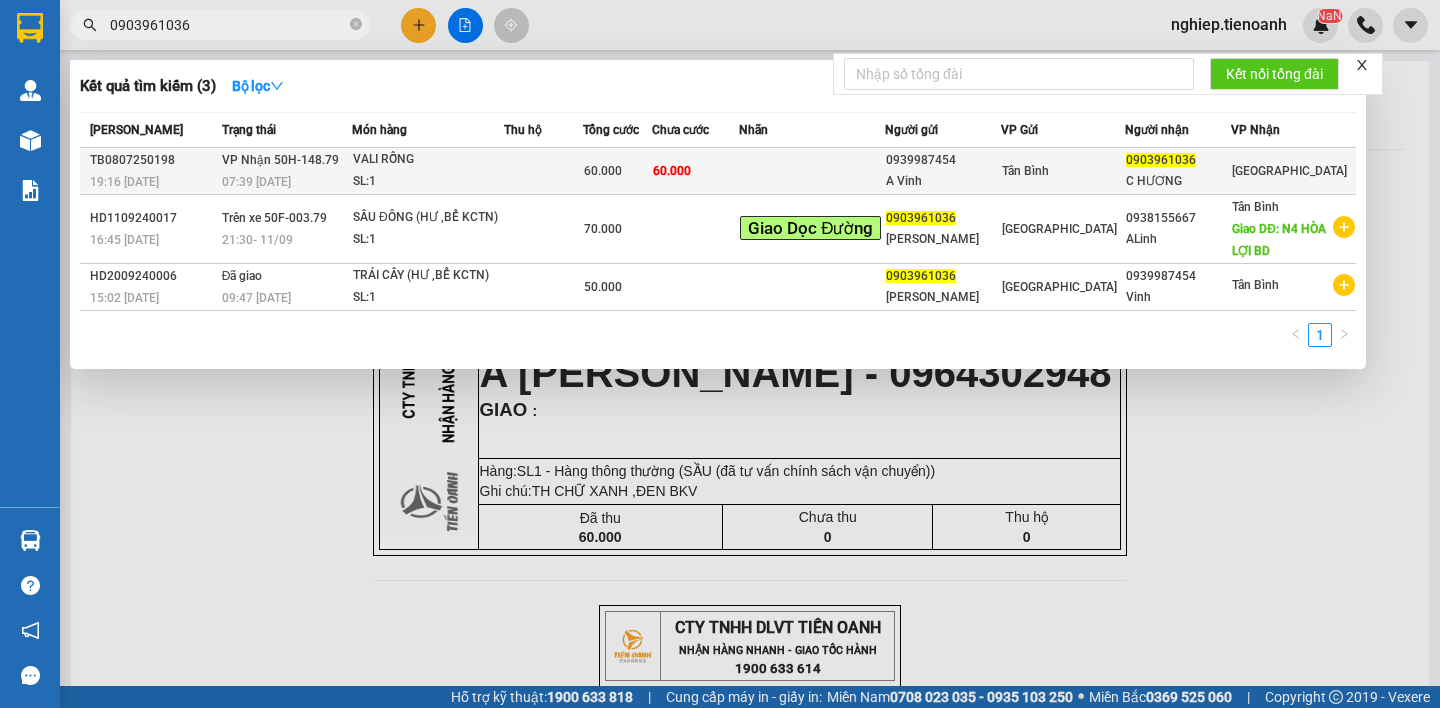 type on "0903961036" 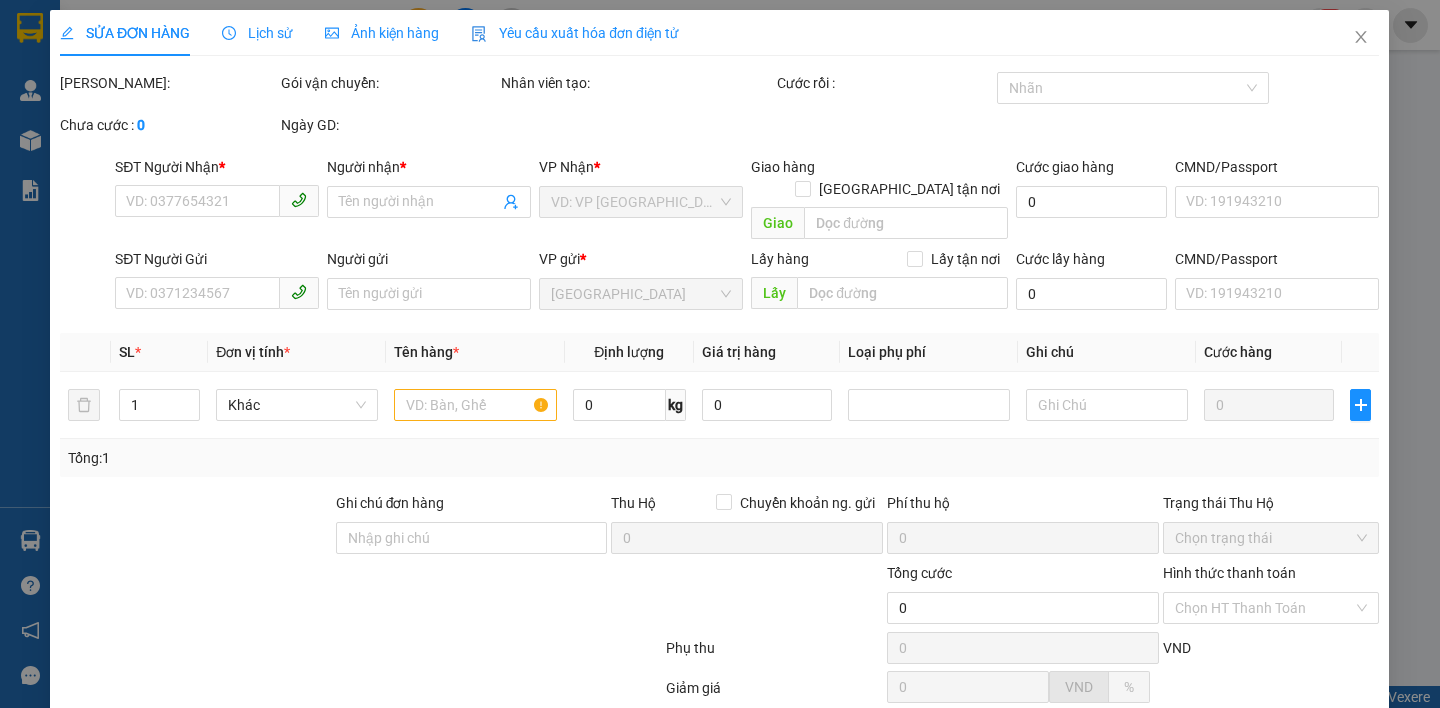 type on "0903961036" 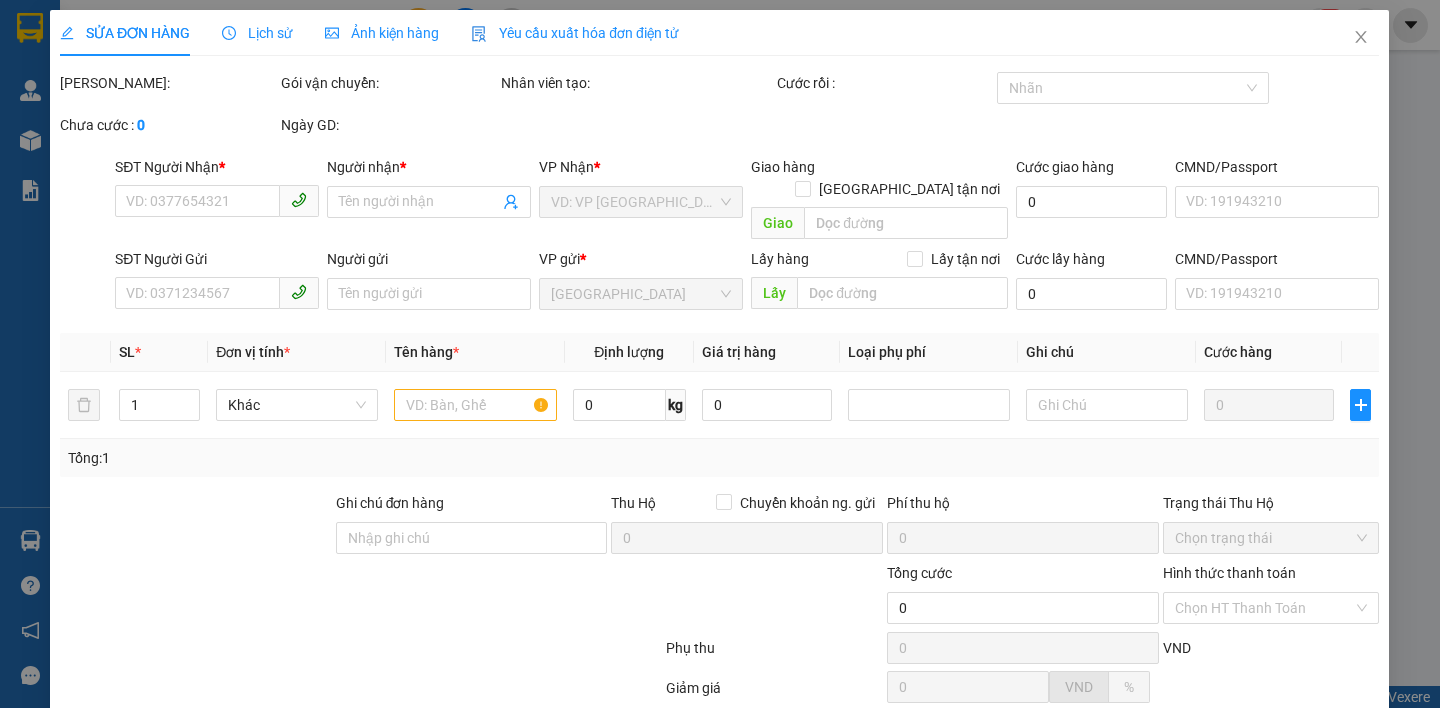 type on "A Vinh" 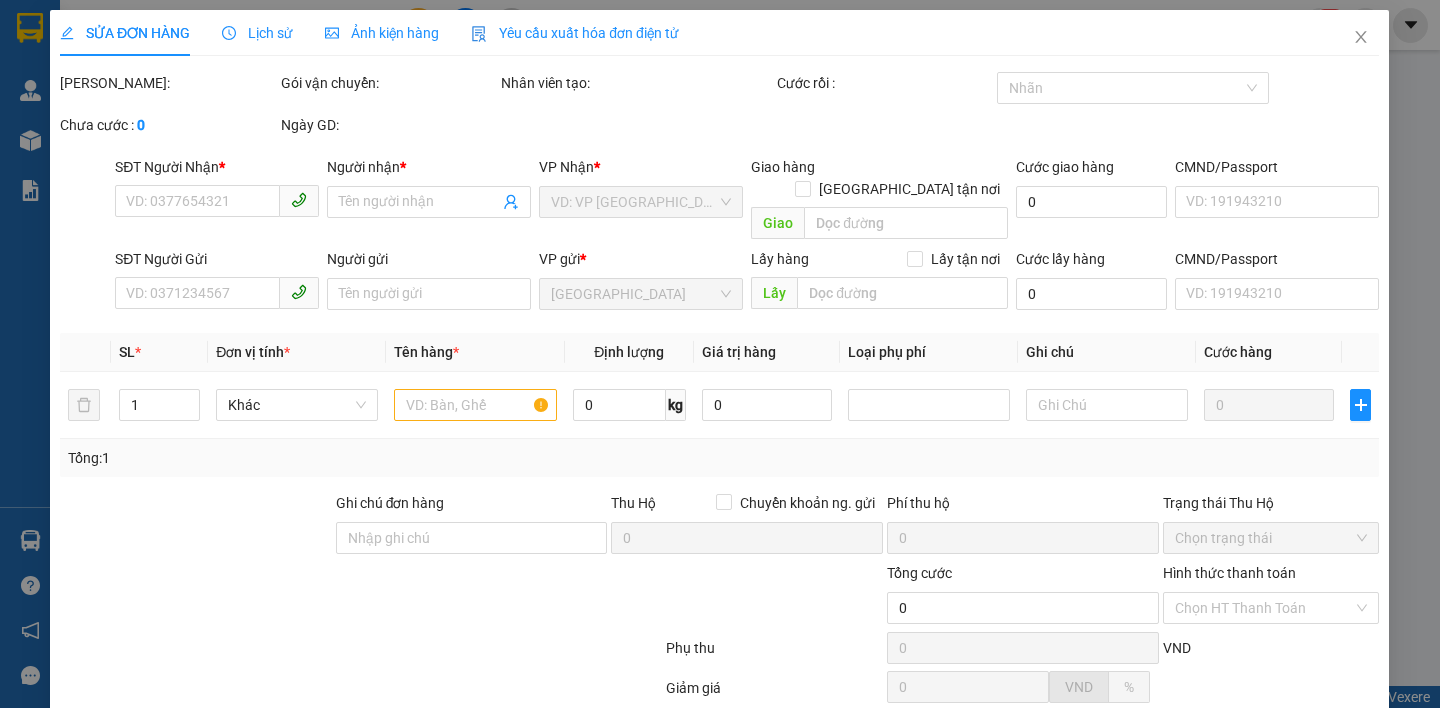 type on "60.000" 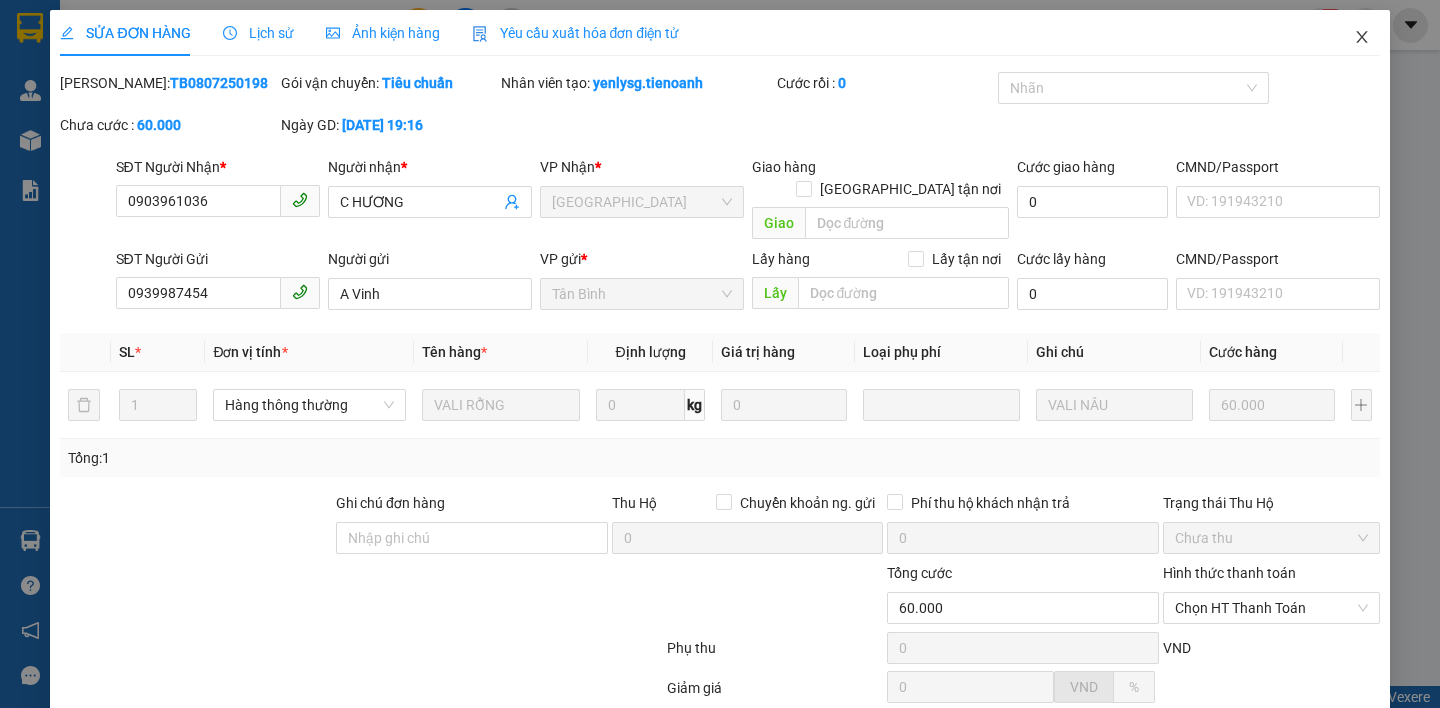 click 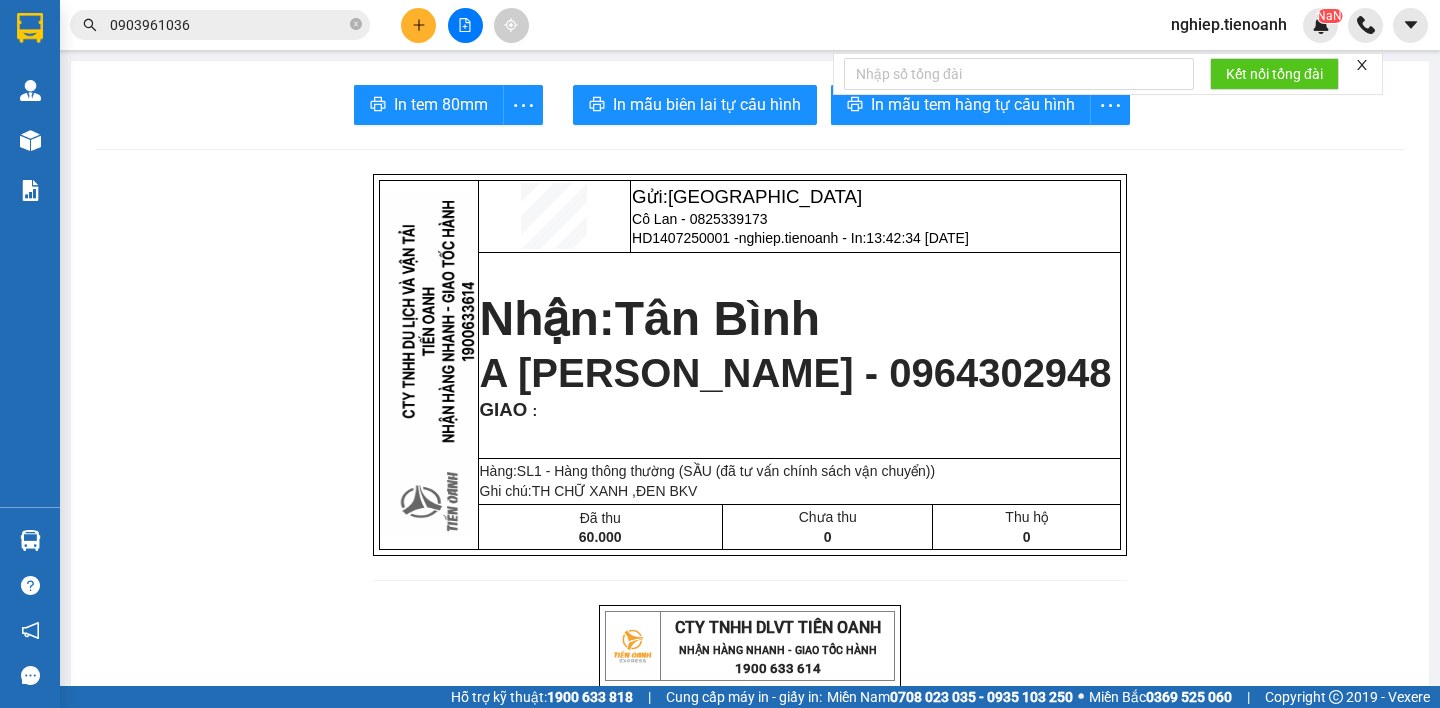click on "0903961036" at bounding box center (228, 25) 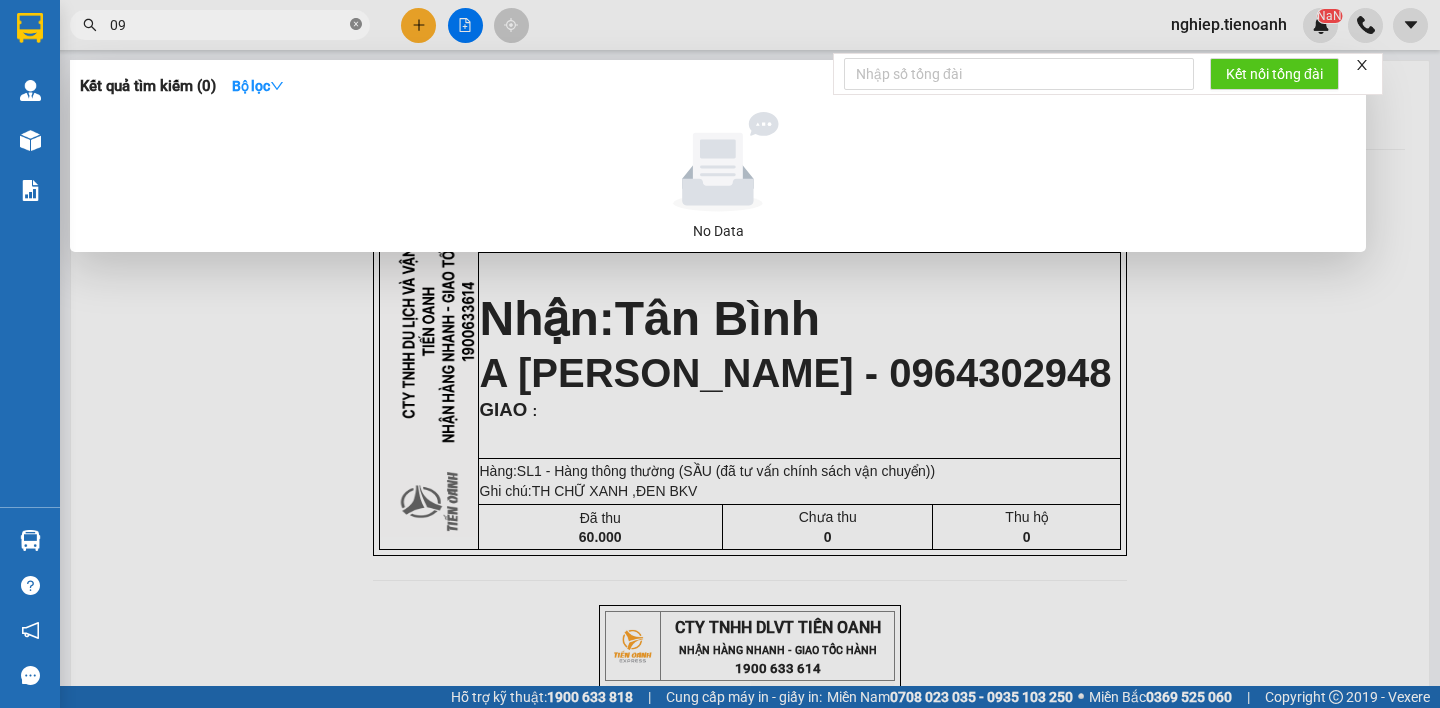 type on "0" 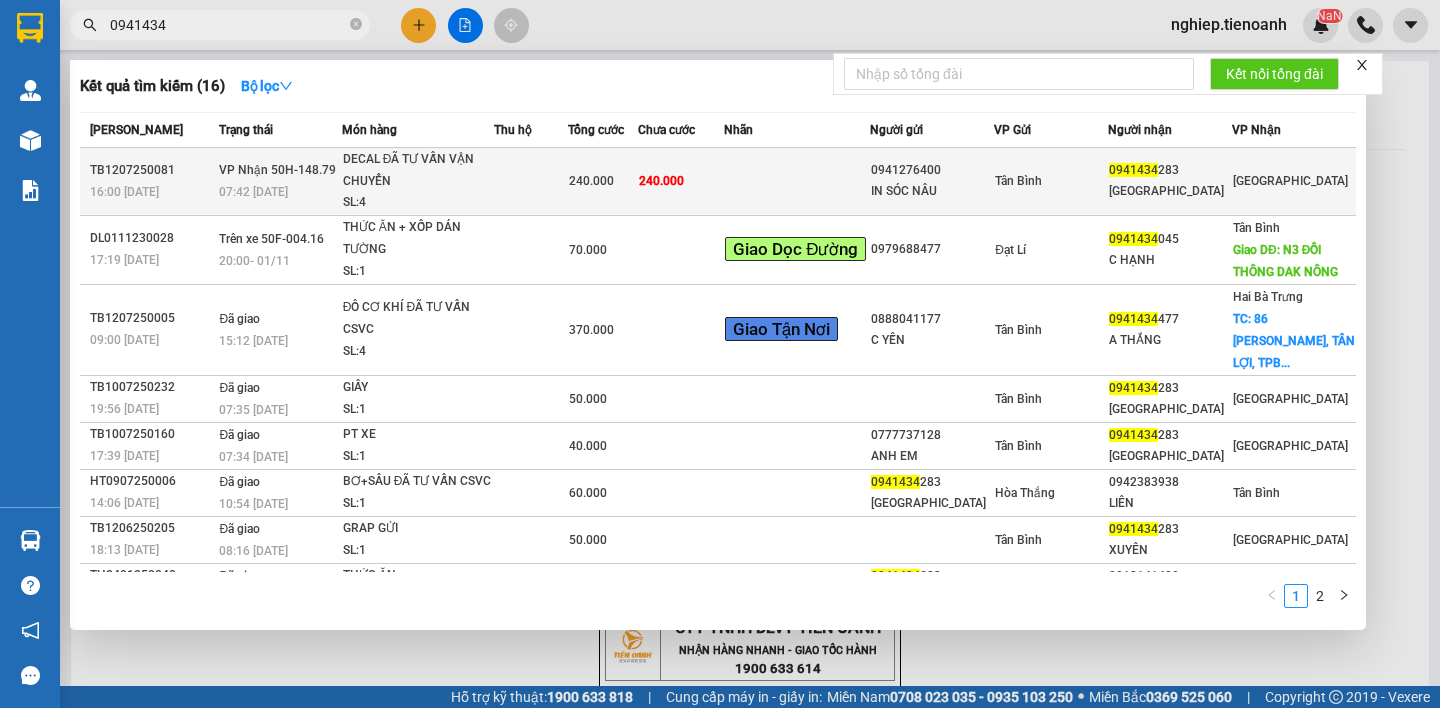 type on "0941434" 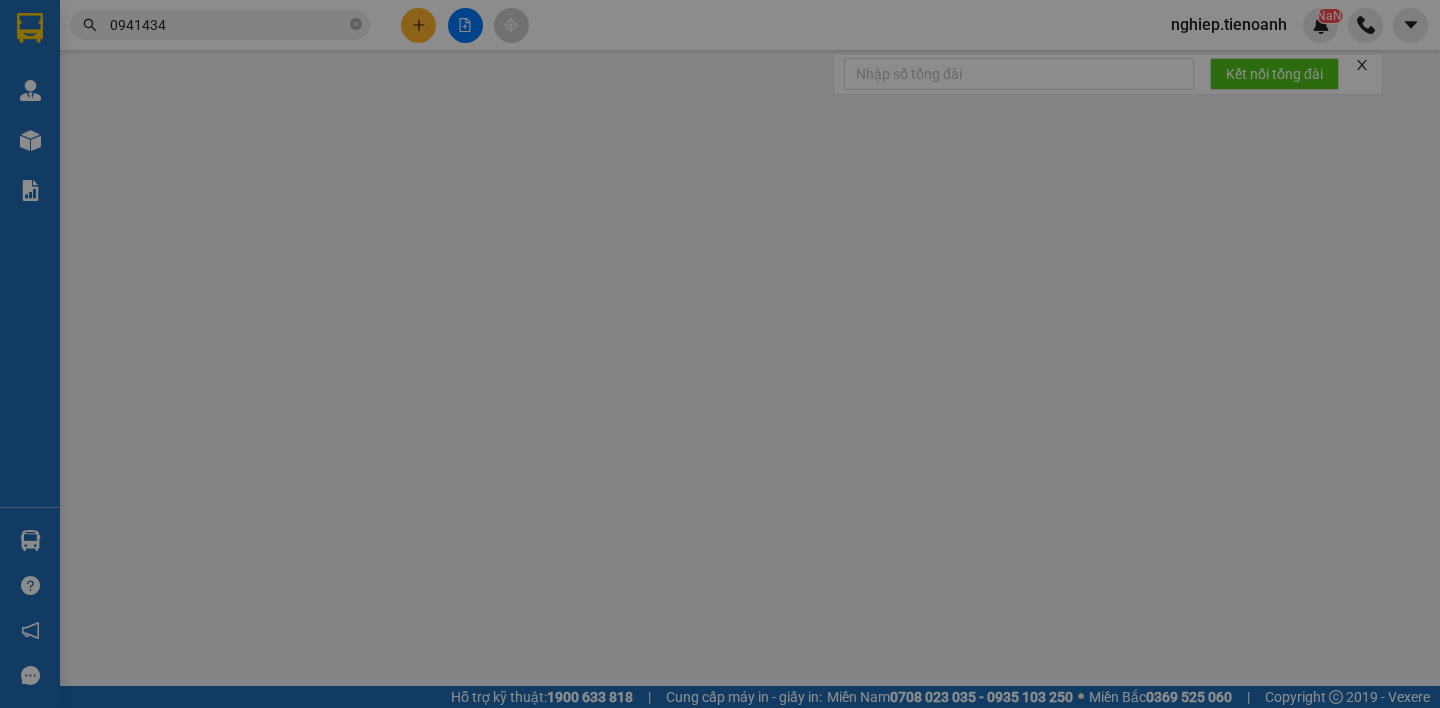 type on "0941434283" 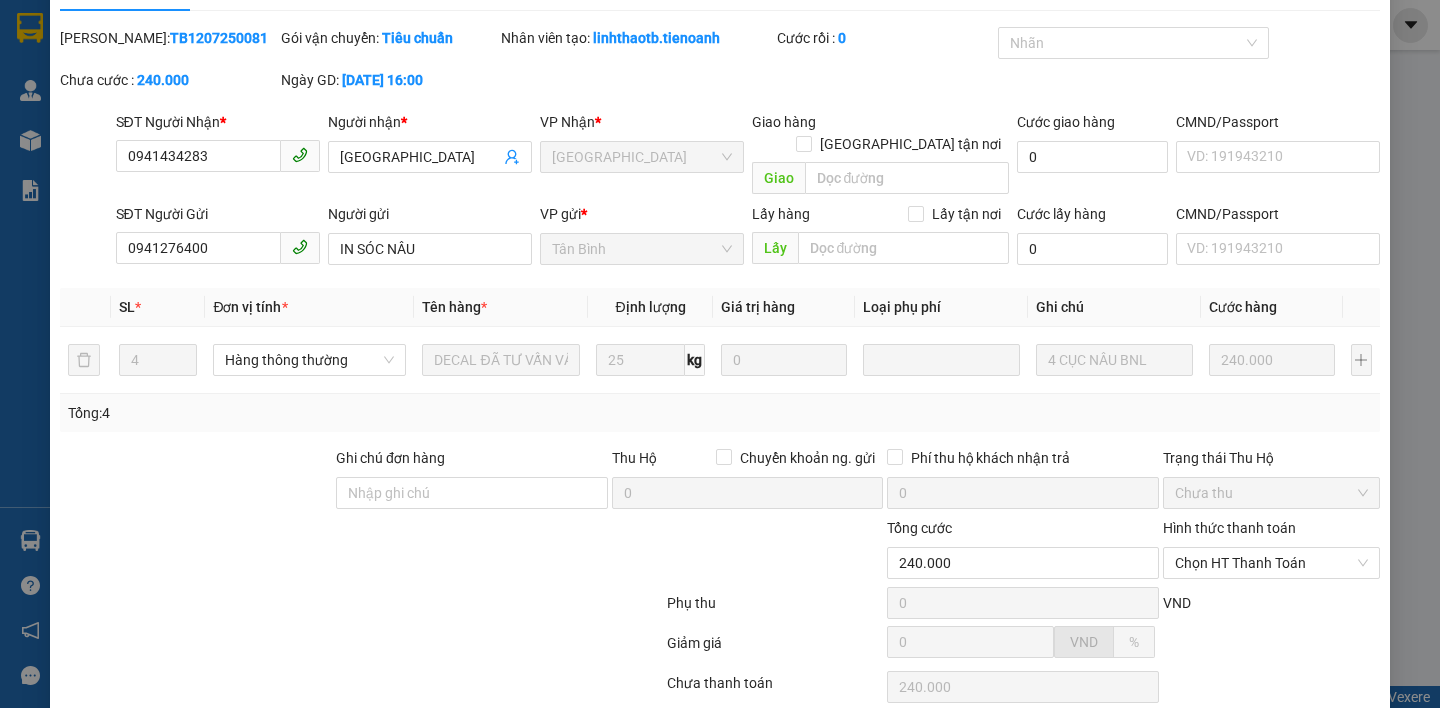 scroll, scrollTop: 47, scrollLeft: 0, axis: vertical 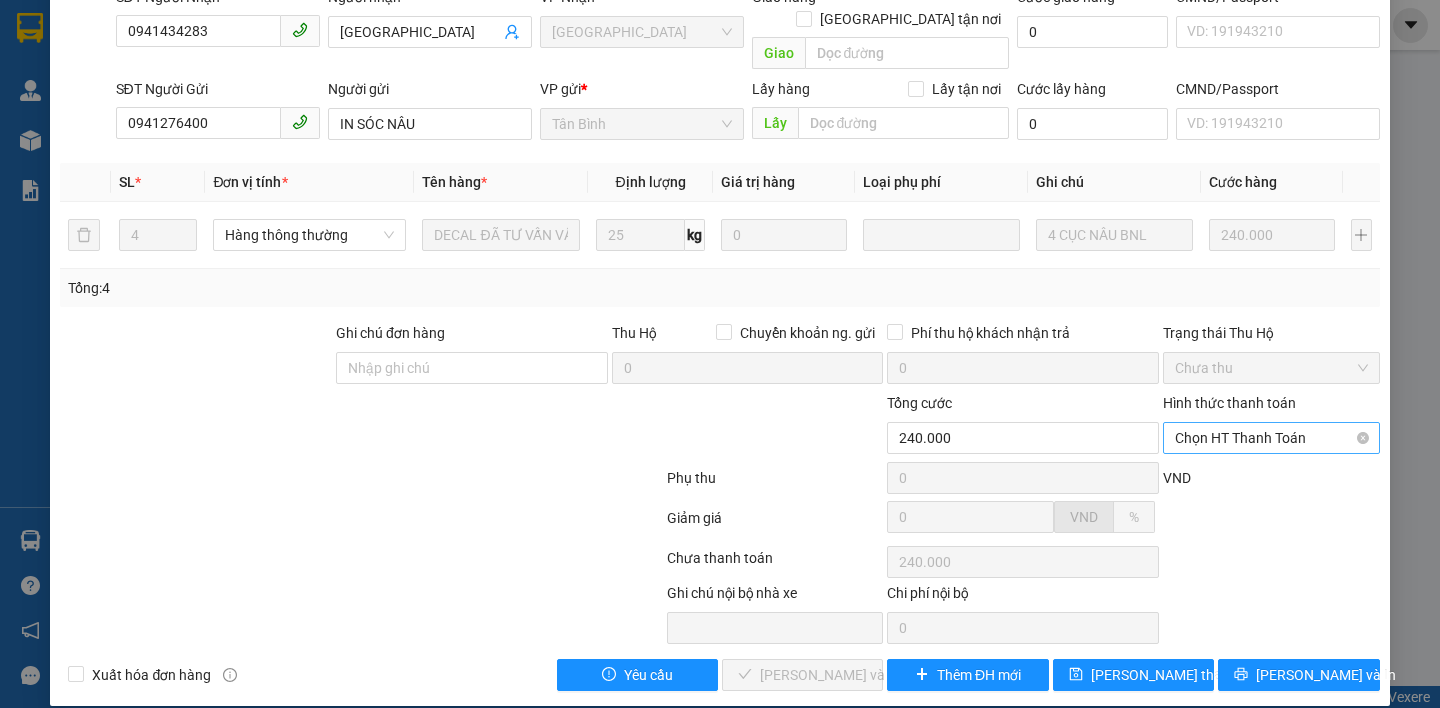 click on "Chọn HT Thanh Toán" at bounding box center (1271, 438) 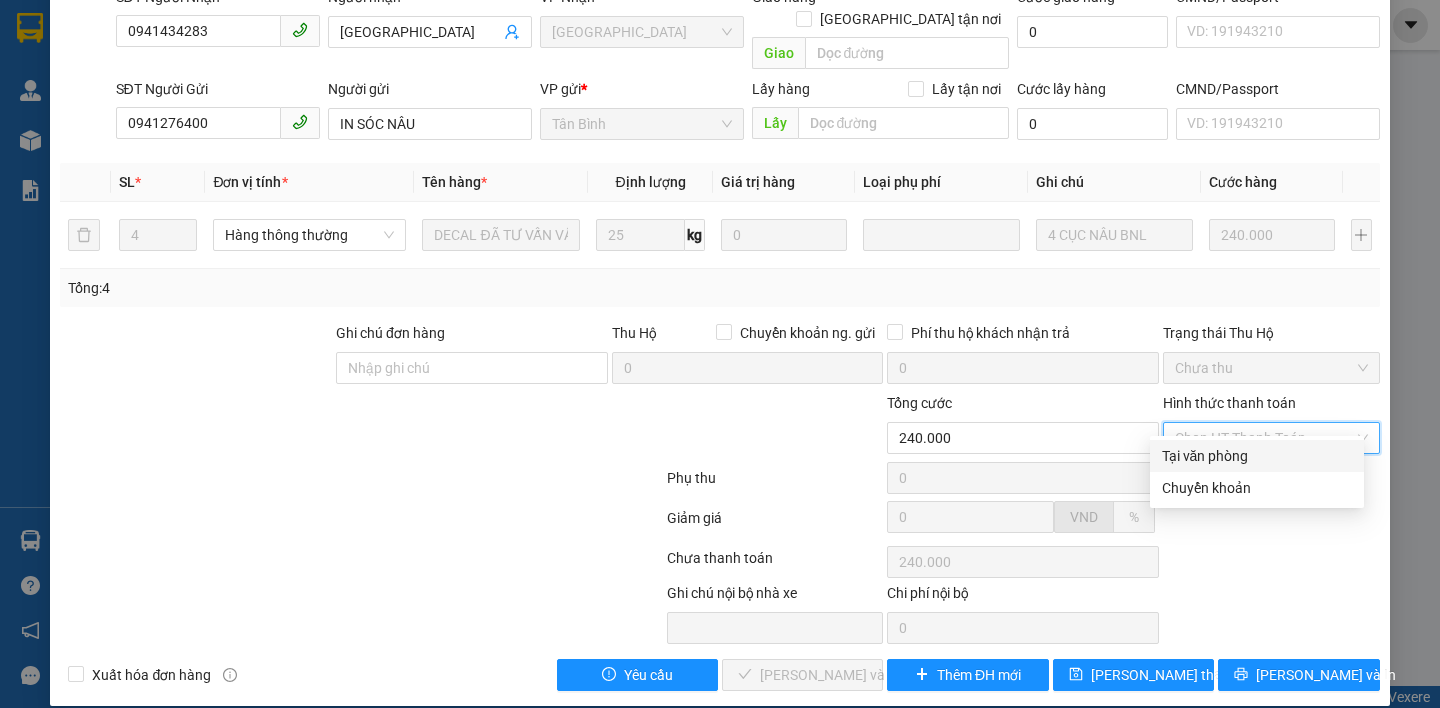 click on "Tại văn phòng" at bounding box center [1257, 456] 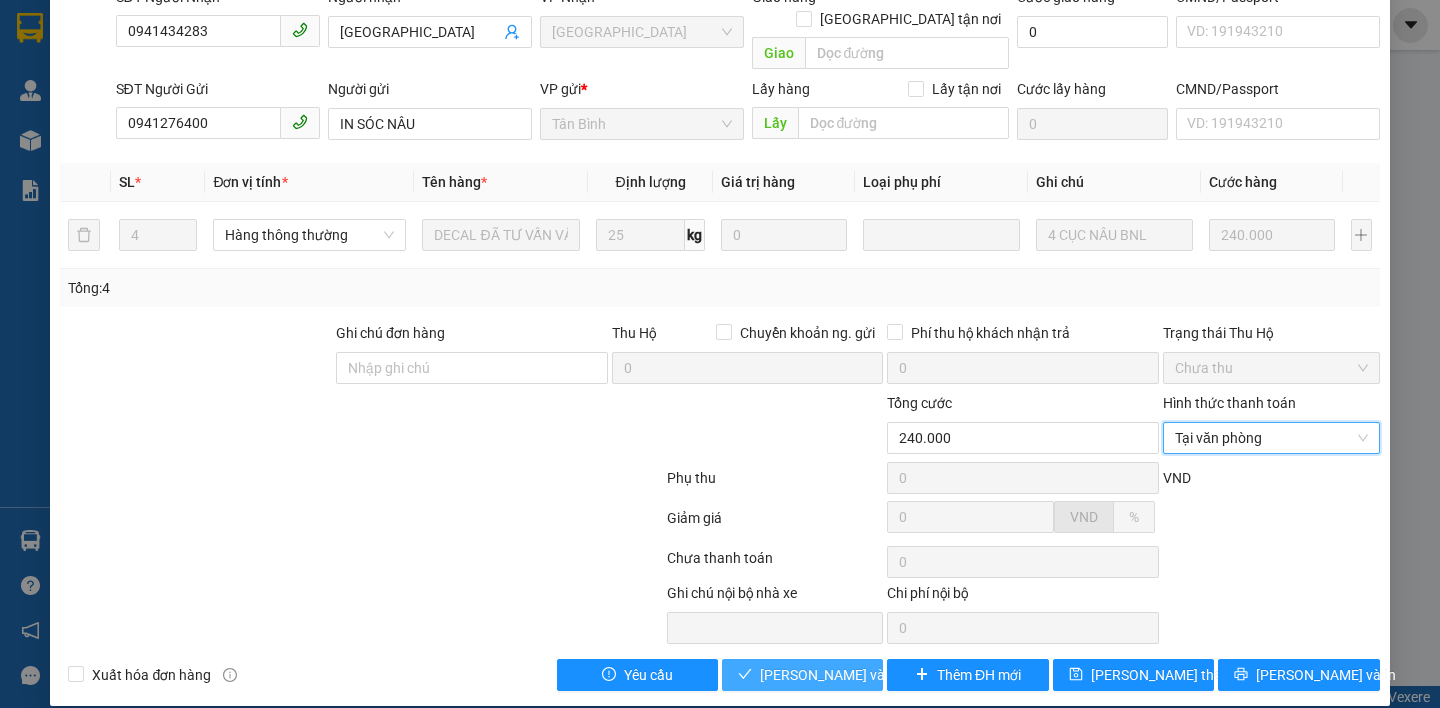 click on "[PERSON_NAME] và Giao hàng" at bounding box center [856, 675] 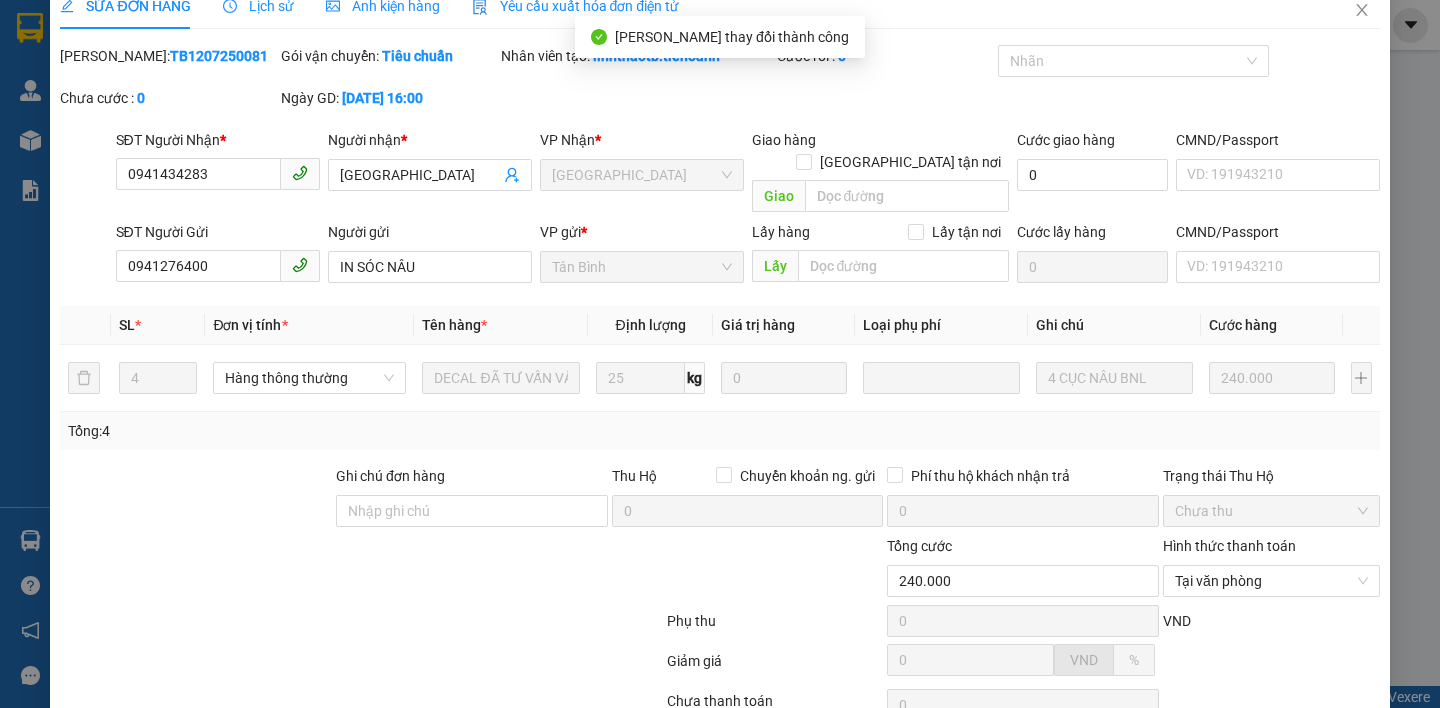 scroll, scrollTop: 13, scrollLeft: 0, axis: vertical 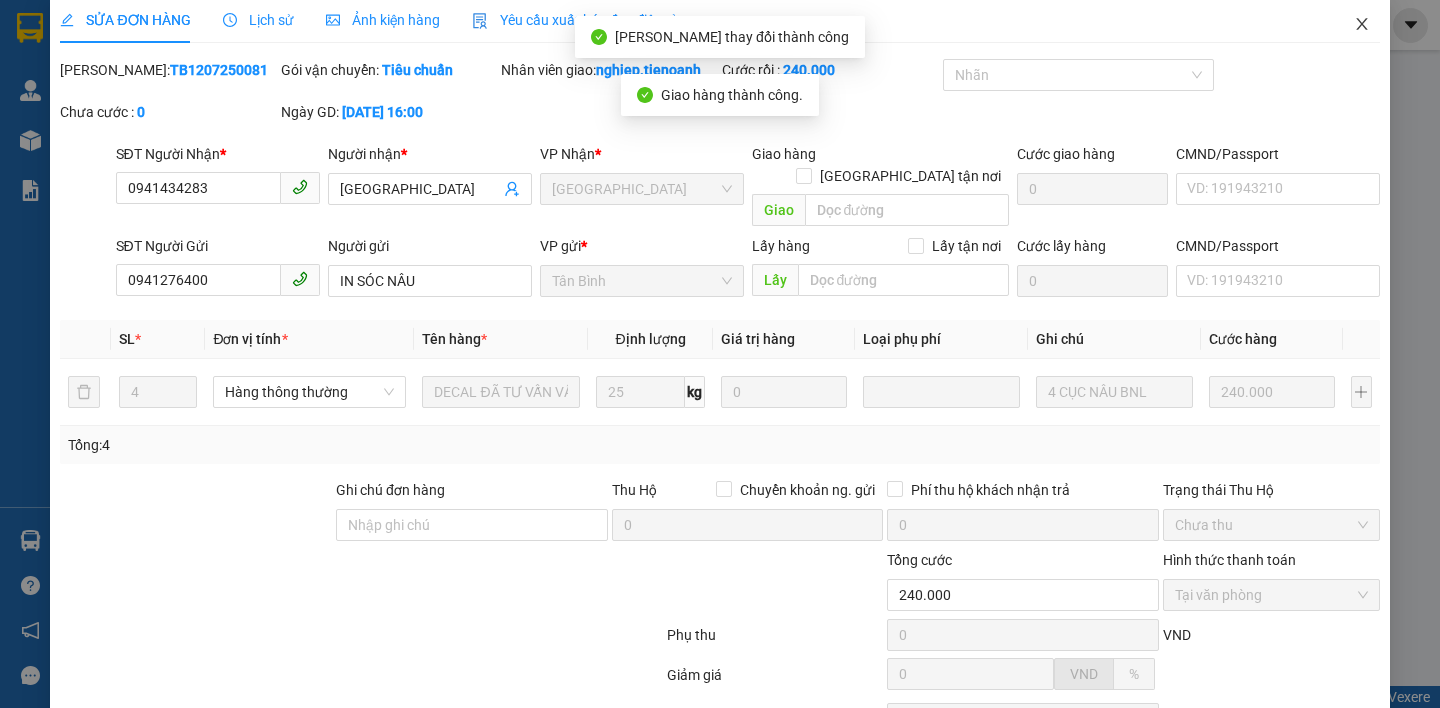 click at bounding box center [1362, 25] 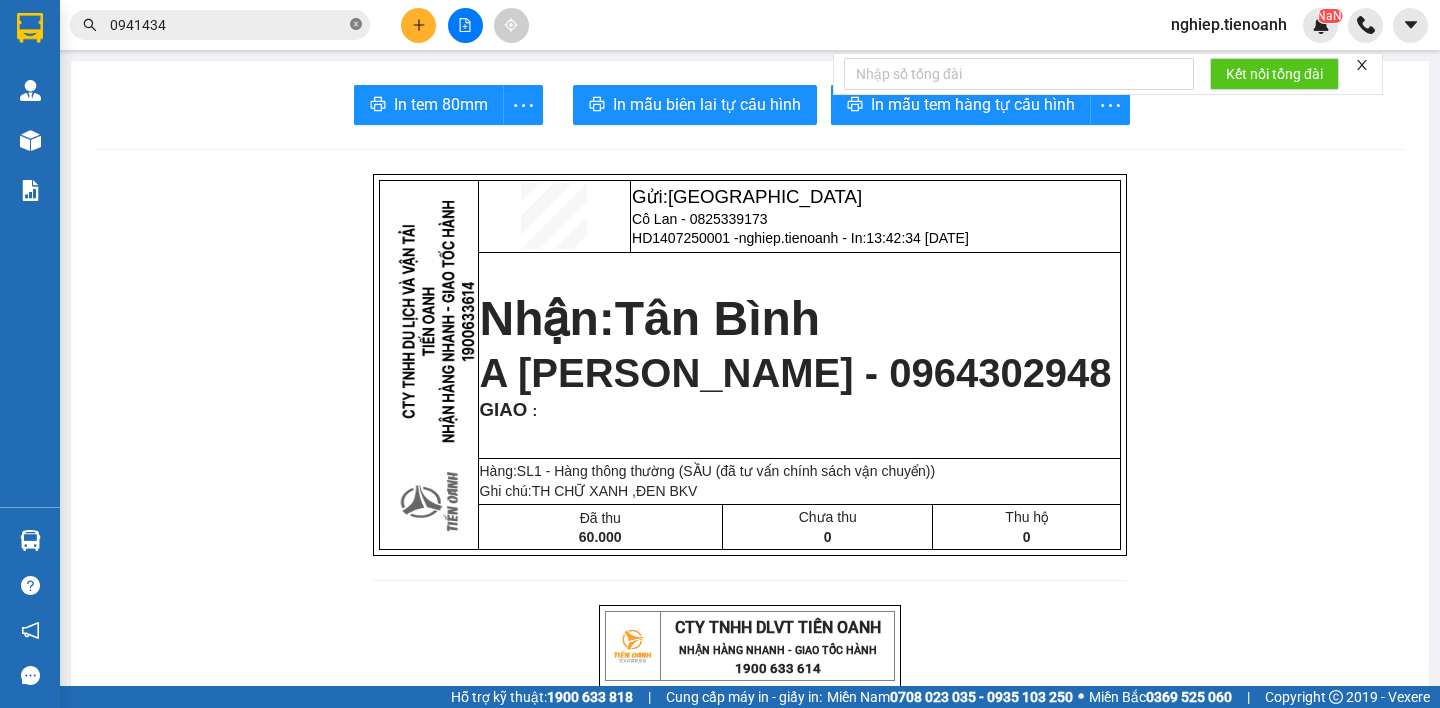 click 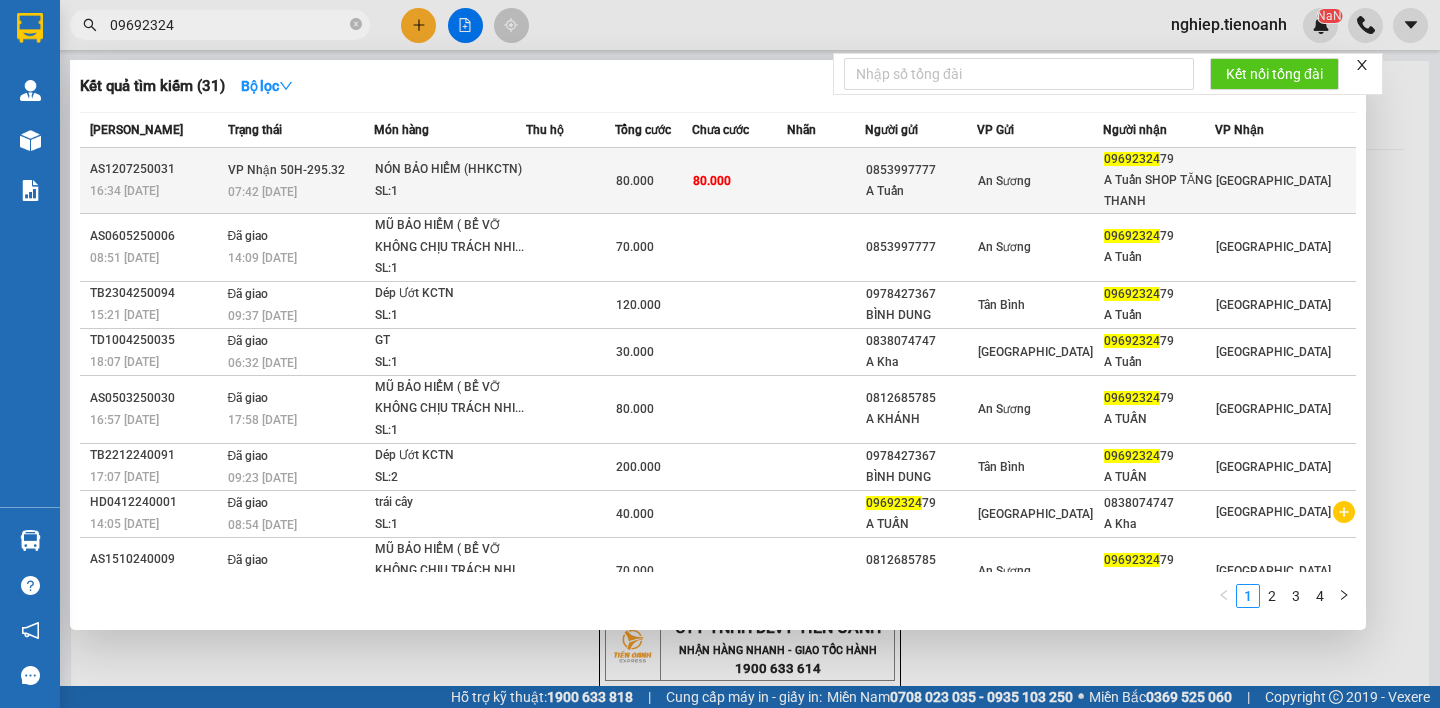 type on "09692324" 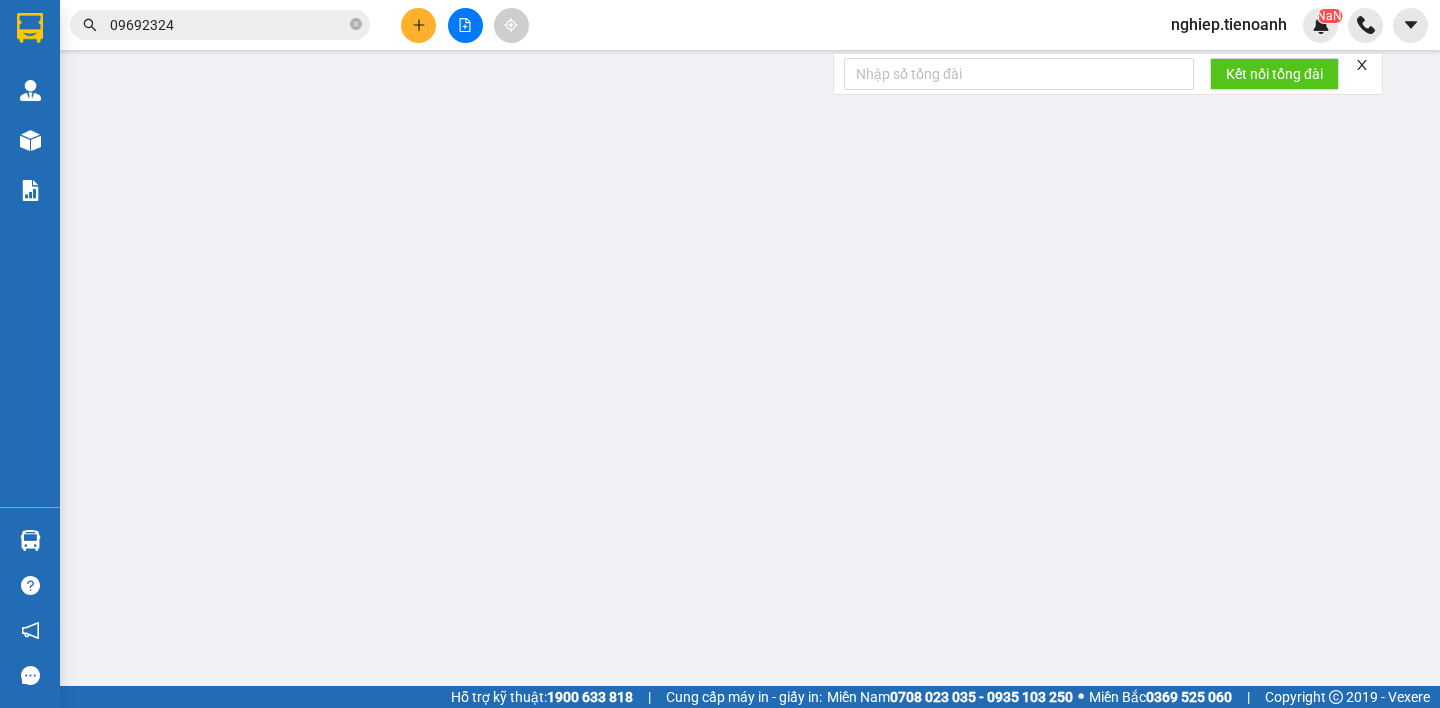 type on "0969232479" 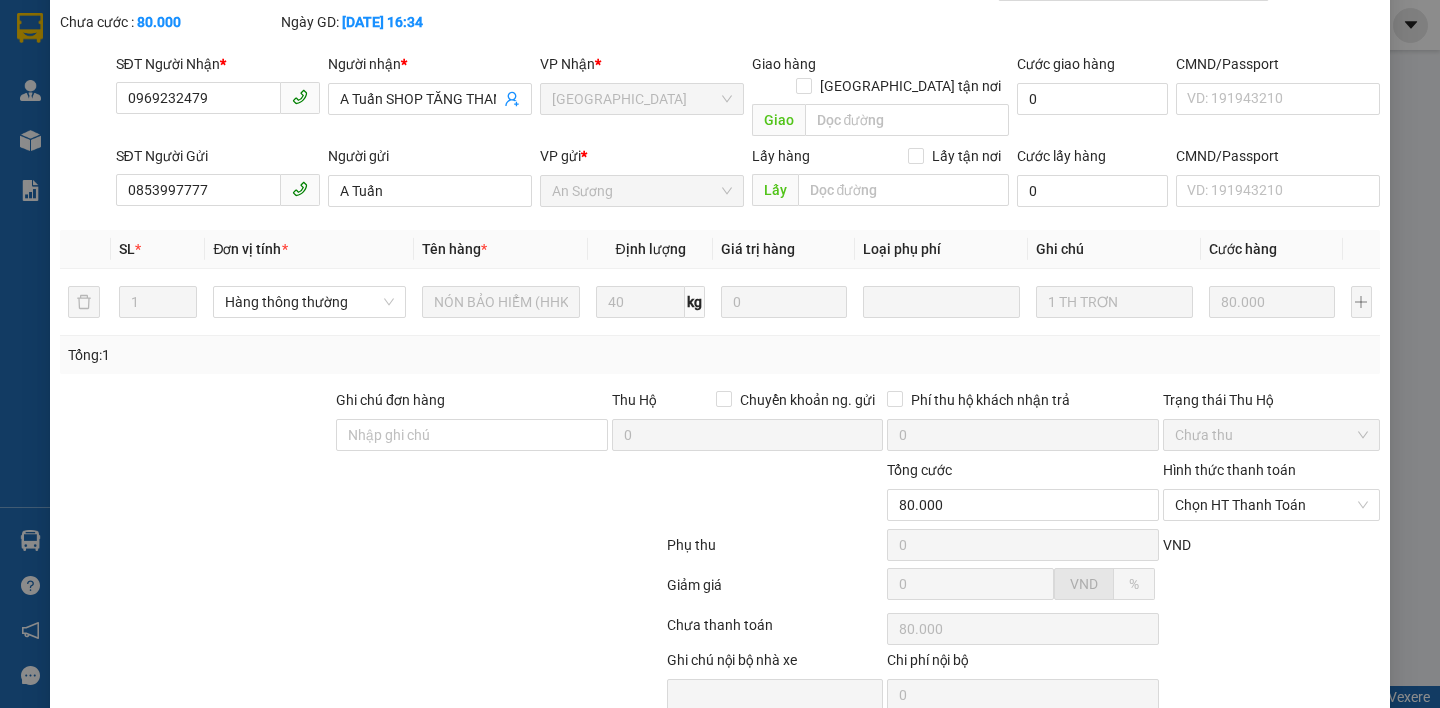 scroll, scrollTop: 170, scrollLeft: 0, axis: vertical 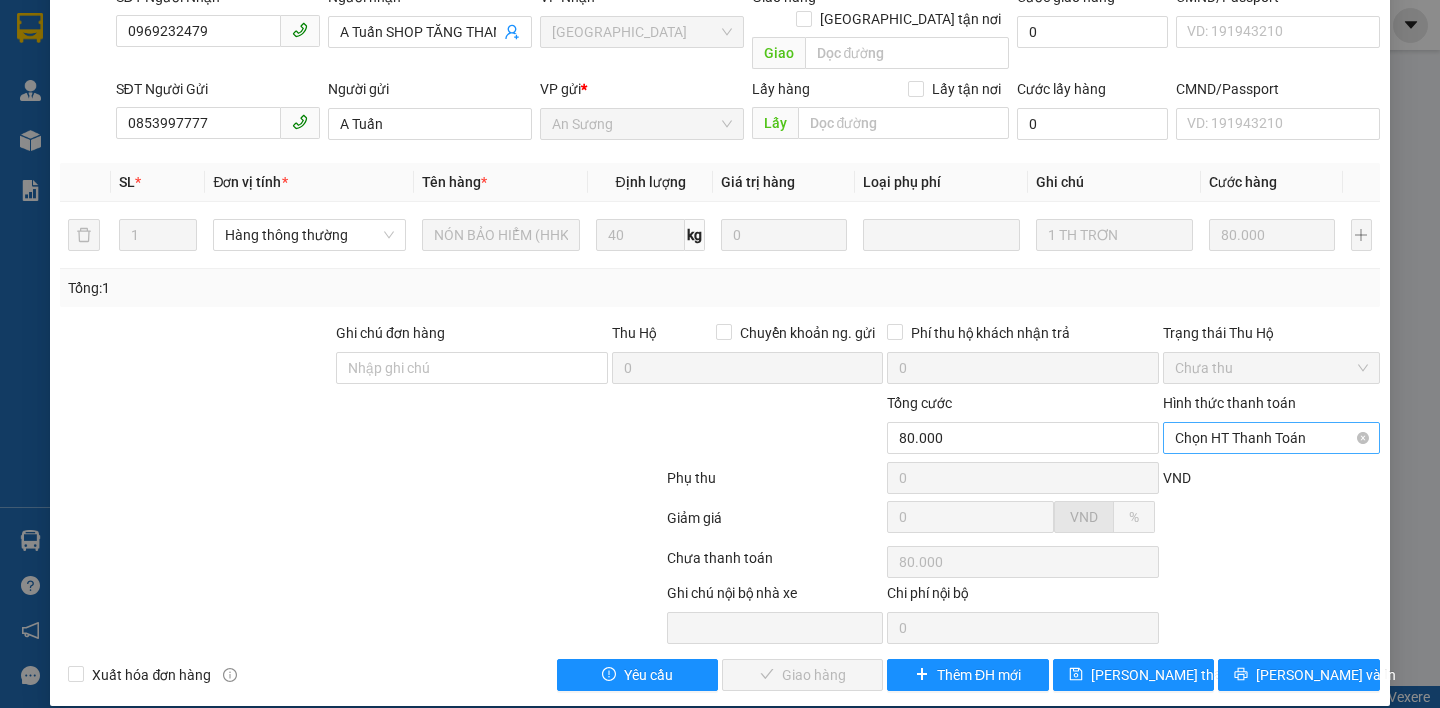 click on "Chọn HT Thanh Toán" at bounding box center (1271, 438) 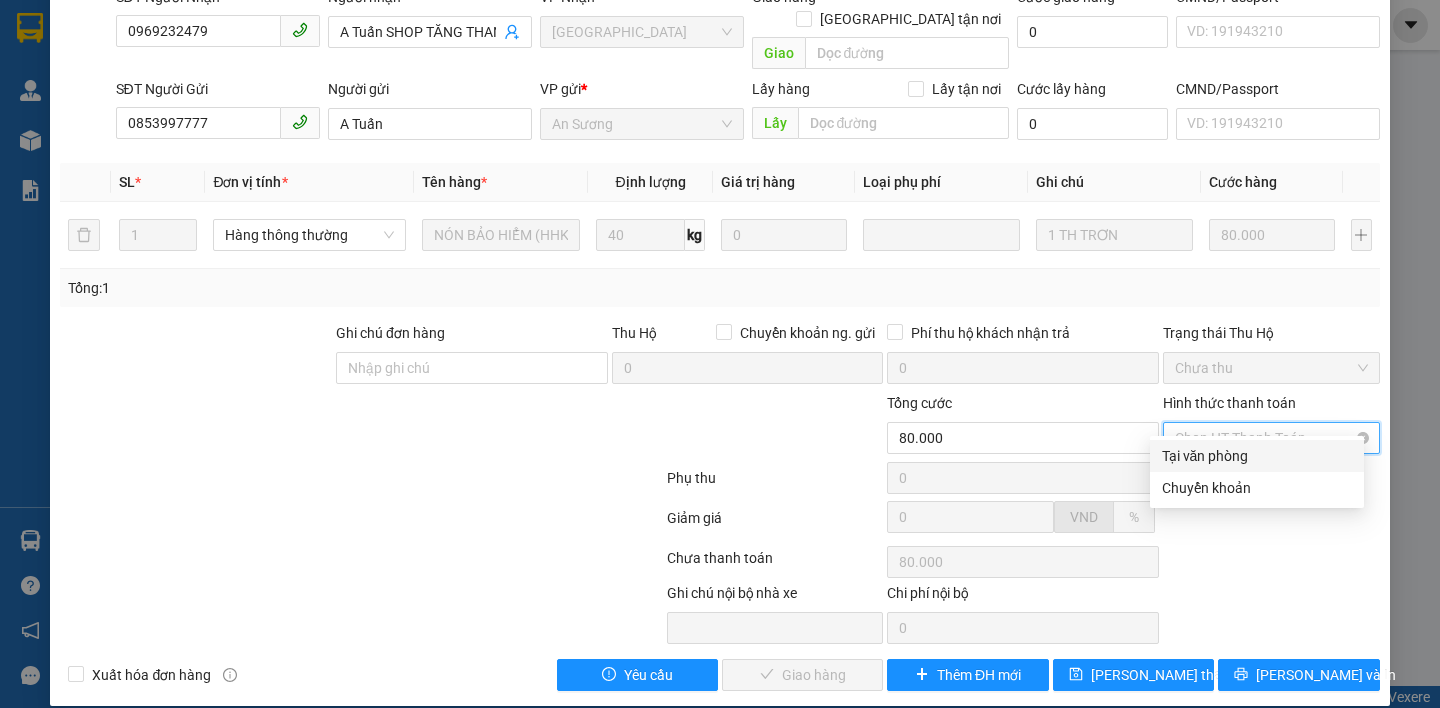 click on "Tại văn phòng" at bounding box center [1257, 456] 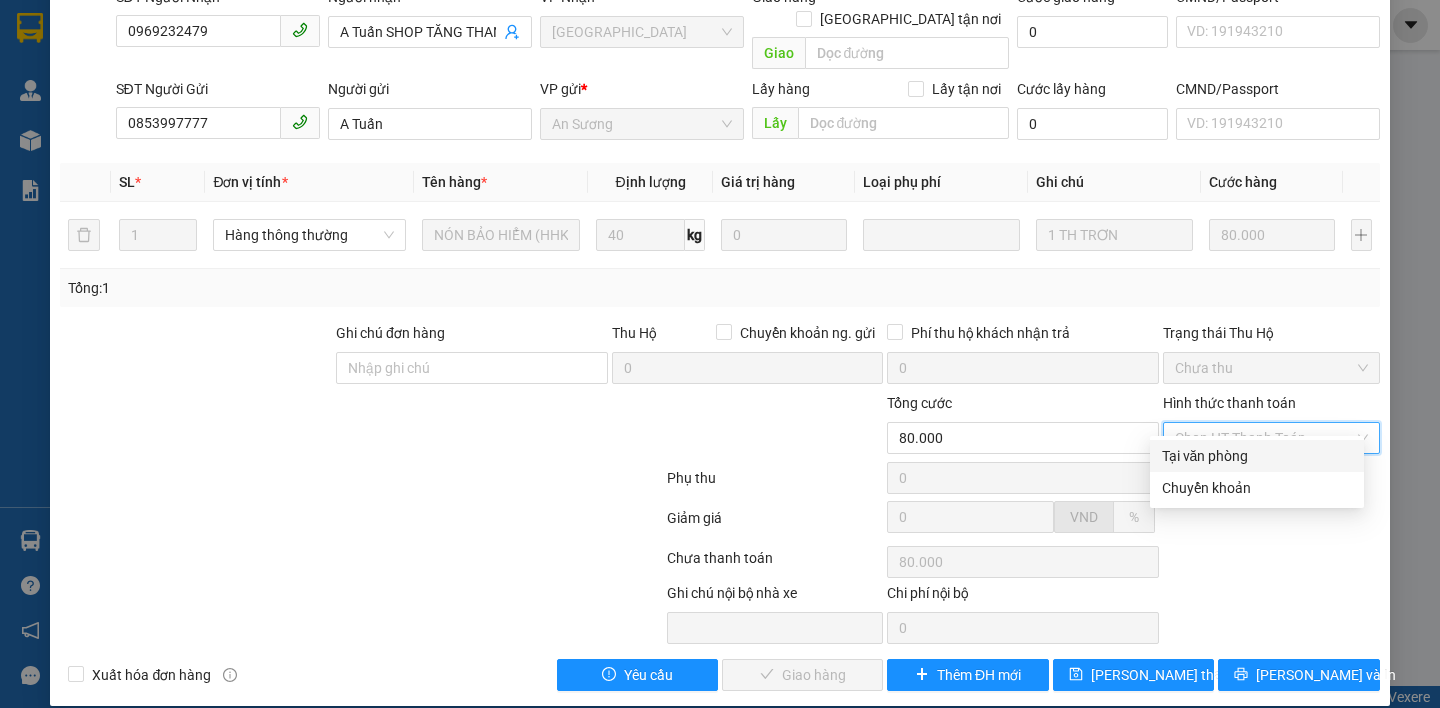 type on "0" 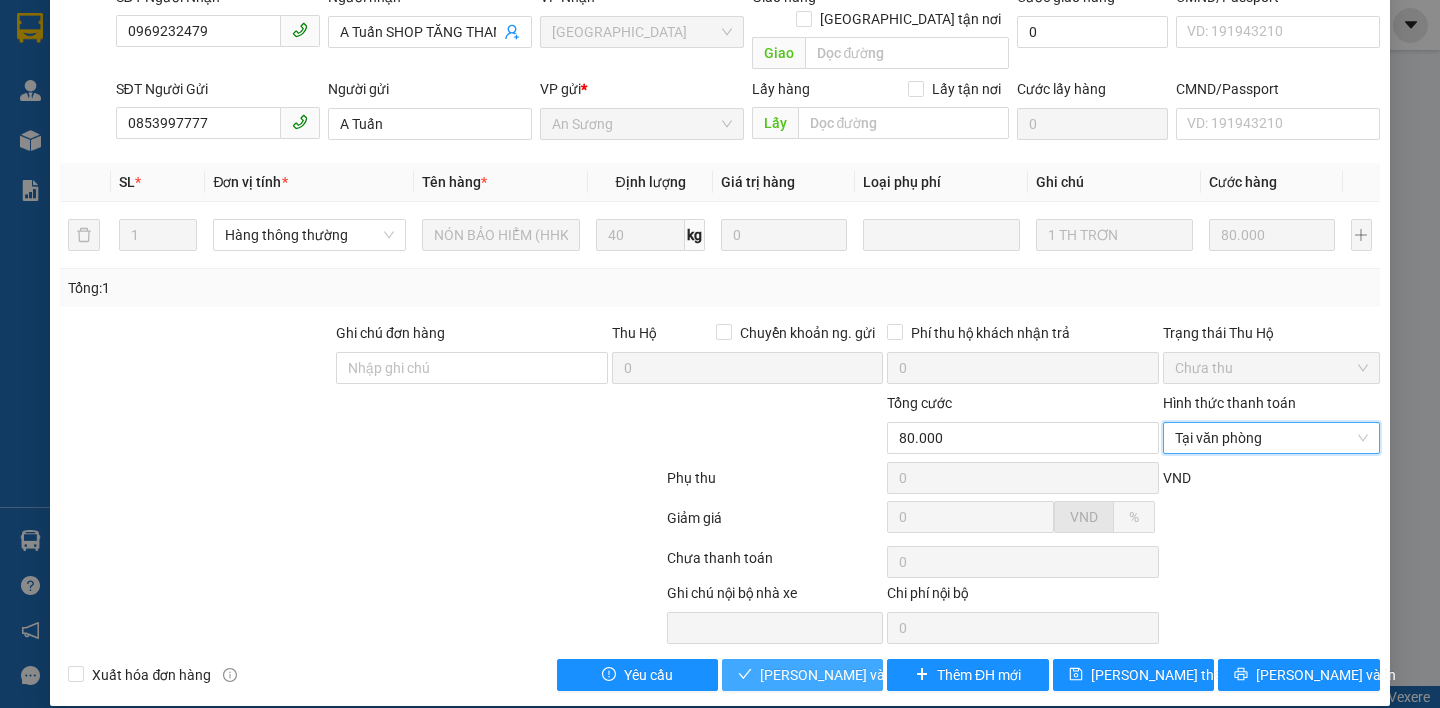 click on "[PERSON_NAME] và Giao hàng" at bounding box center (802, 675) 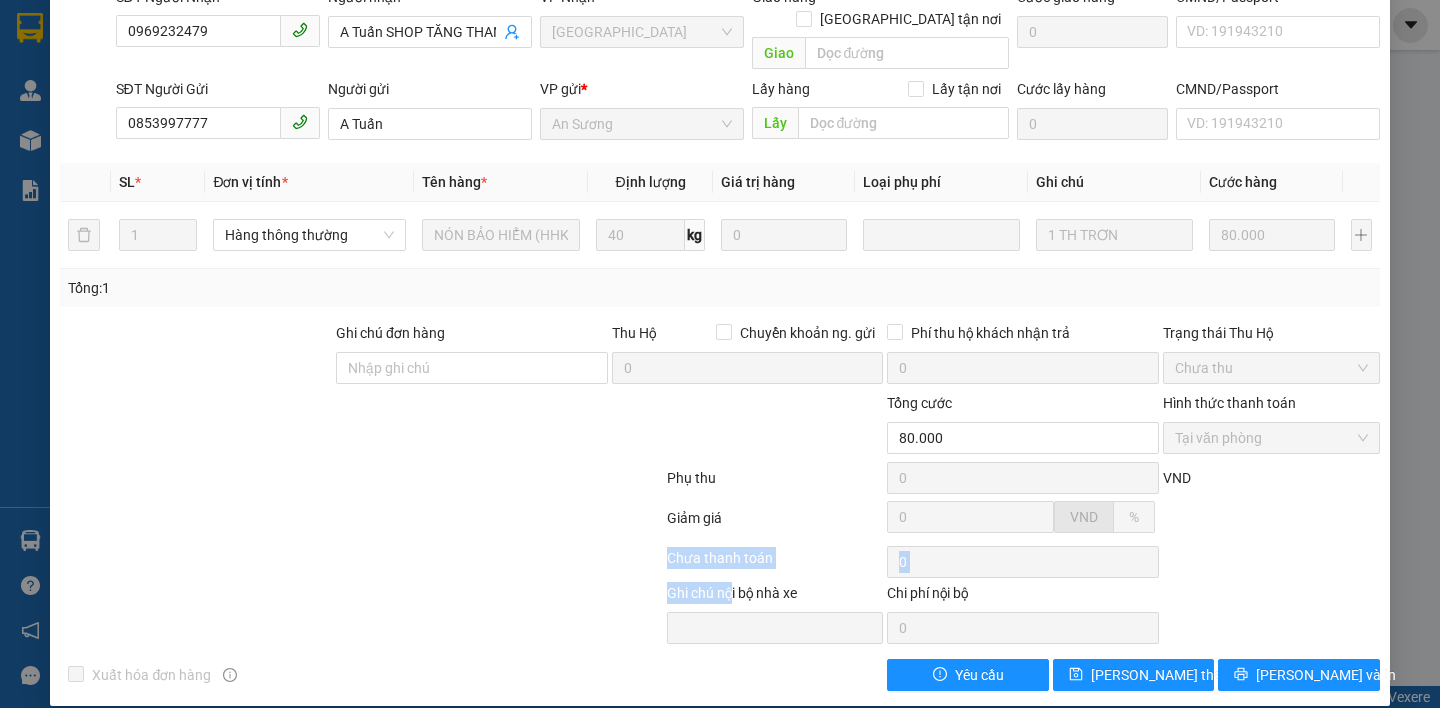 drag, startPoint x: 724, startPoint y: 577, endPoint x: 627, endPoint y: 543, distance: 102.78619 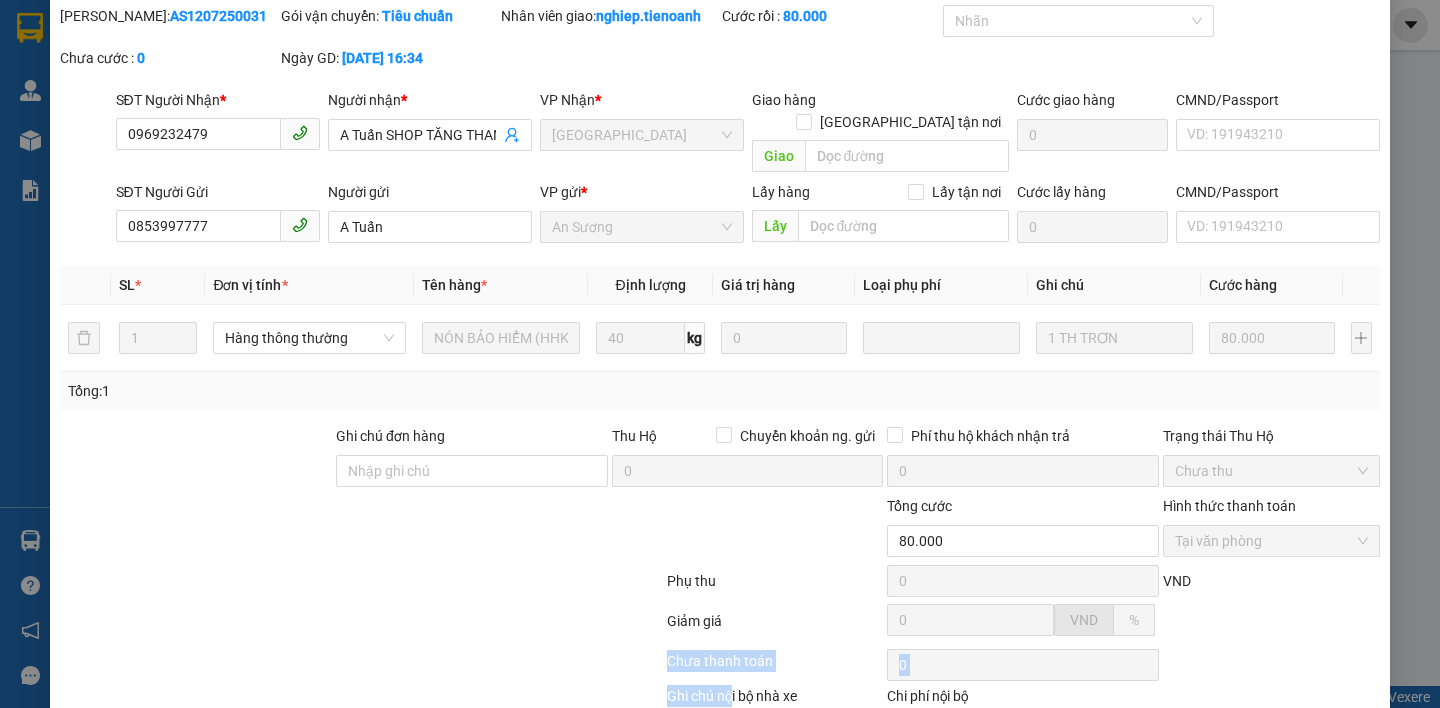 scroll, scrollTop: 65, scrollLeft: 0, axis: vertical 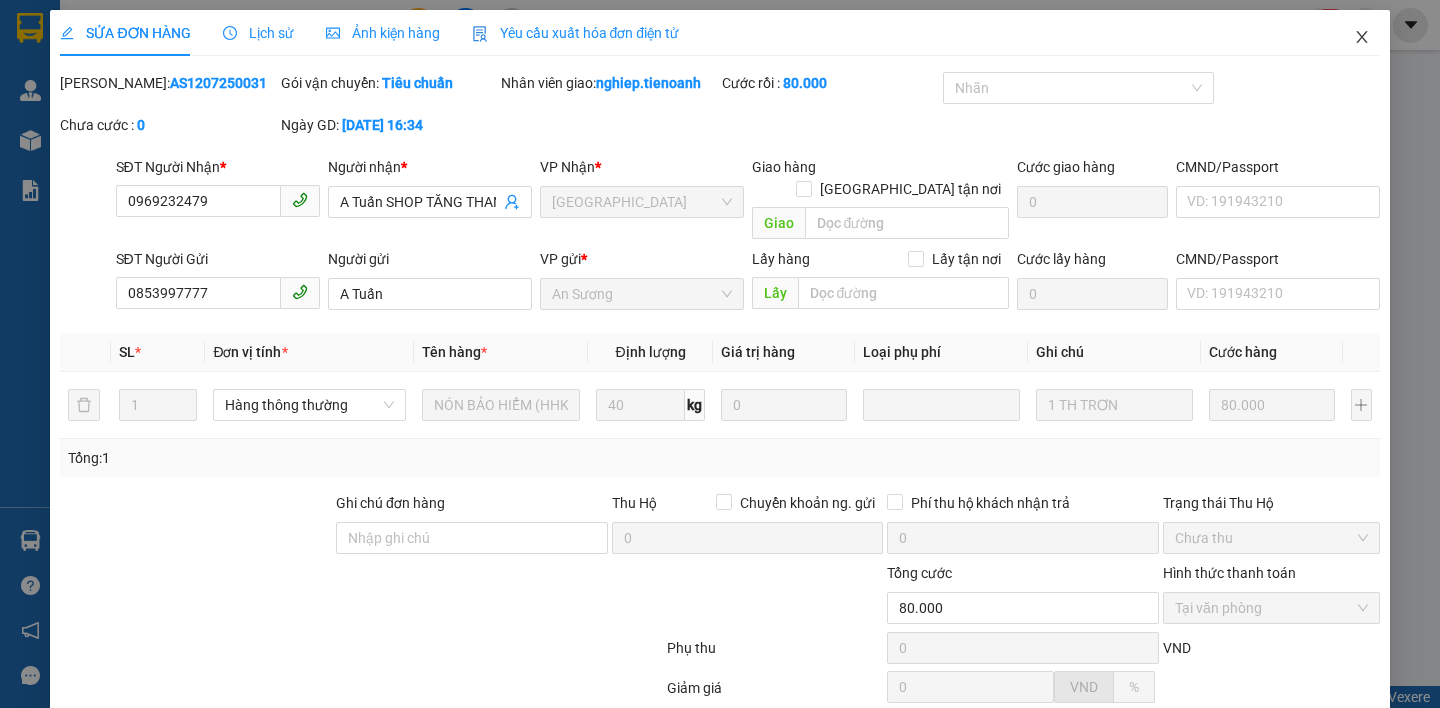 click at bounding box center [1362, 38] 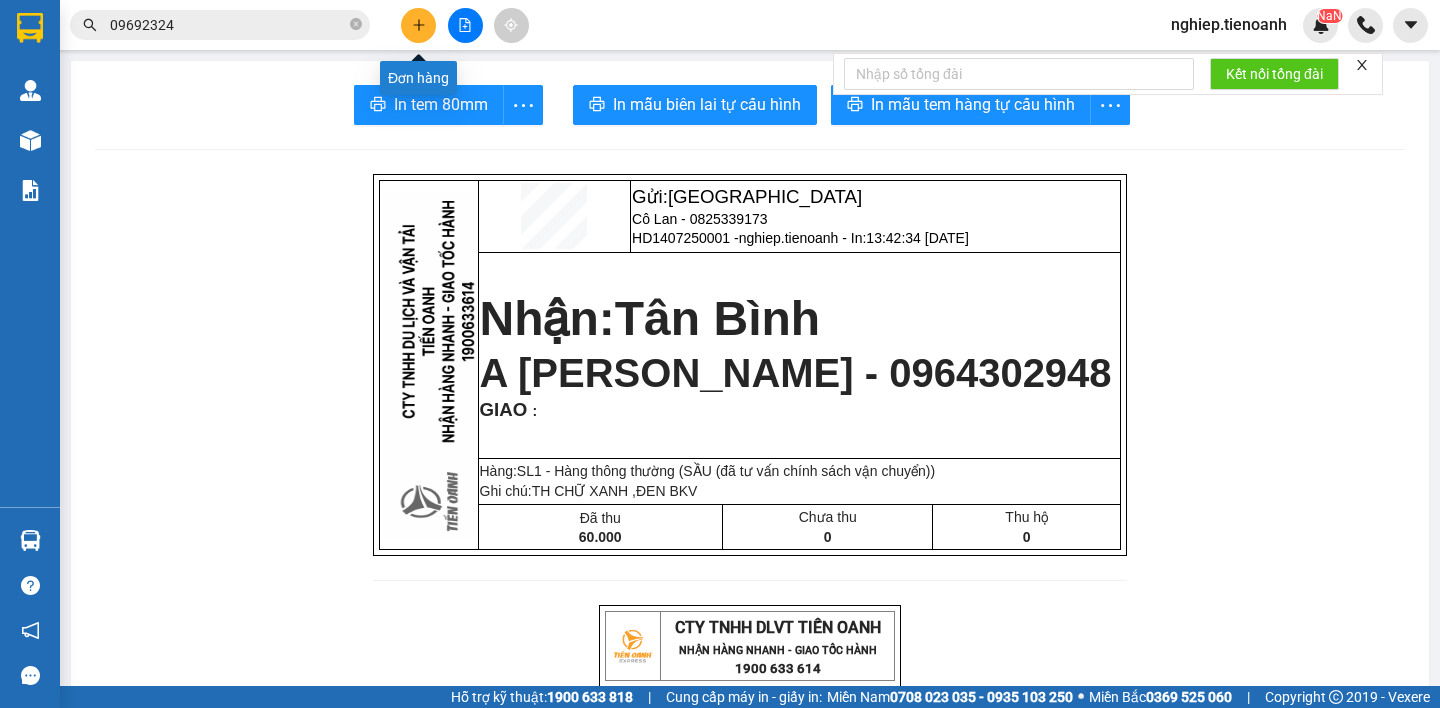 click at bounding box center [418, 25] 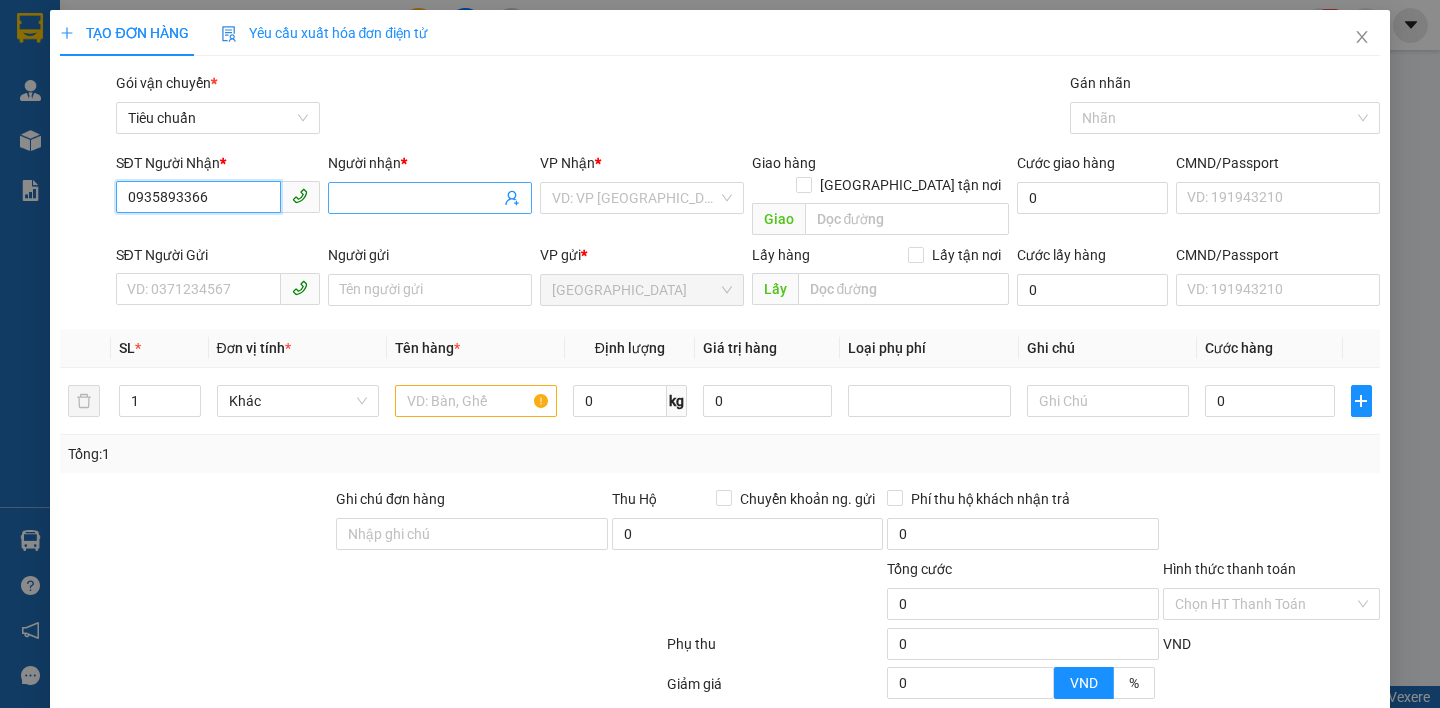 type on "0935893366" 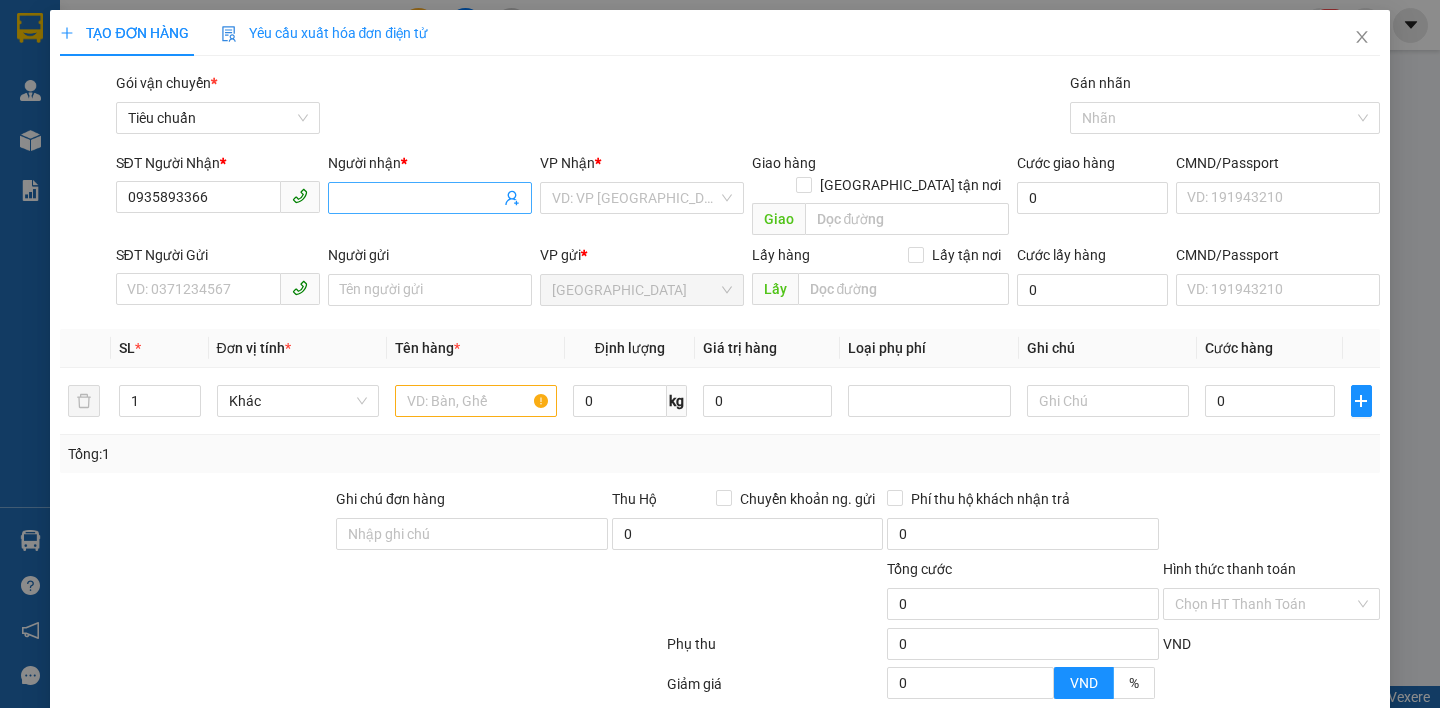 click on "Người nhận  *" at bounding box center [420, 198] 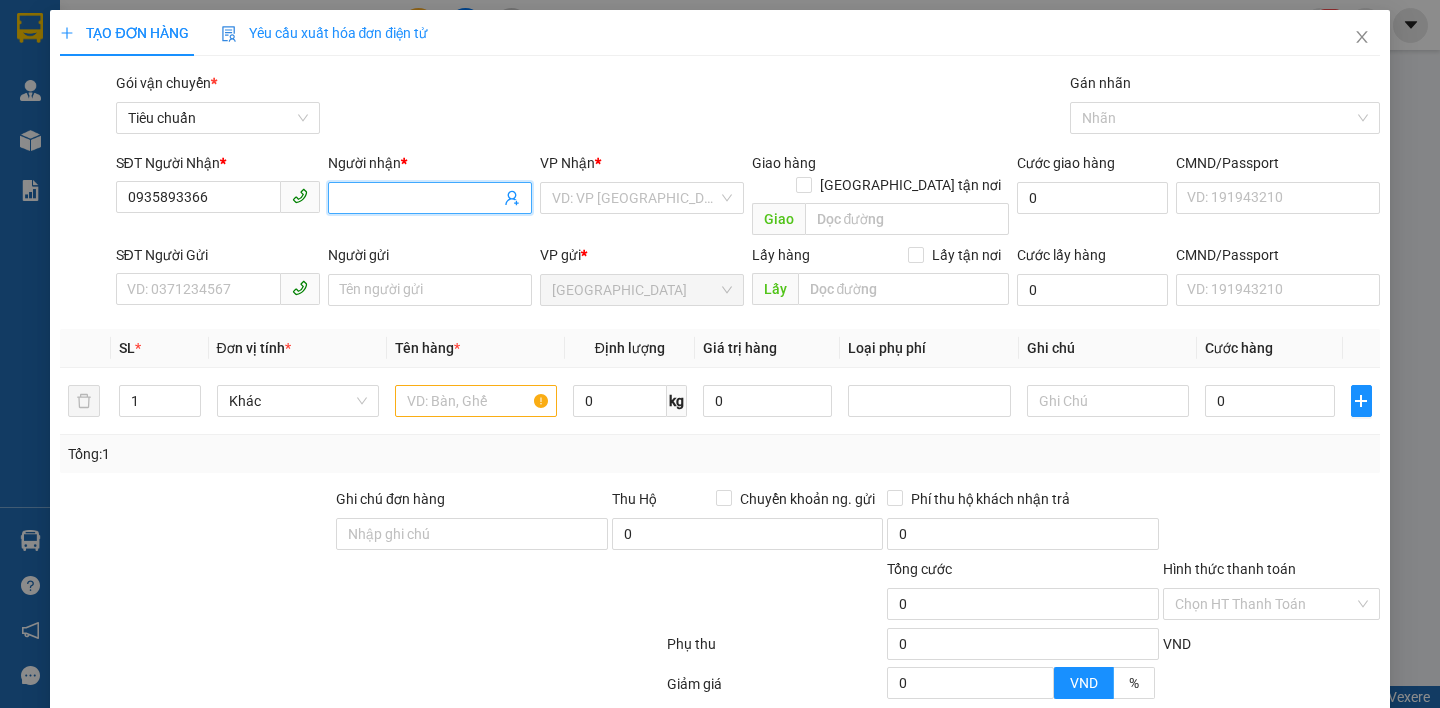 click on "Người nhận  *" at bounding box center [420, 198] 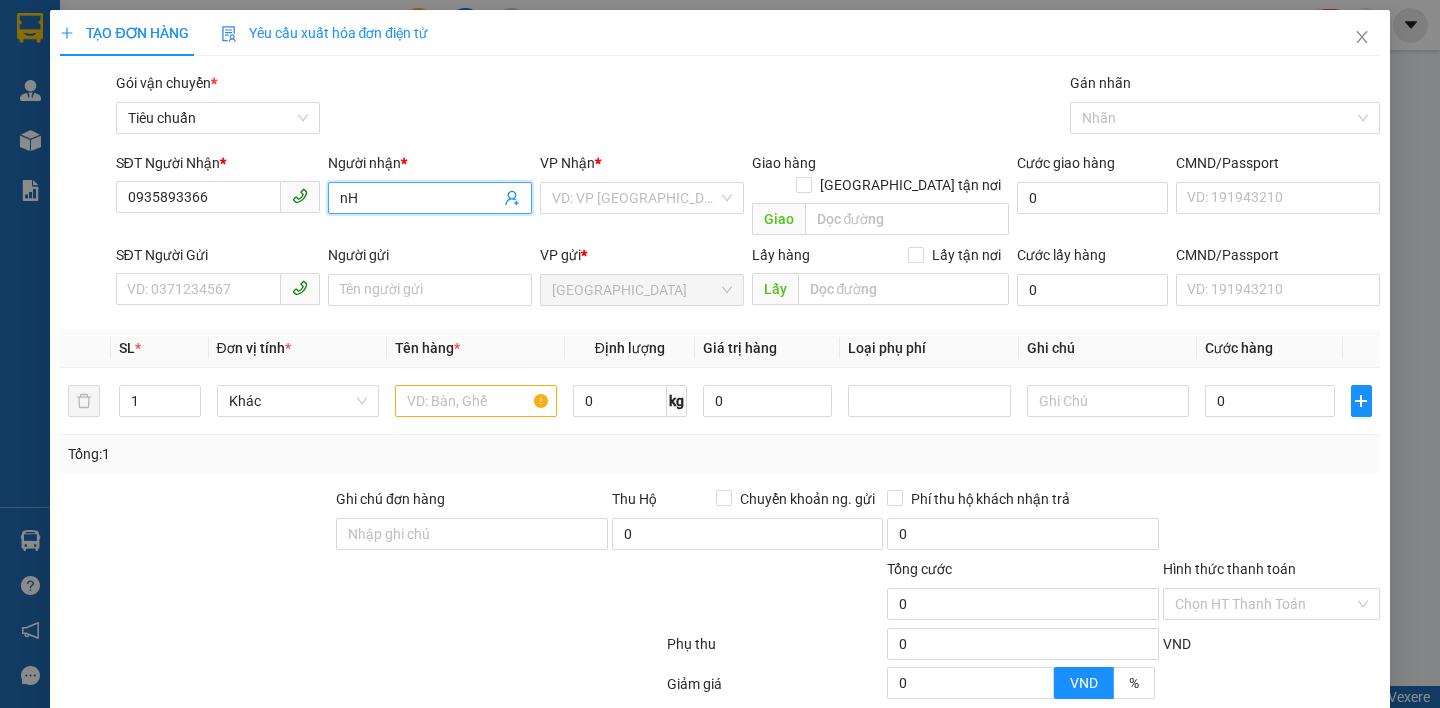 type on "n" 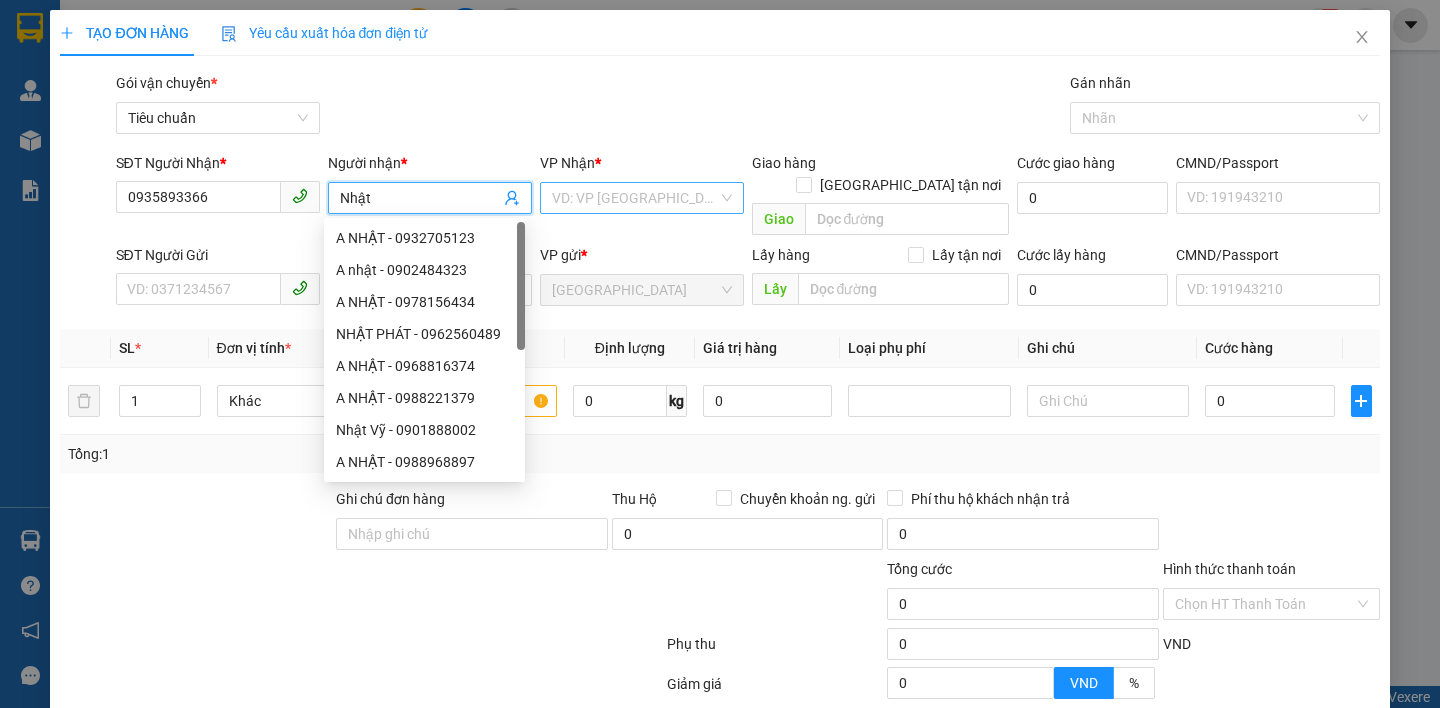 type on "Nhật" 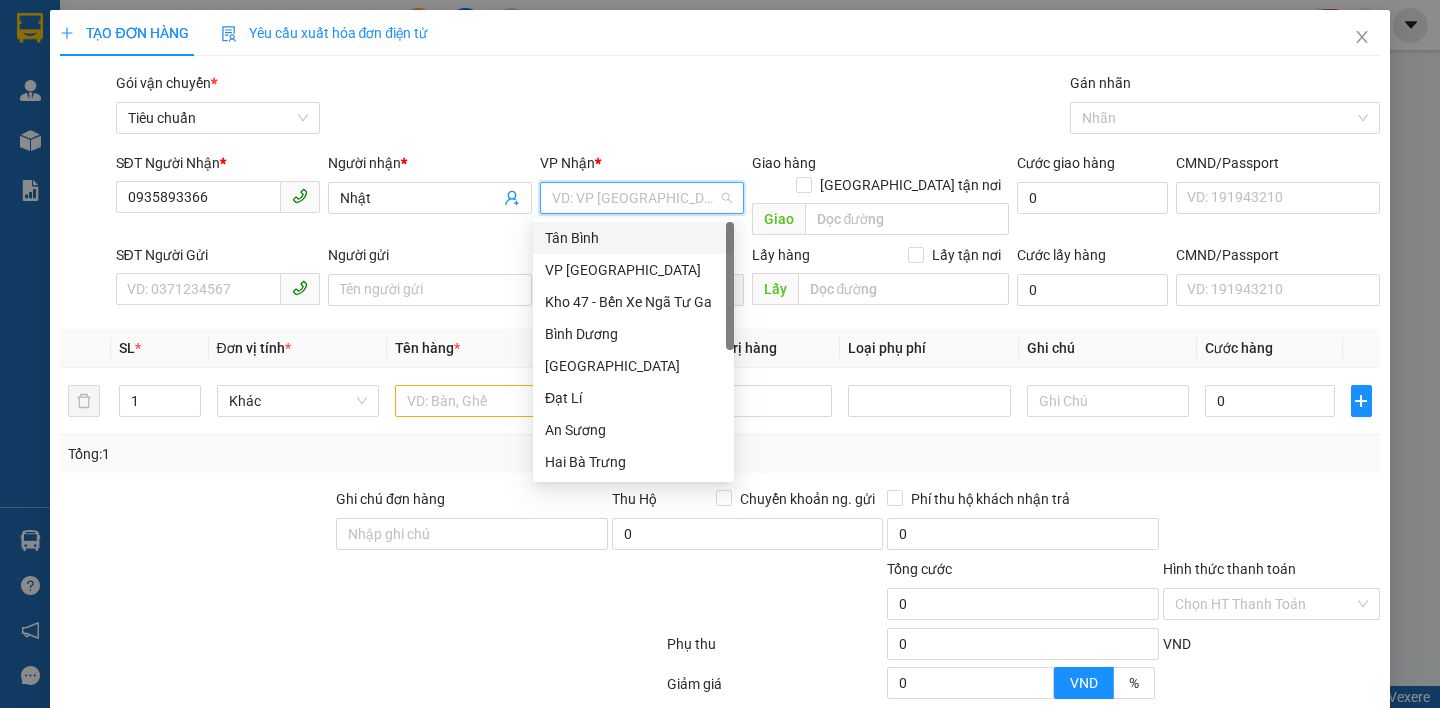 click on "Tân Bình" at bounding box center (633, 238) 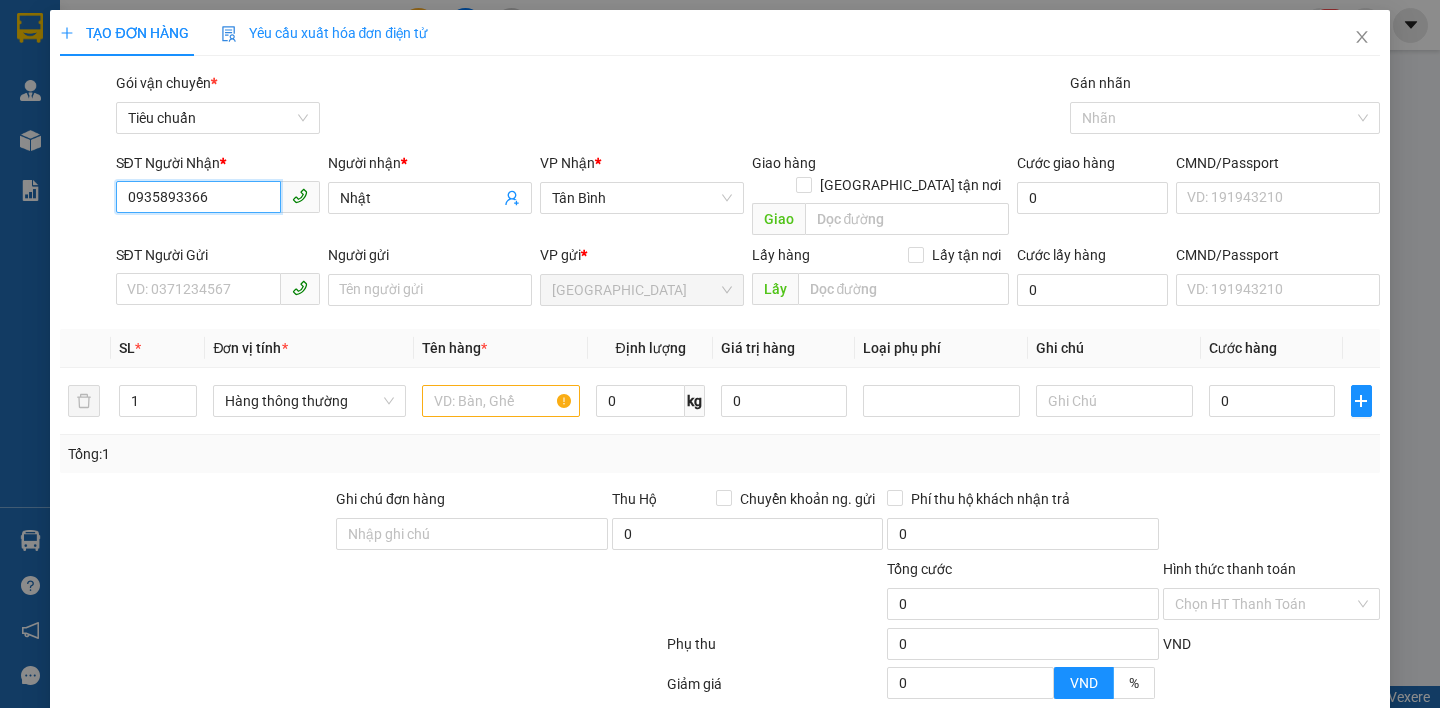 drag, startPoint x: 222, startPoint y: 194, endPoint x: 106, endPoint y: 183, distance: 116.520386 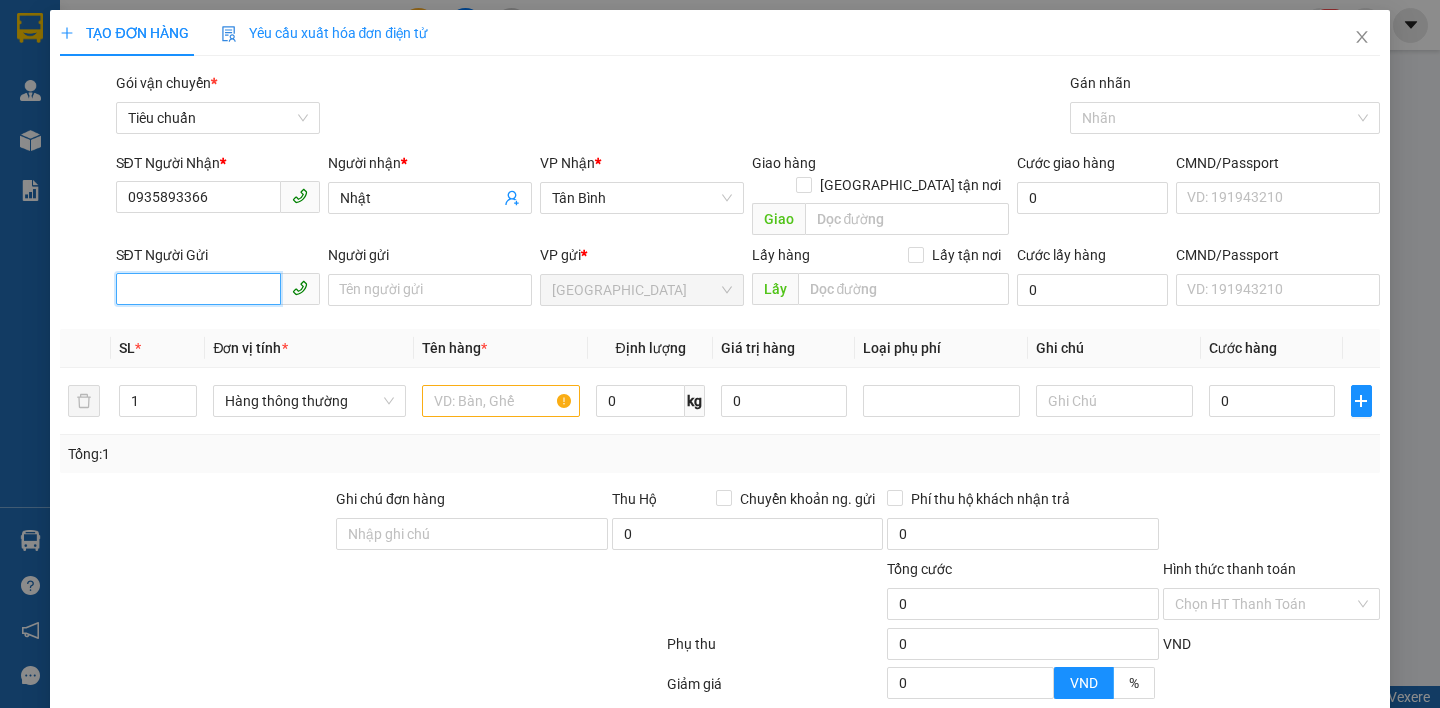 click on "SĐT Người Gửi" at bounding box center (198, 289) 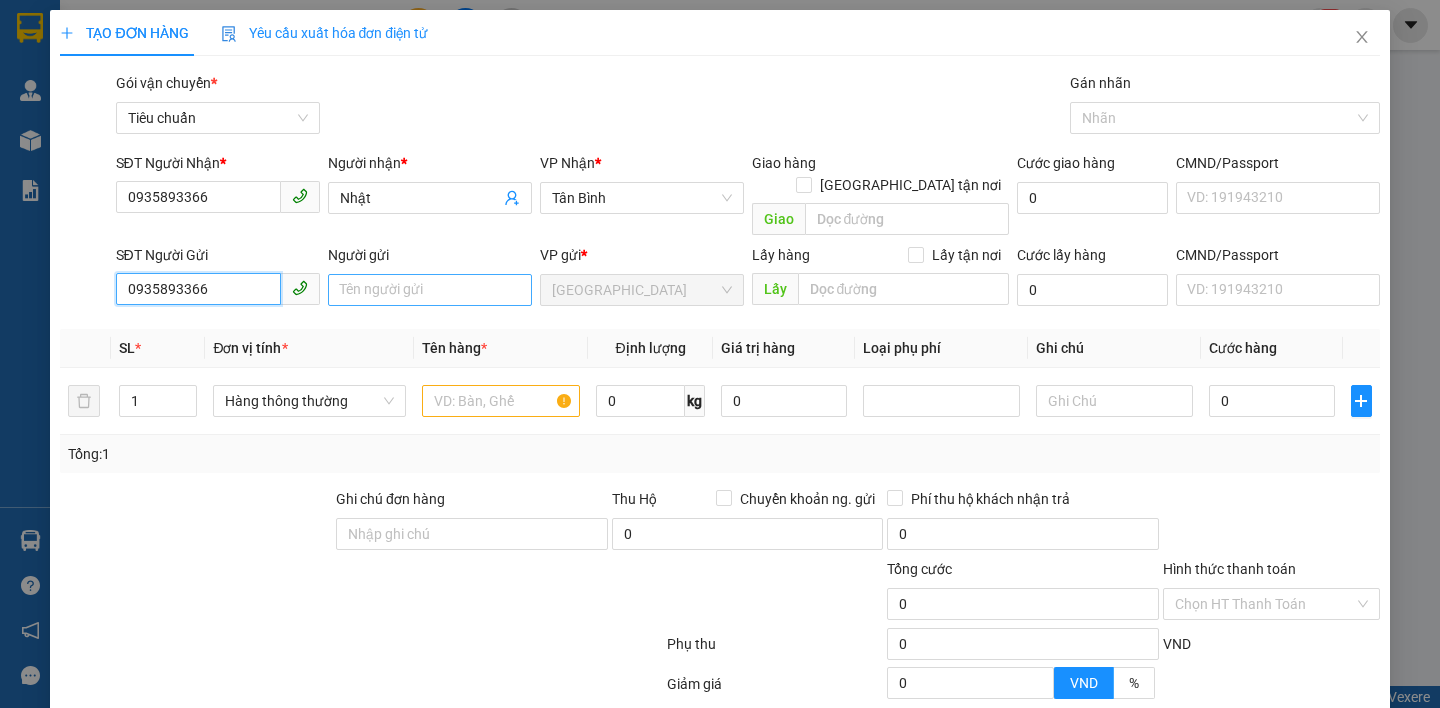 type on "0935893366" 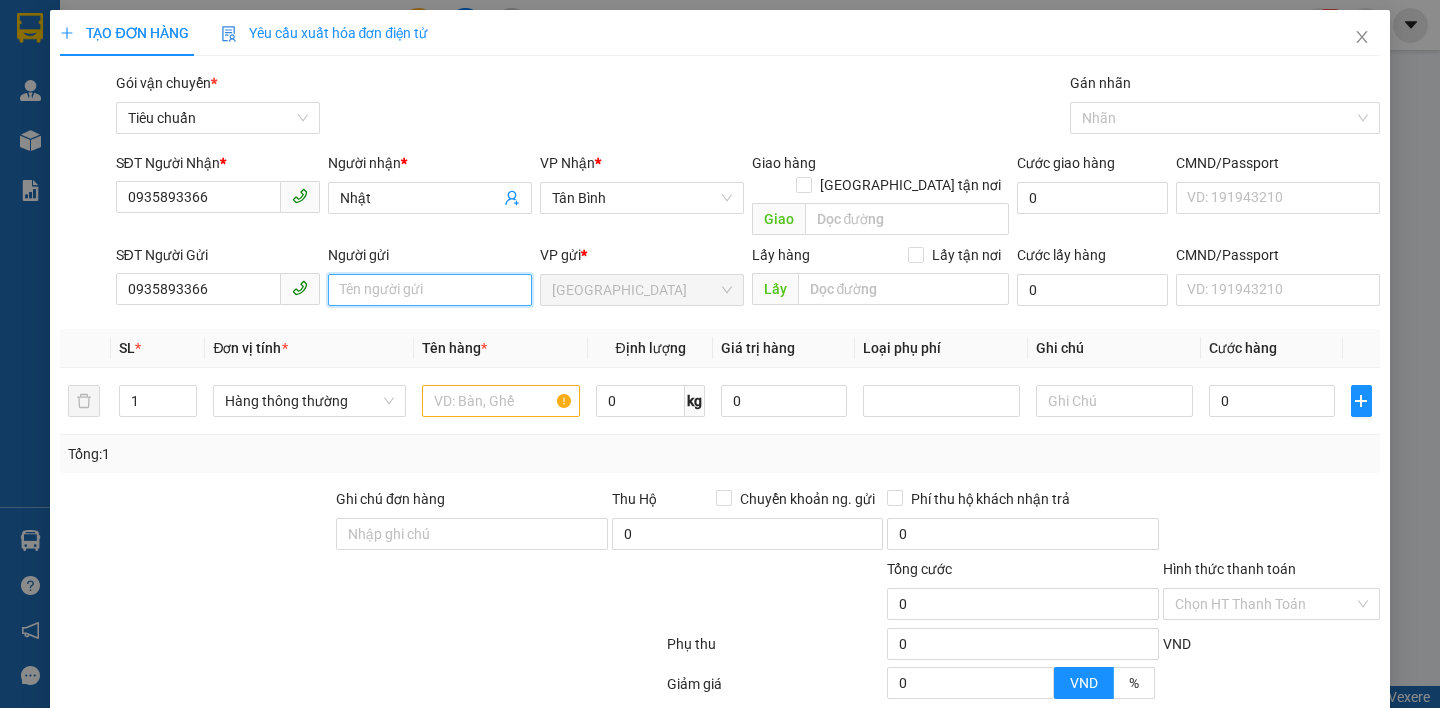 click on "Người gửi" at bounding box center [430, 290] 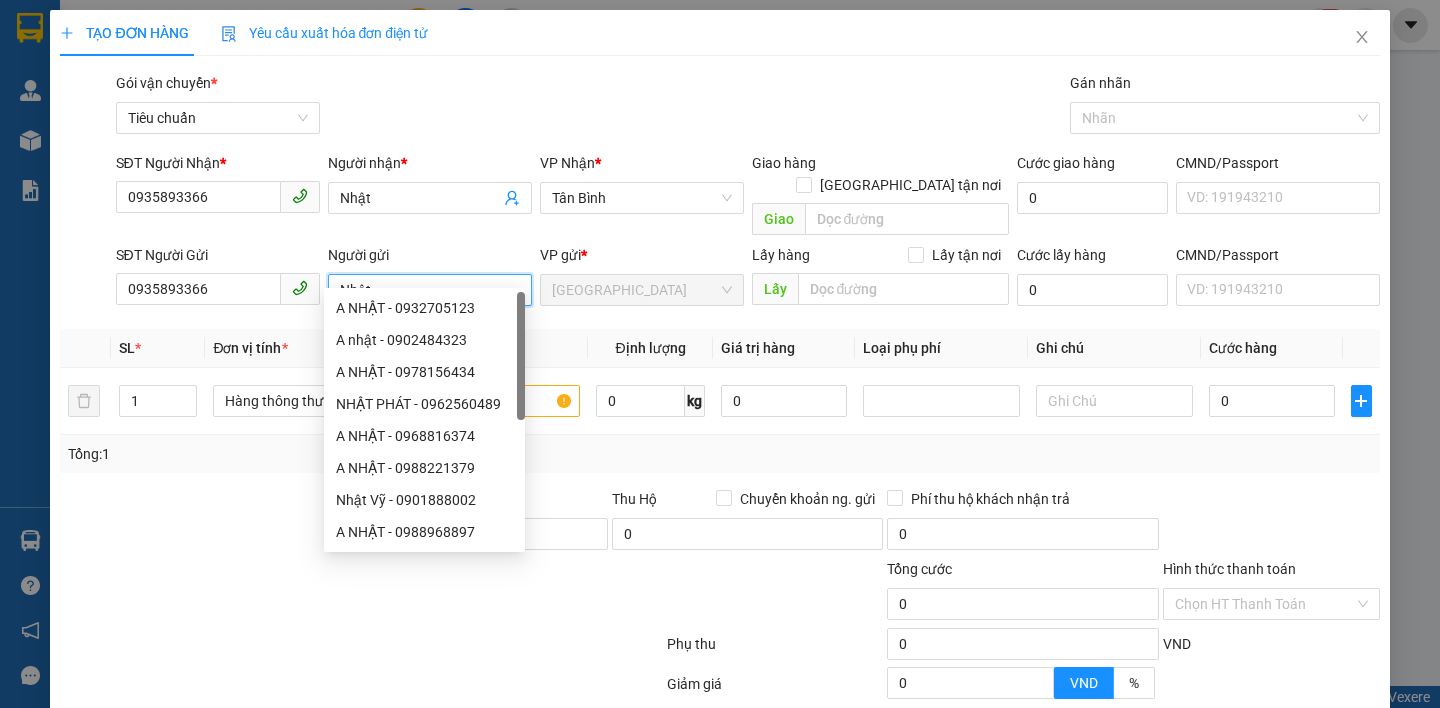type on "Nhật" 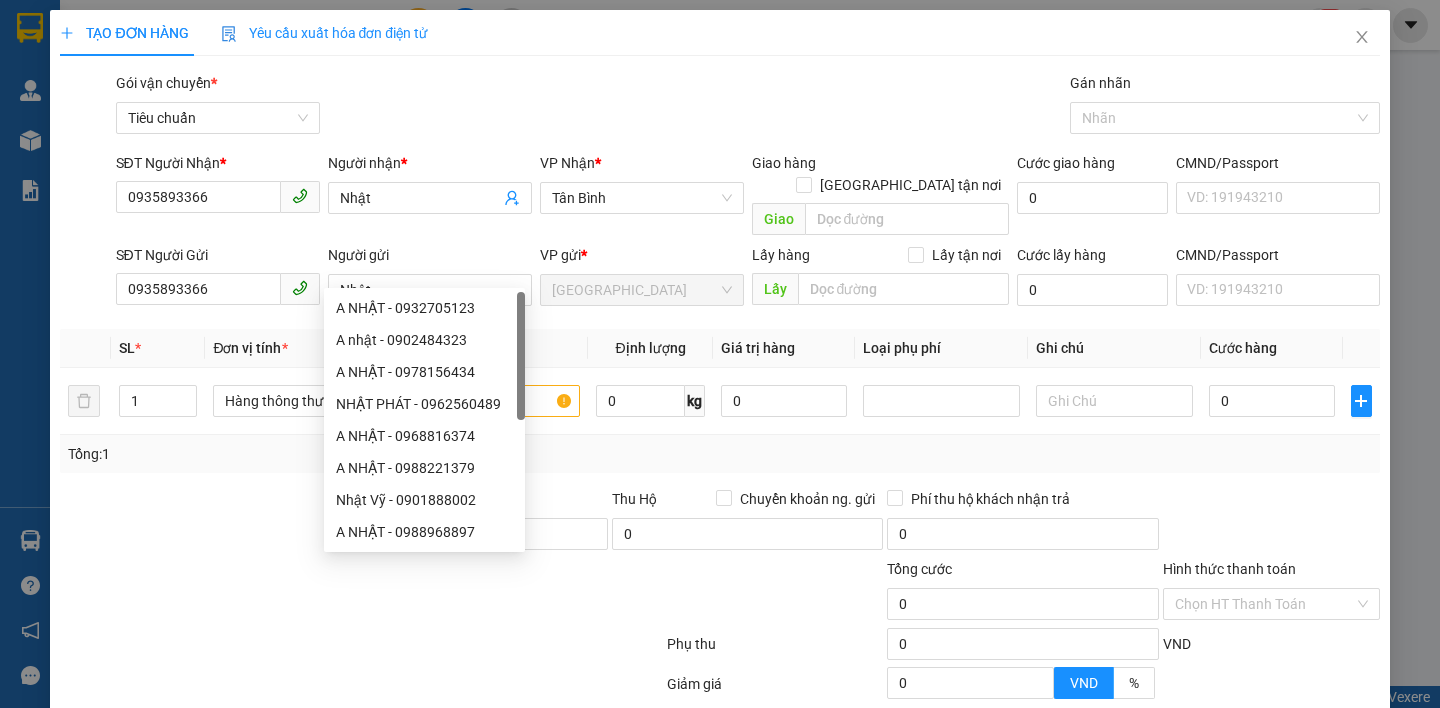 click on "Gói vận chuyển  * Tiêu chuẩn Gán nhãn   Nhãn" at bounding box center (748, 107) 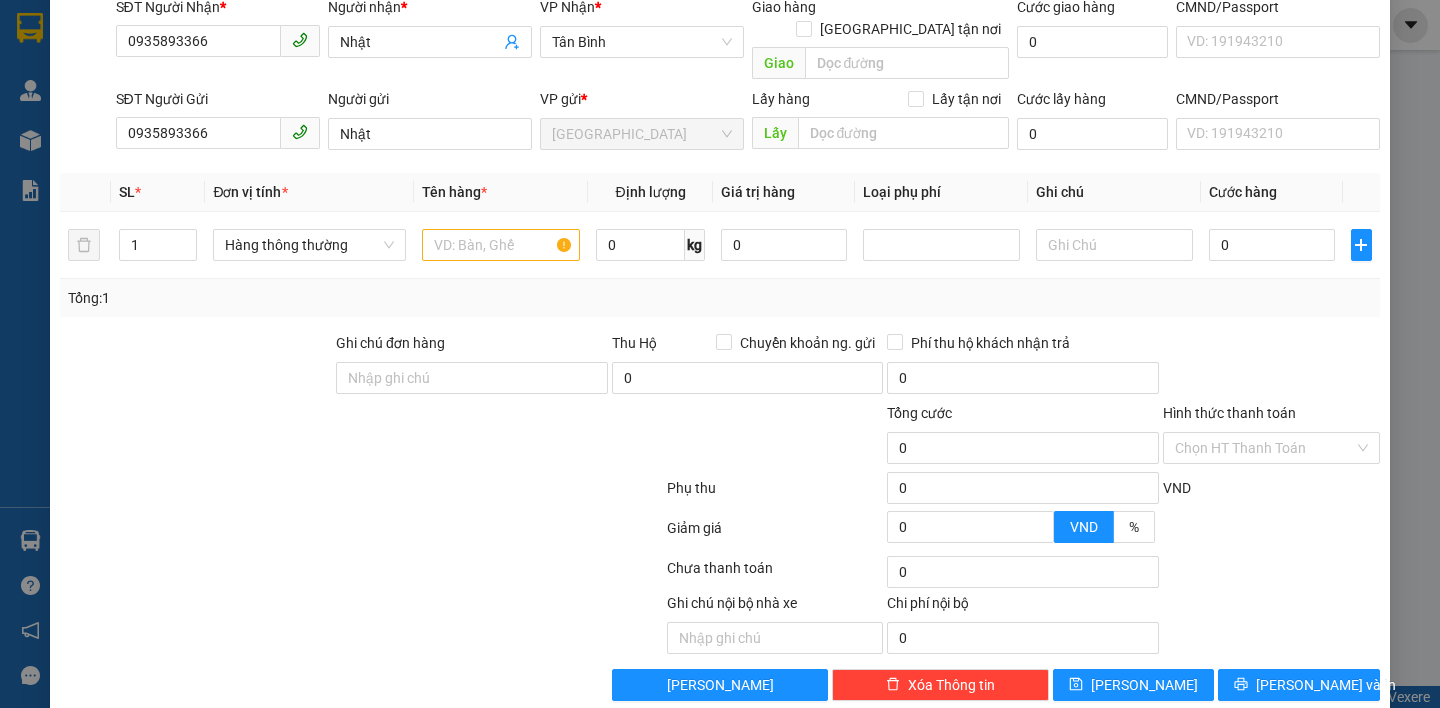 scroll, scrollTop: 166, scrollLeft: 0, axis: vertical 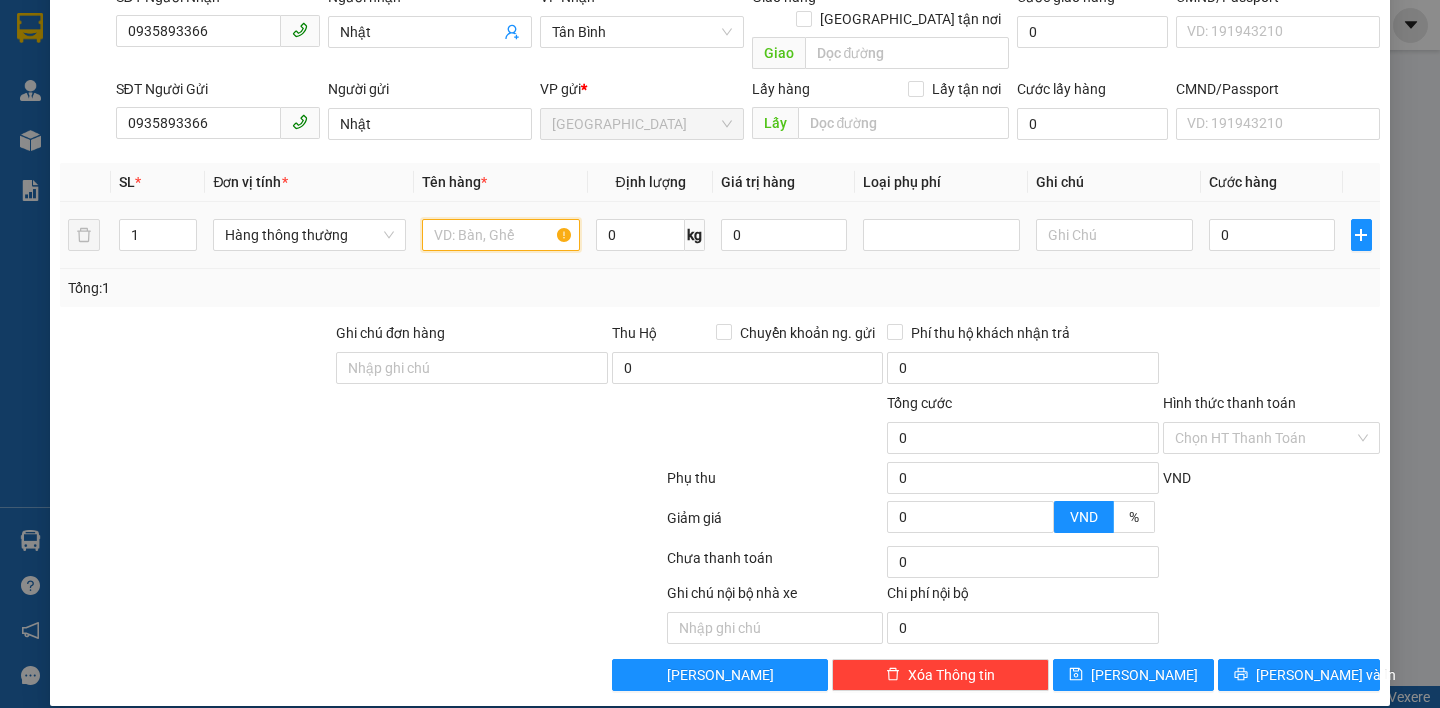 click at bounding box center (500, 235) 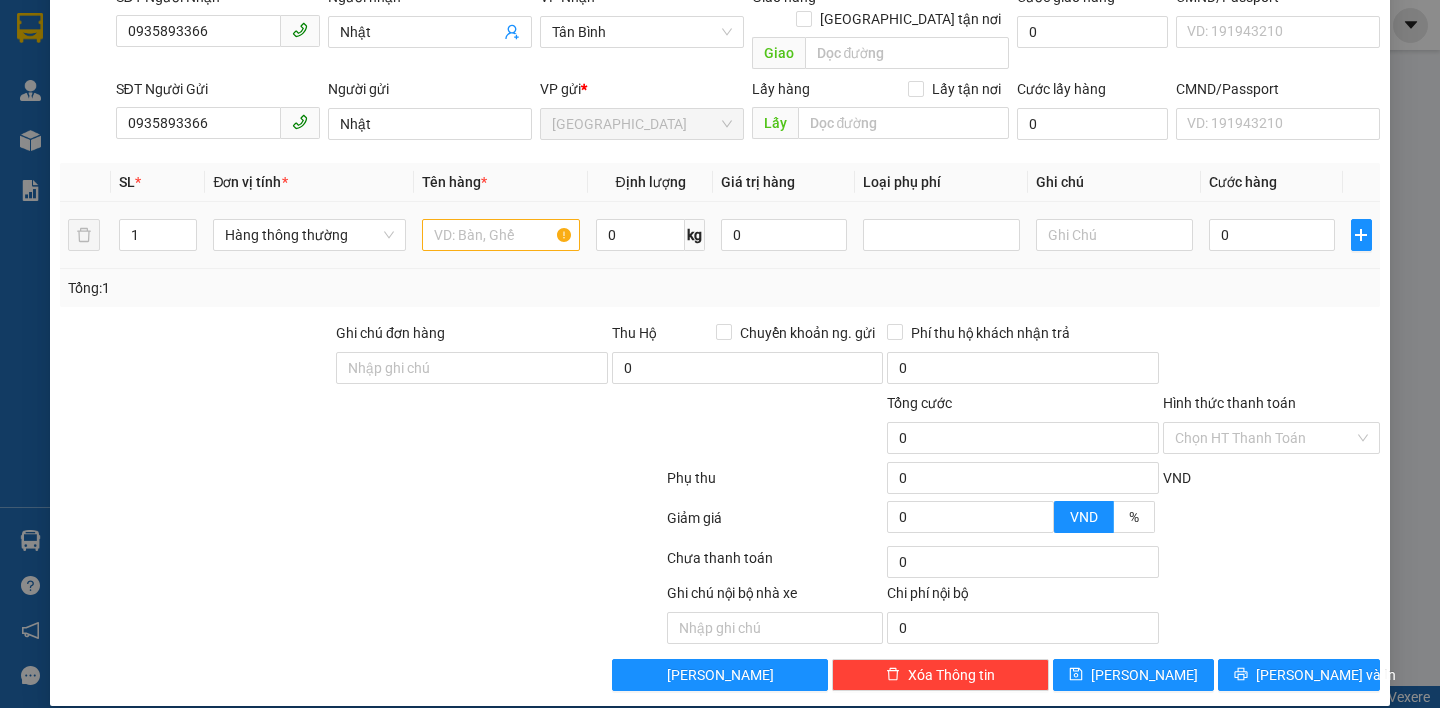 click on "1" at bounding box center (158, 235) 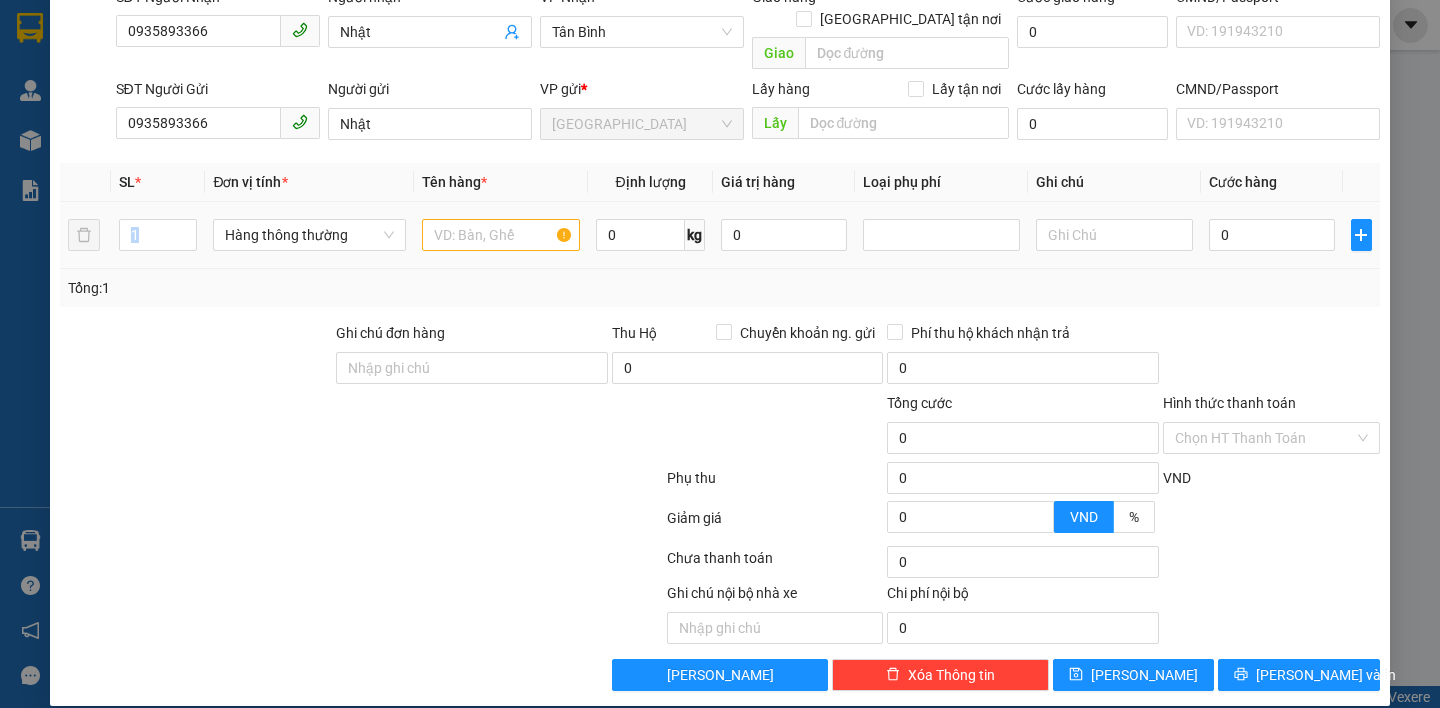 click on "1" at bounding box center (158, 235) 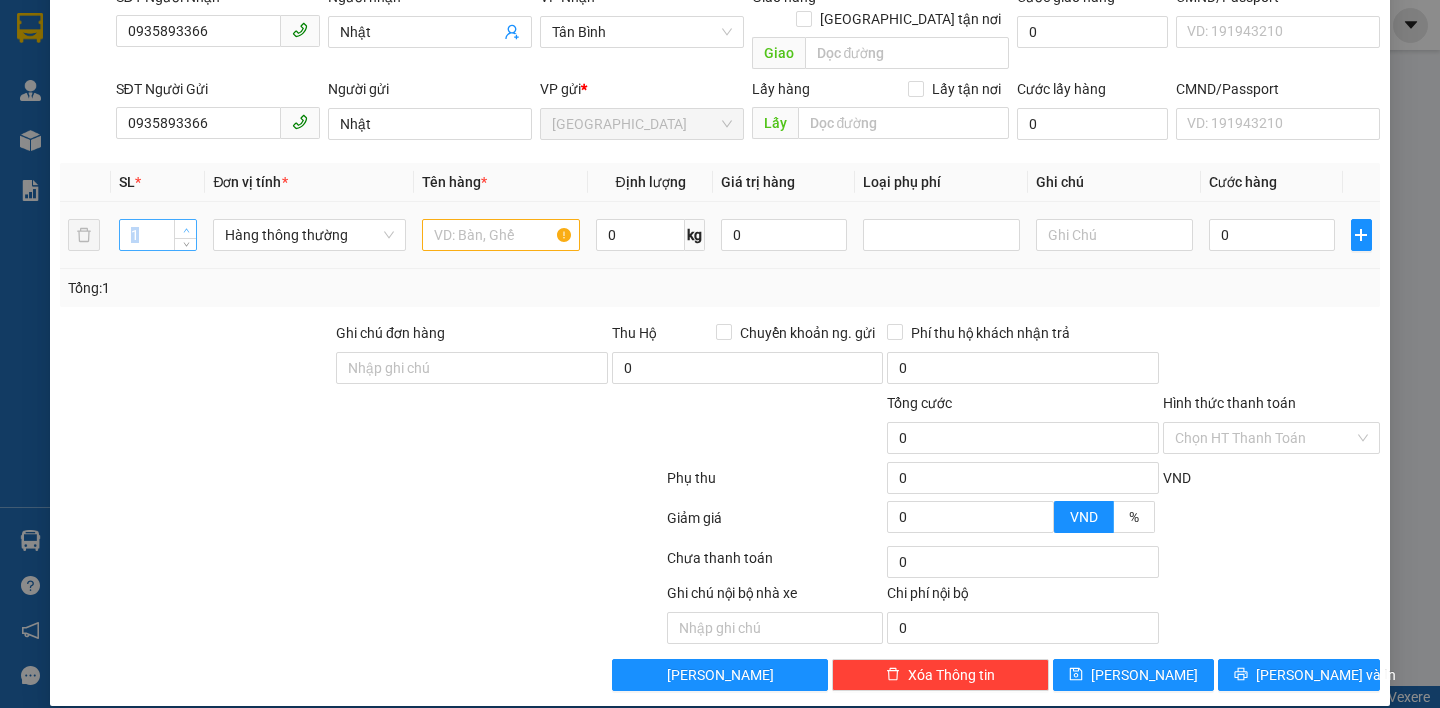 click 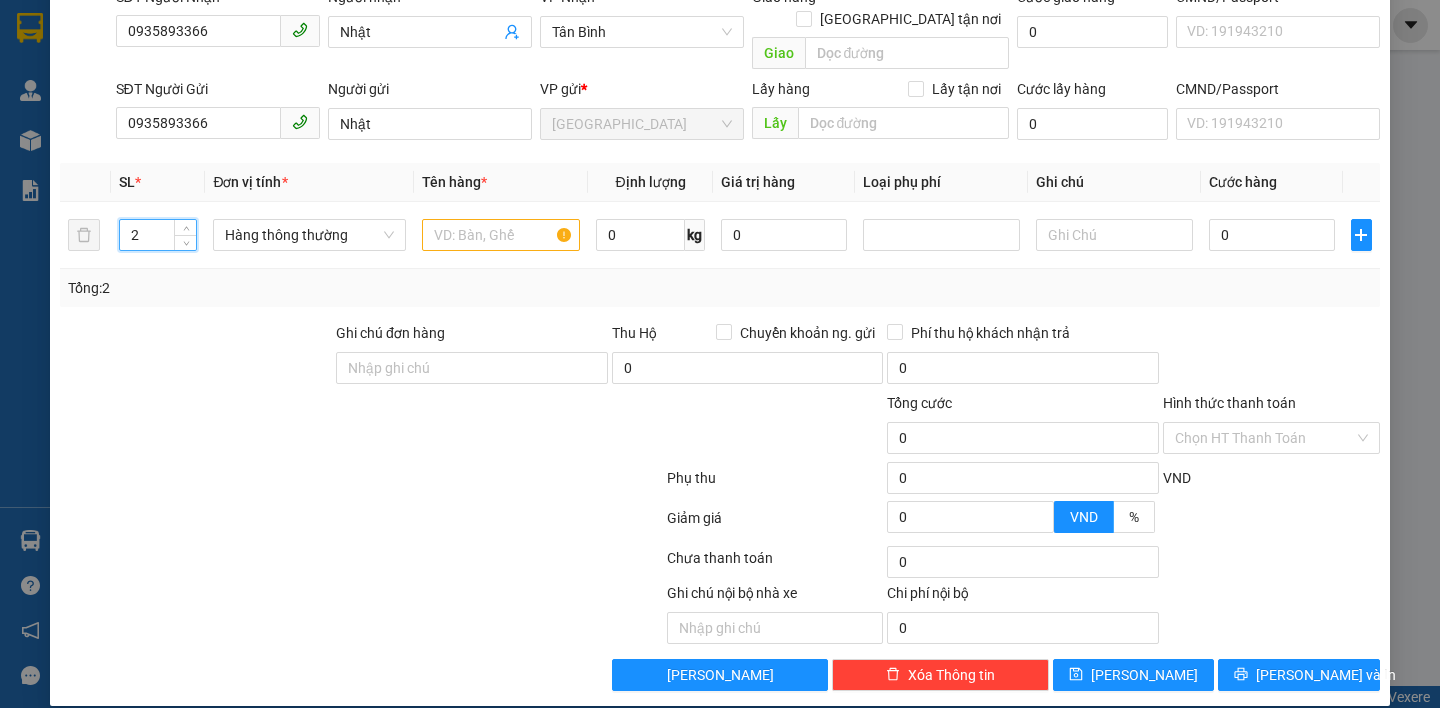 click on "Tổng:  2" at bounding box center [312, 288] 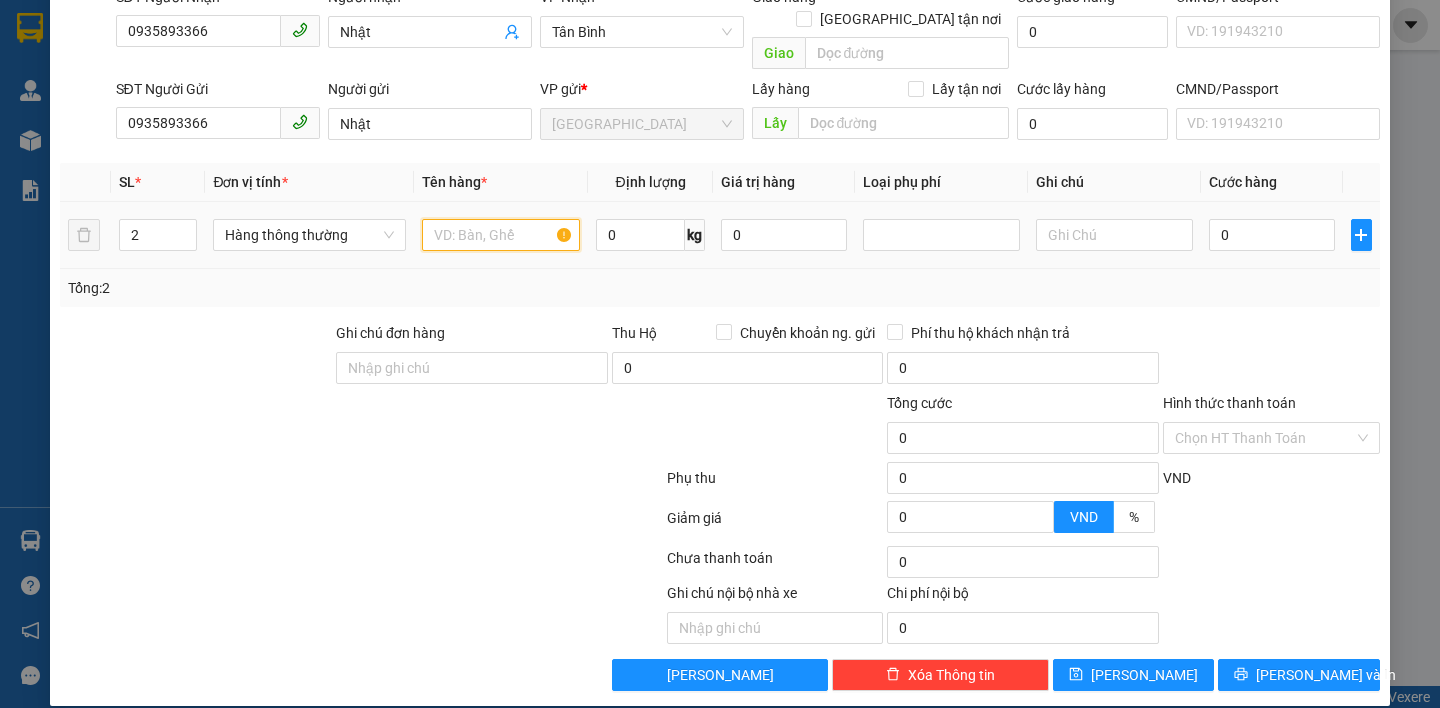 click at bounding box center (500, 235) 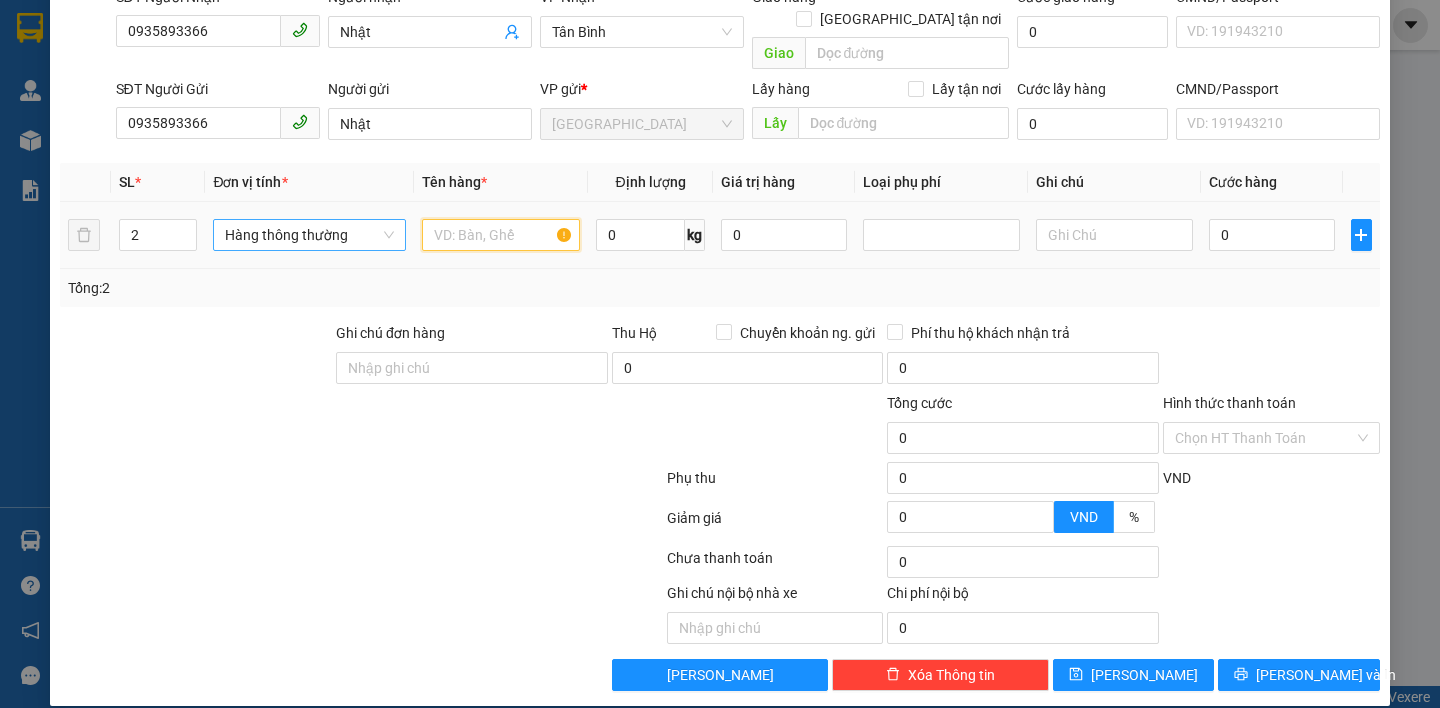 click on "Hàng thông thường" at bounding box center (309, 235) 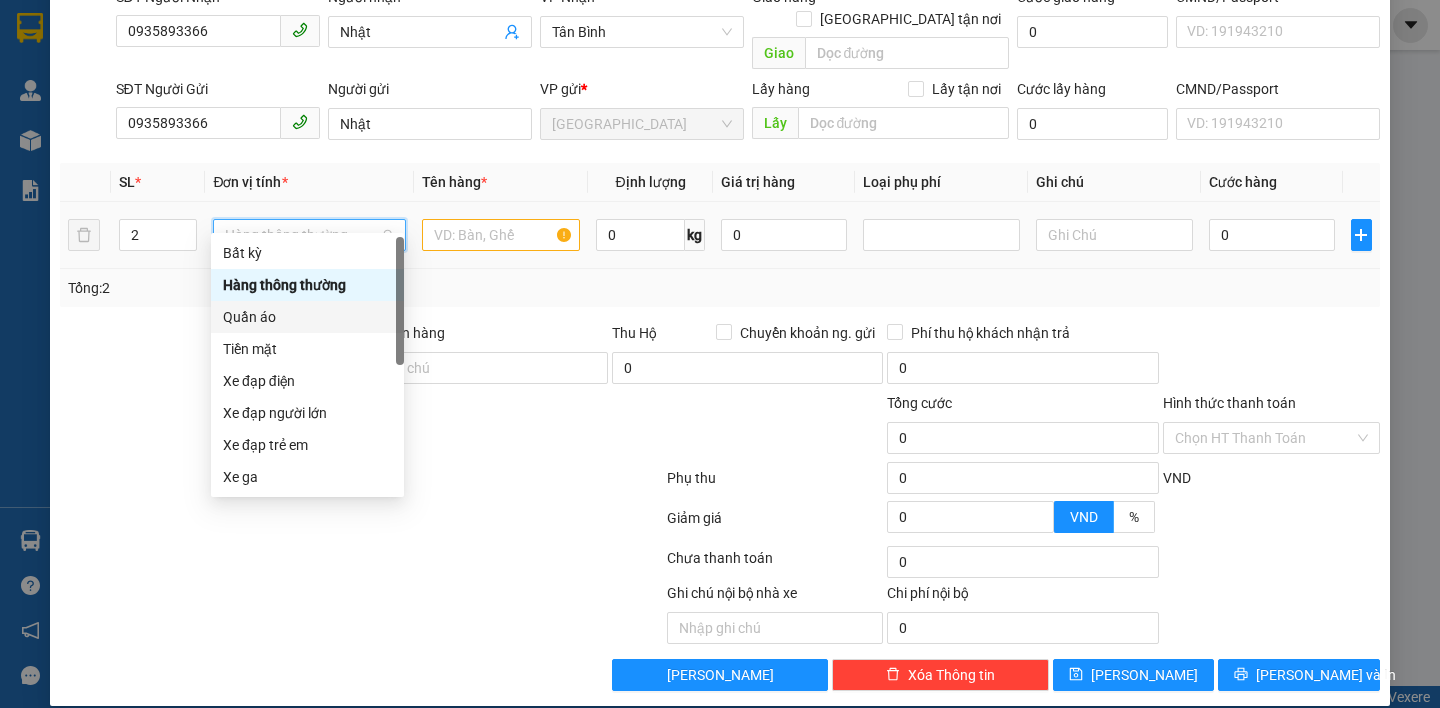 click on "Quần áo" at bounding box center (307, 317) 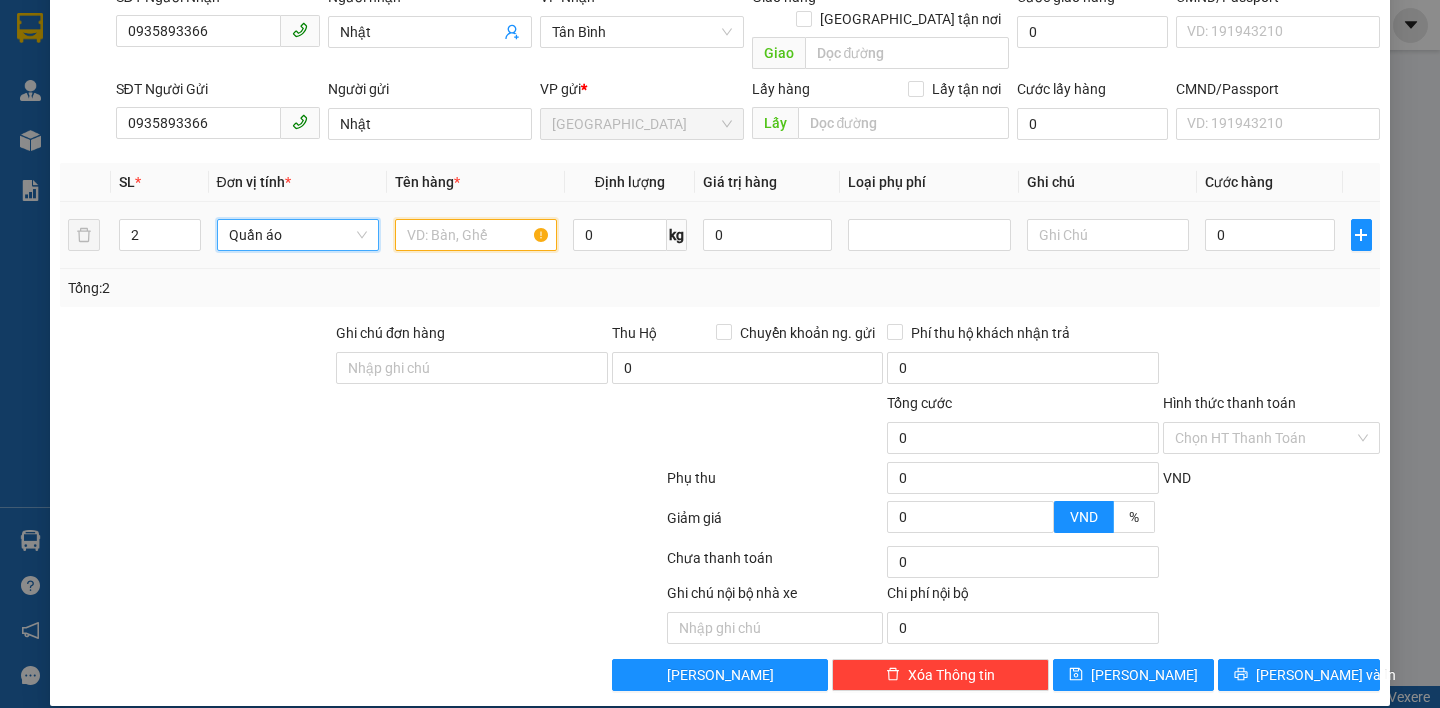 click at bounding box center (476, 235) 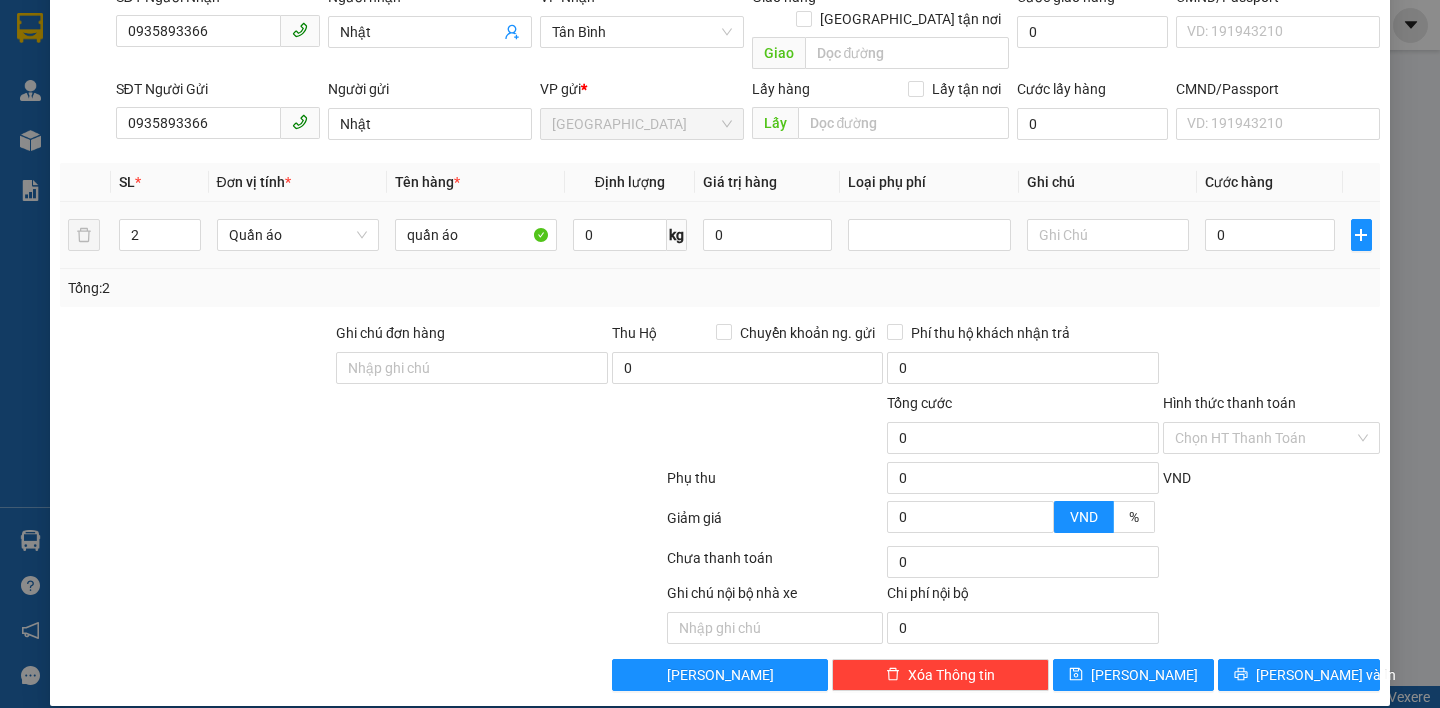 drag, startPoint x: 630, startPoint y: 193, endPoint x: 640, endPoint y: 192, distance: 10.049875 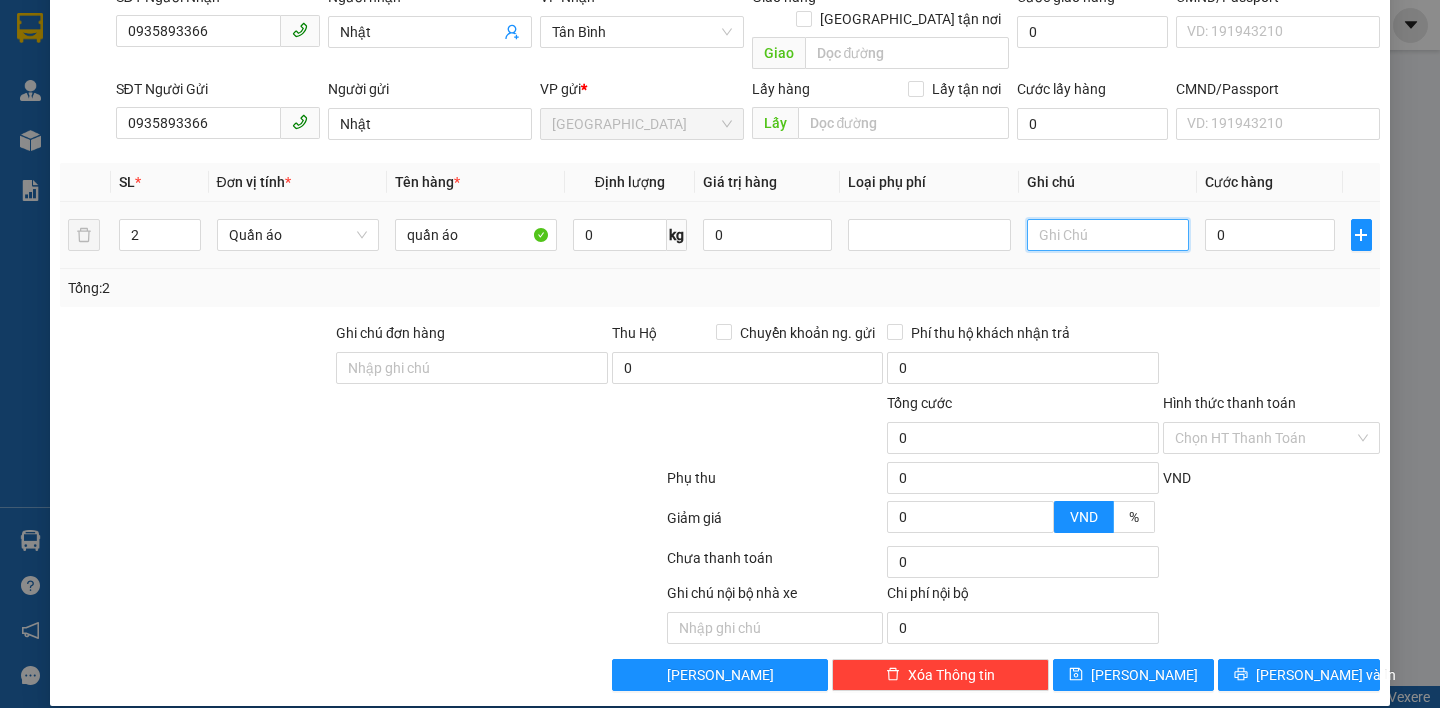 click at bounding box center [1108, 235] 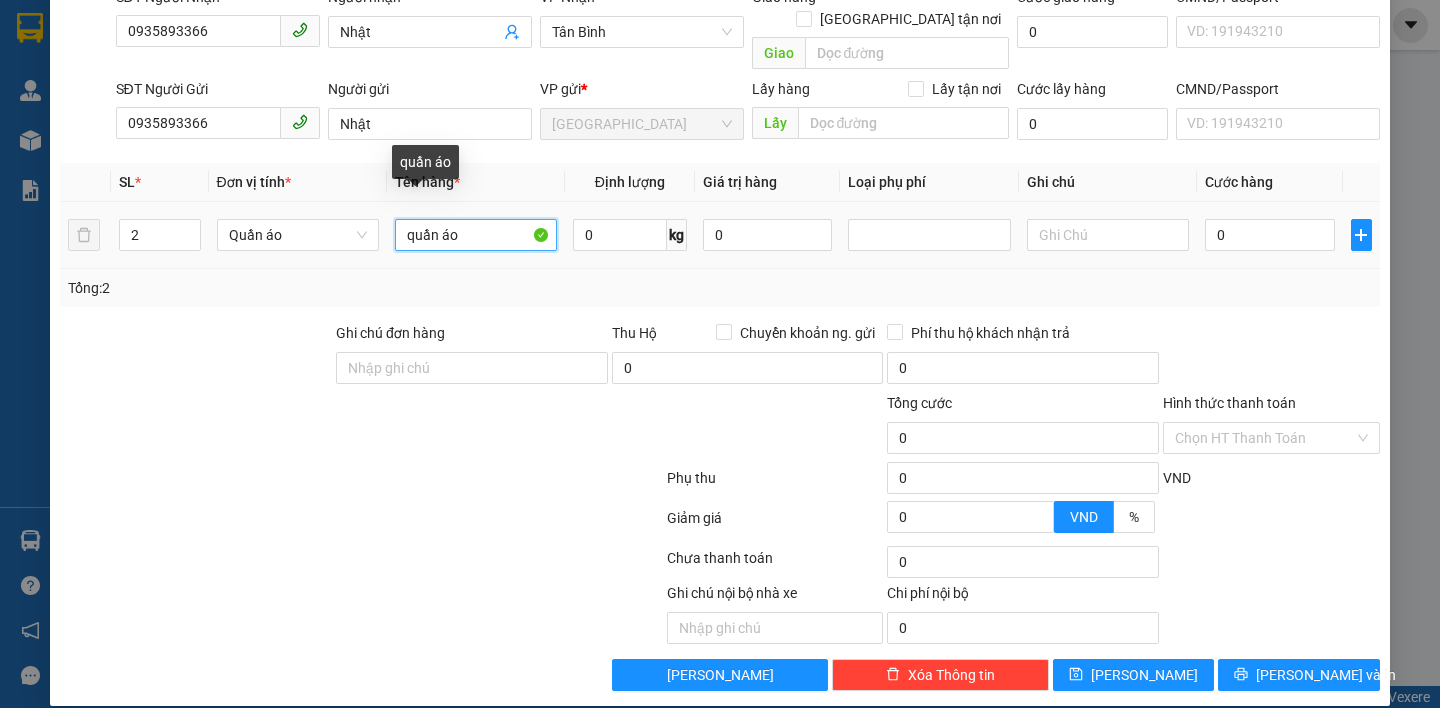 click on "quần áo" at bounding box center [476, 235] 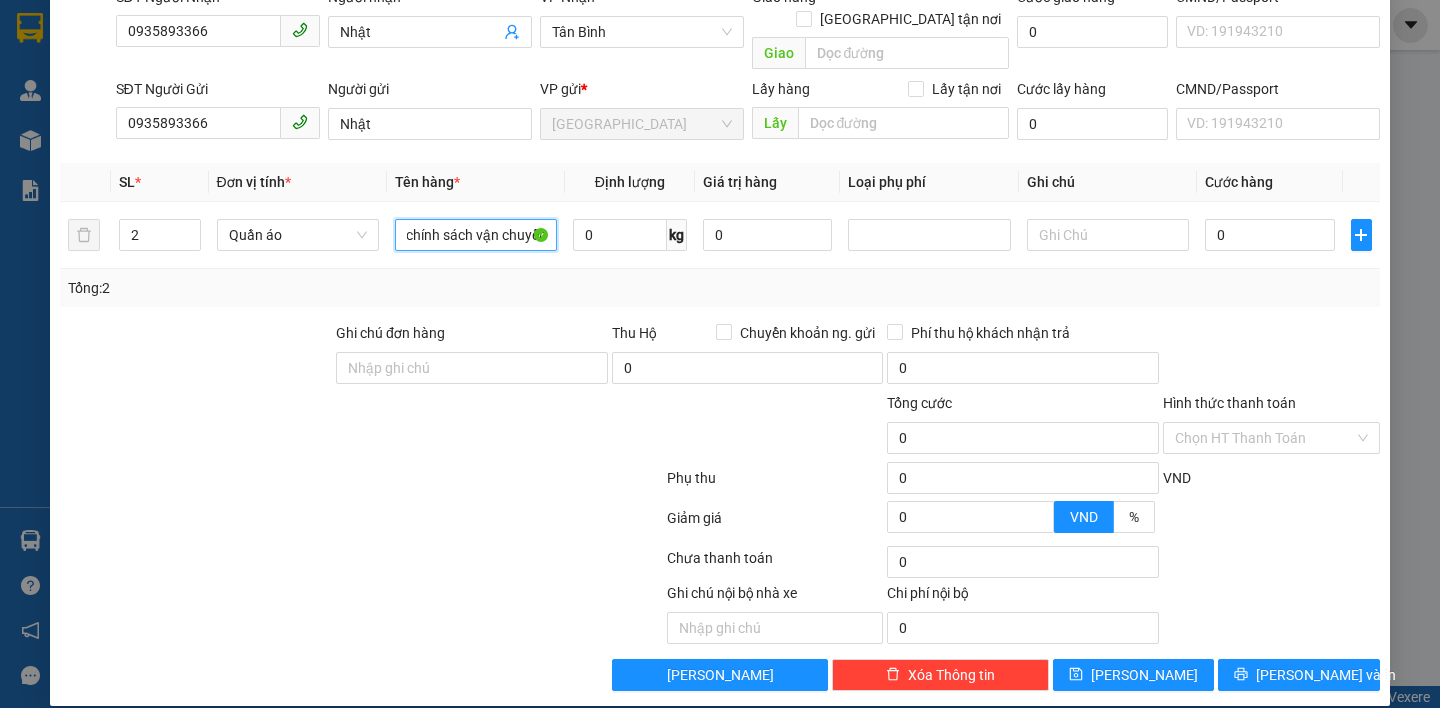 scroll, scrollTop: 0, scrollLeft: 126, axis: horizontal 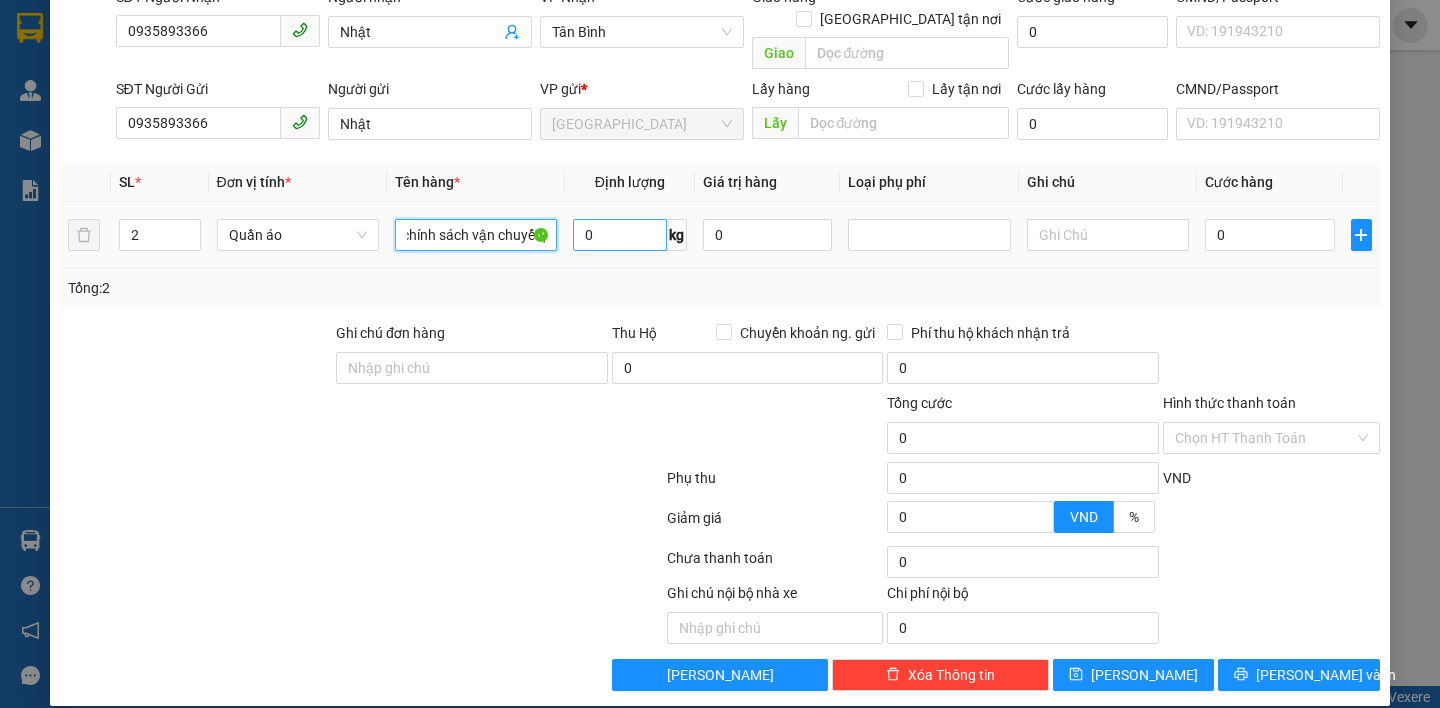 type on "quần áo (đã tư vấn chính sách vận chuyển)" 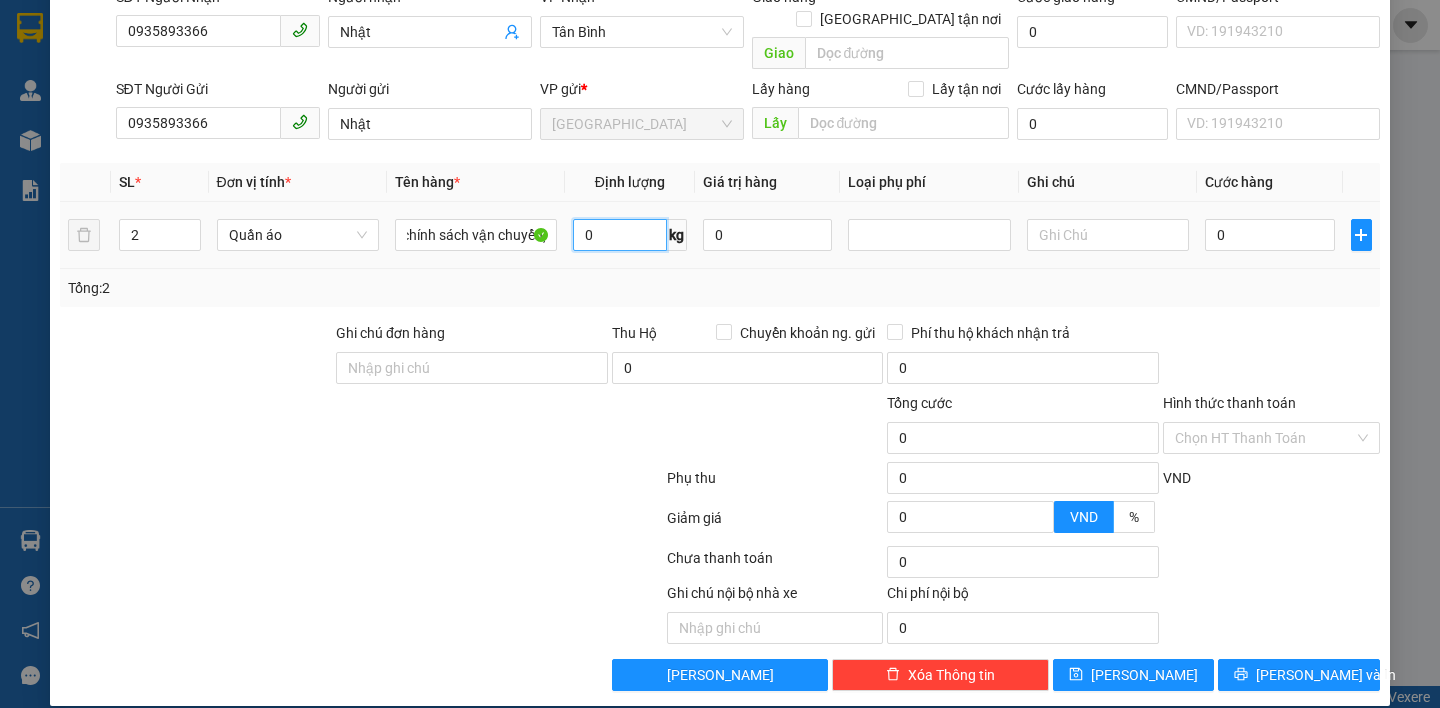 click on "0" at bounding box center (620, 235) 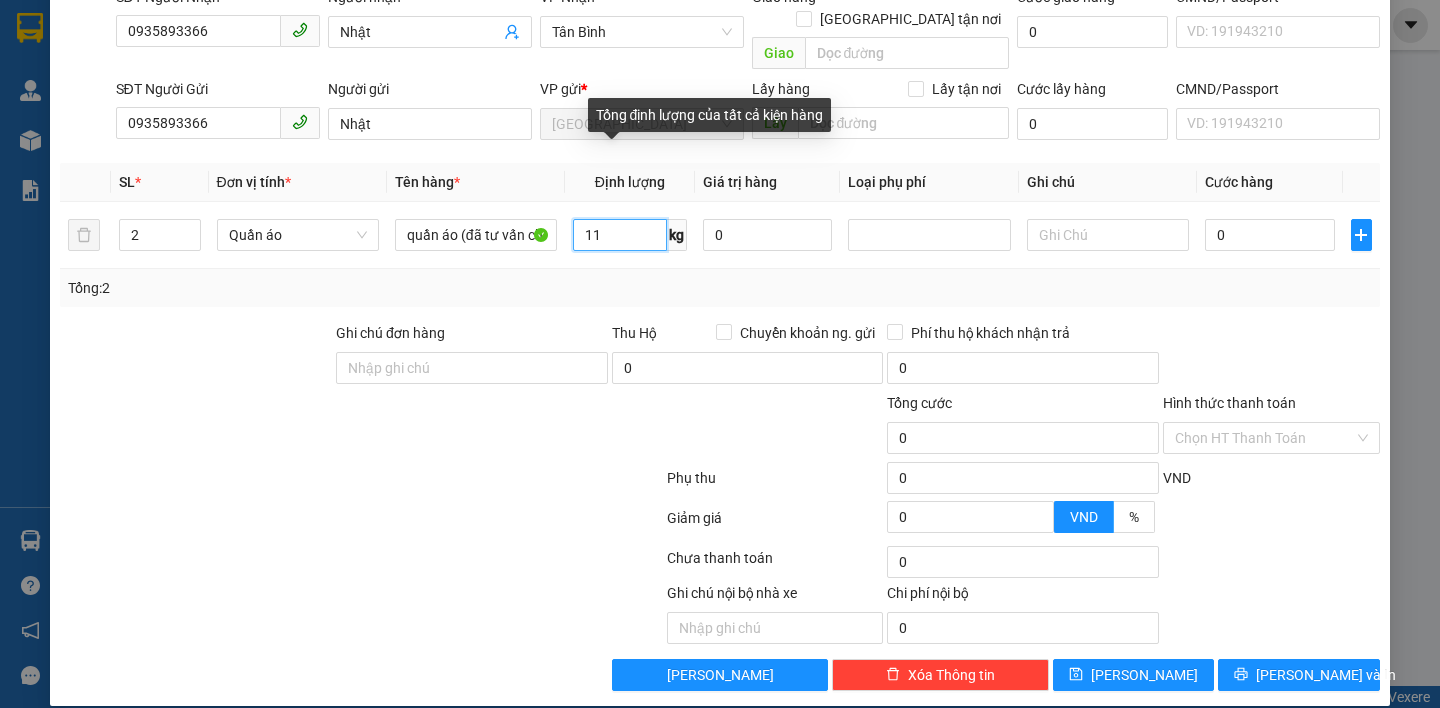 type on "1" 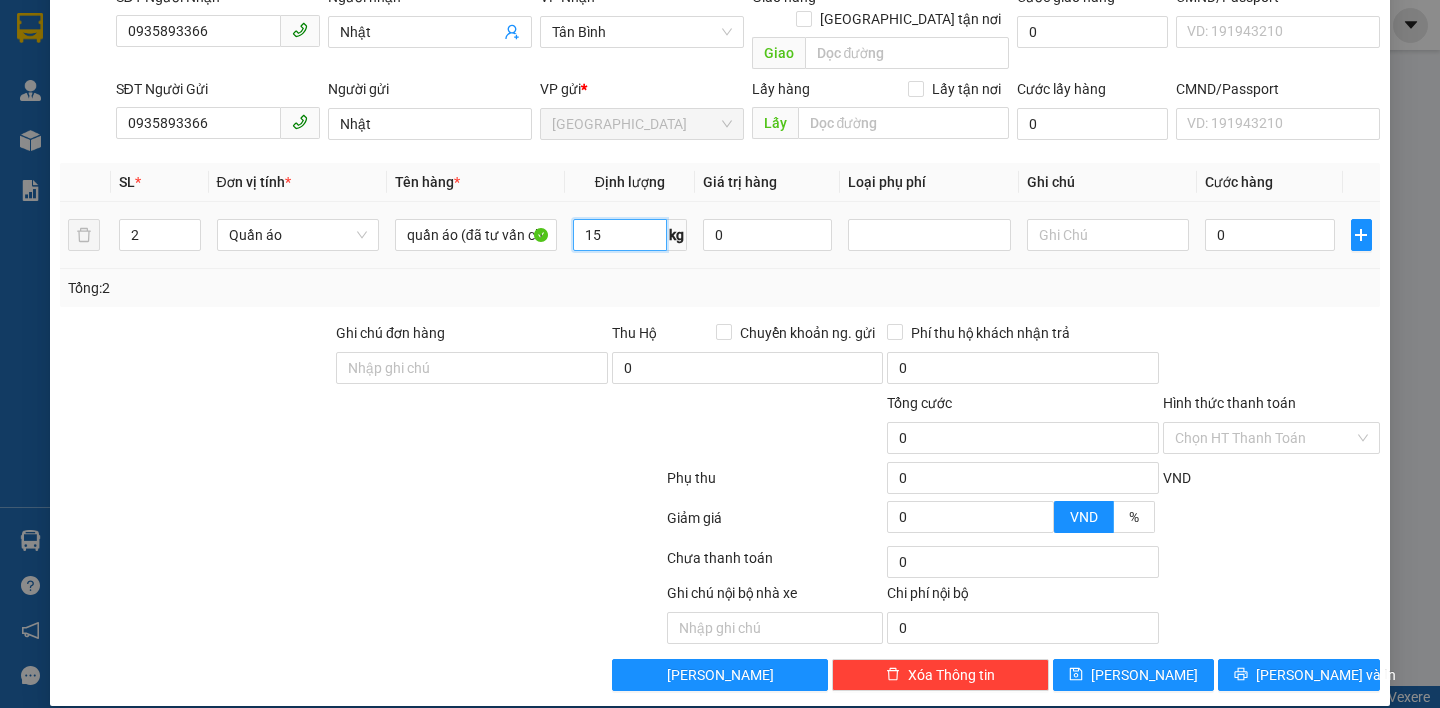 type on "15" 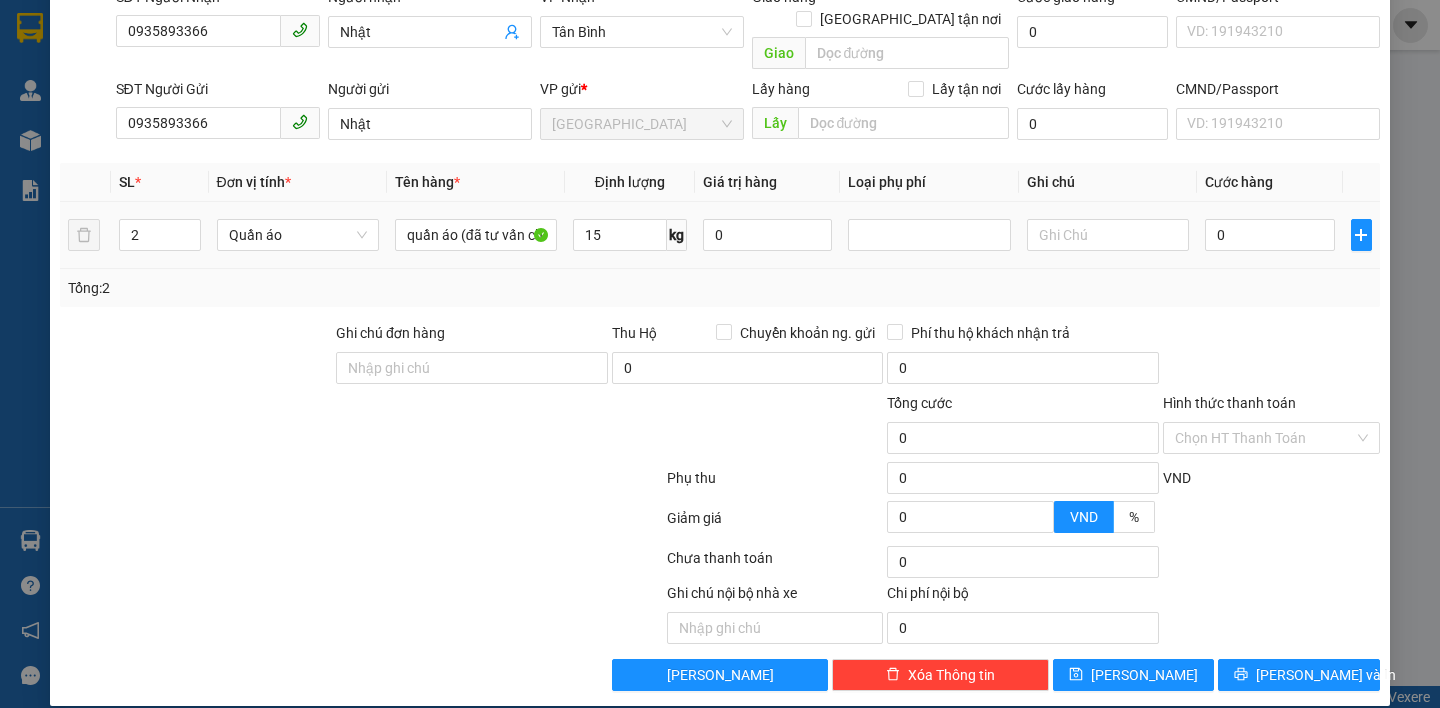 click on "15 kg" at bounding box center (630, 235) 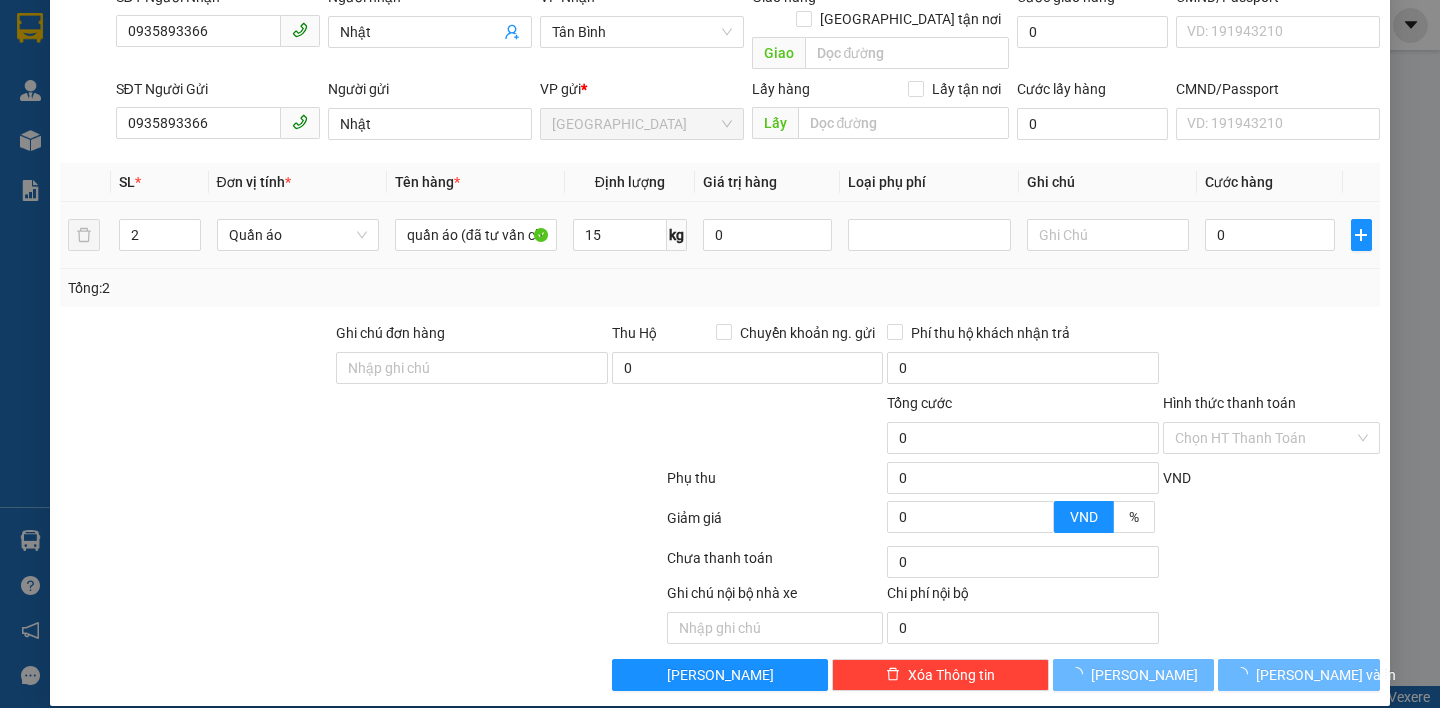 type on "55.000" 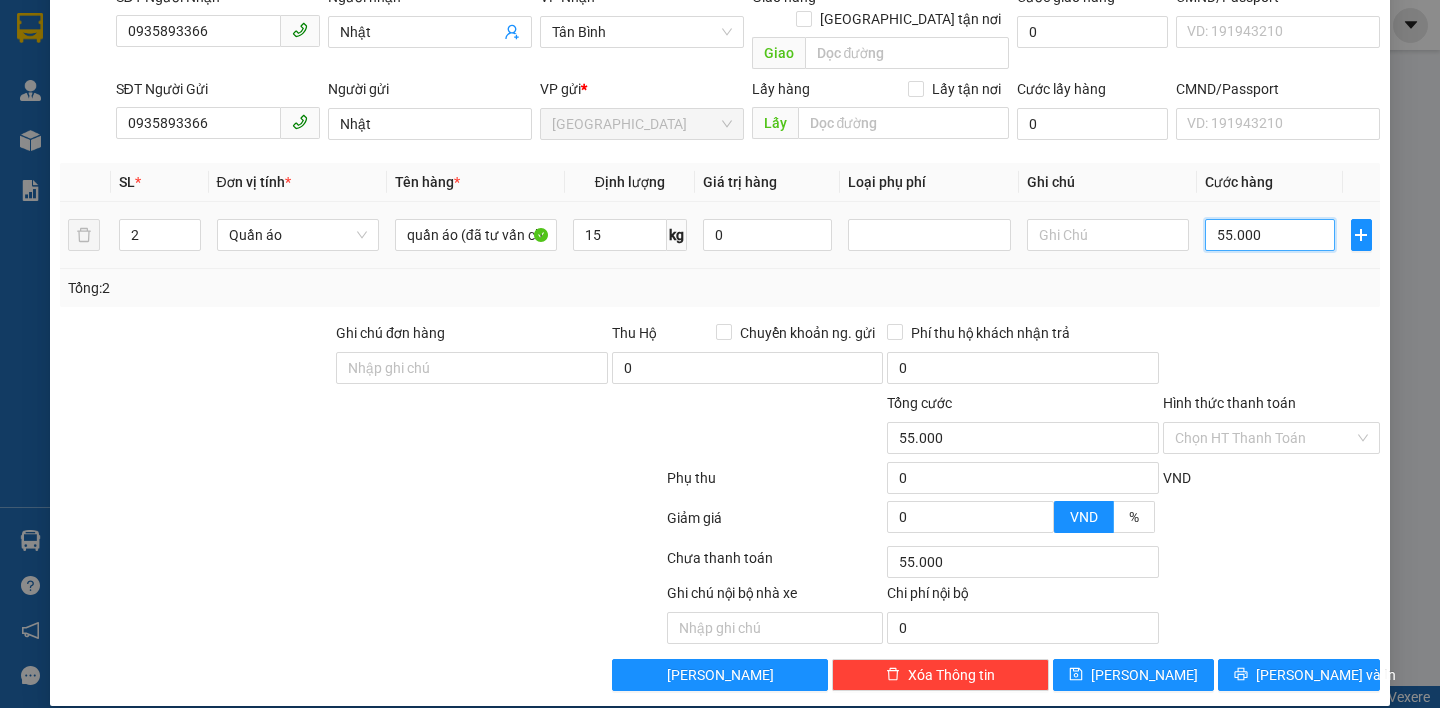 click on "55.000" at bounding box center [1270, 235] 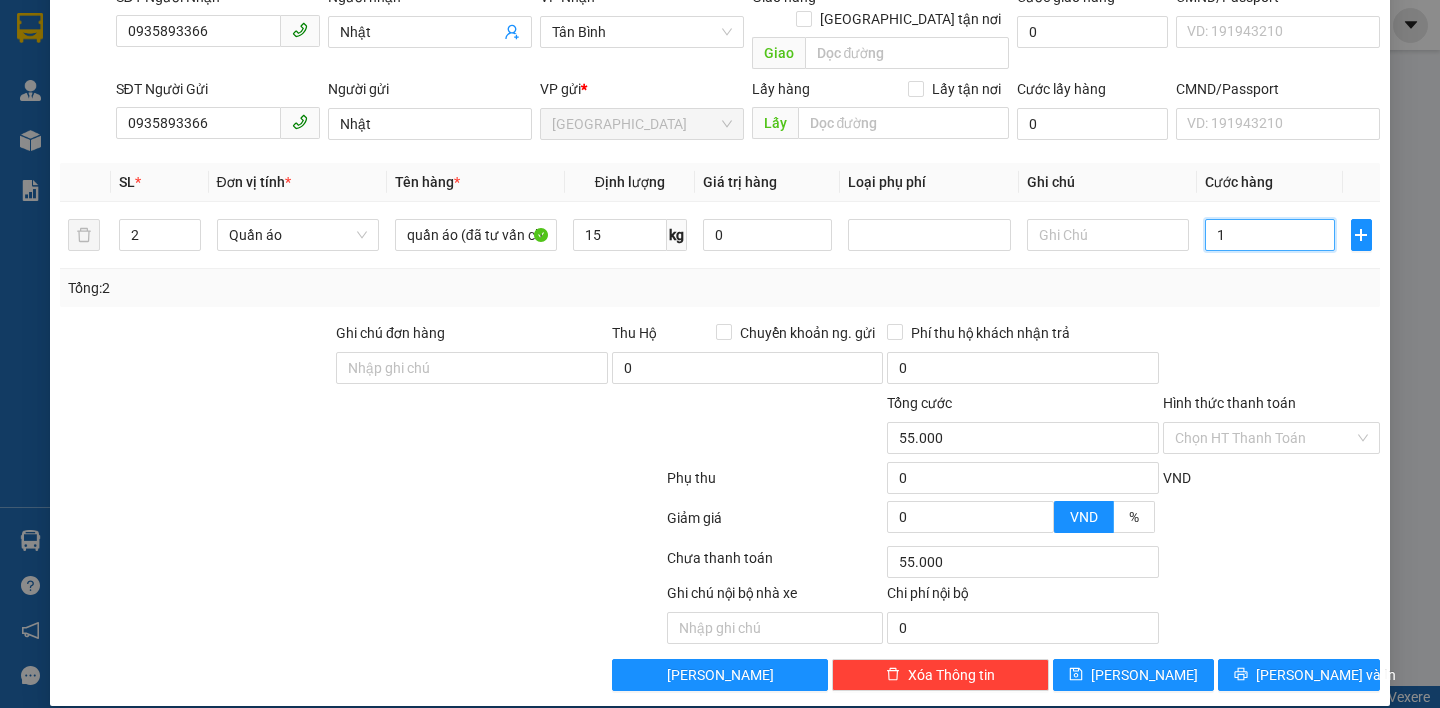 type on "10" 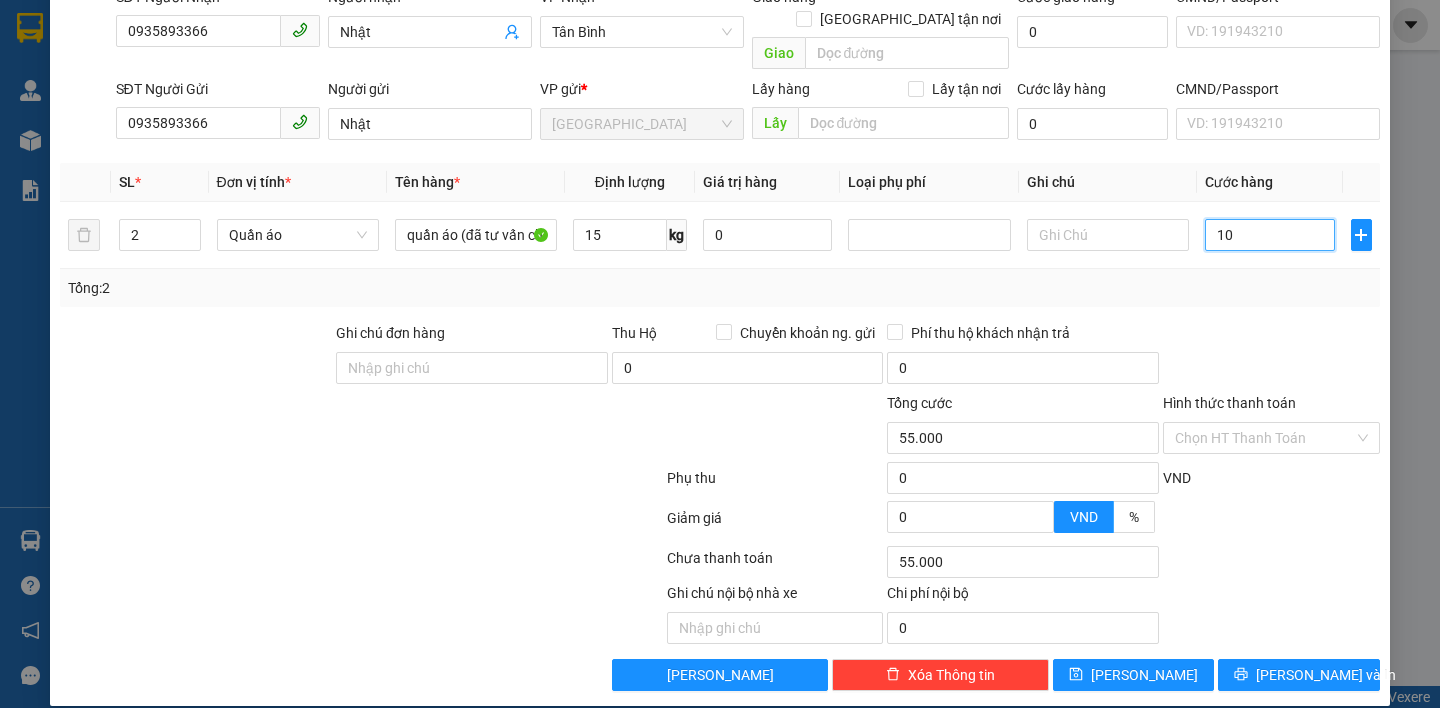 type on "10" 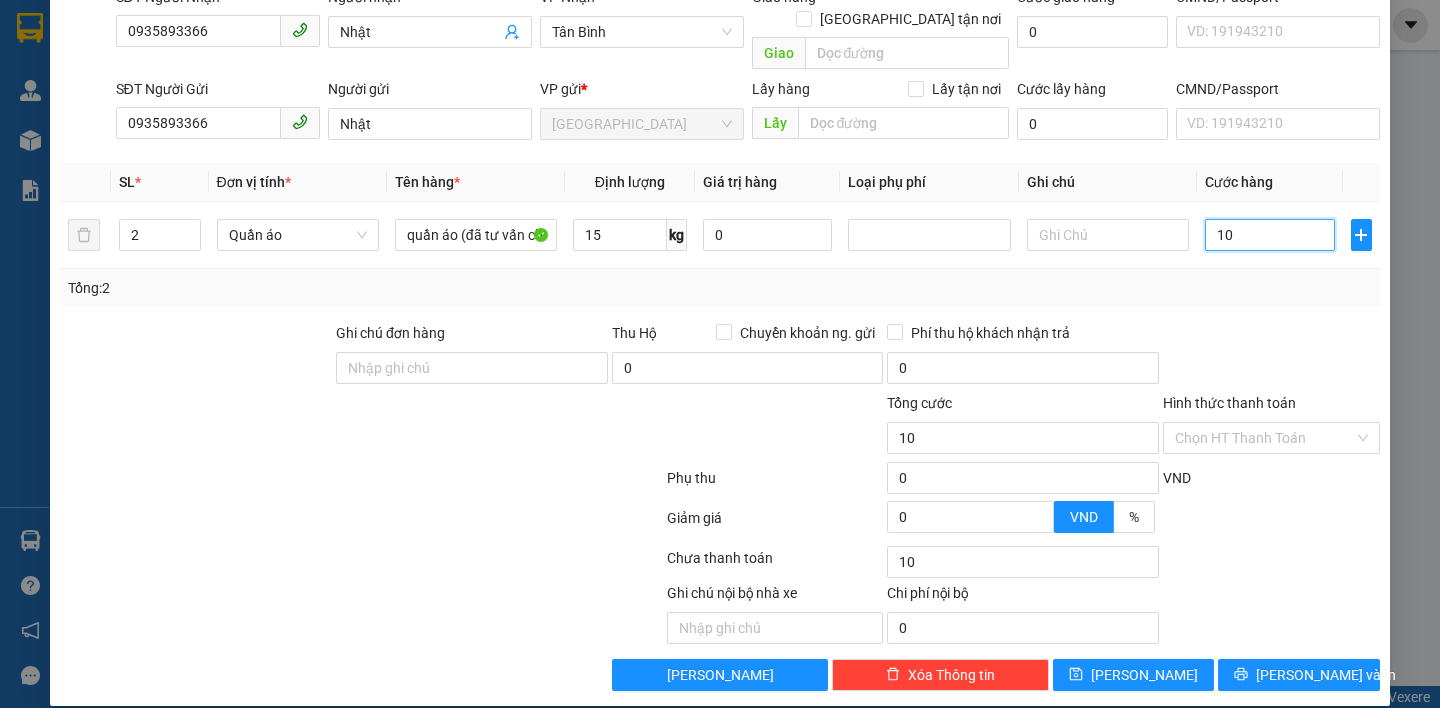 type on "101" 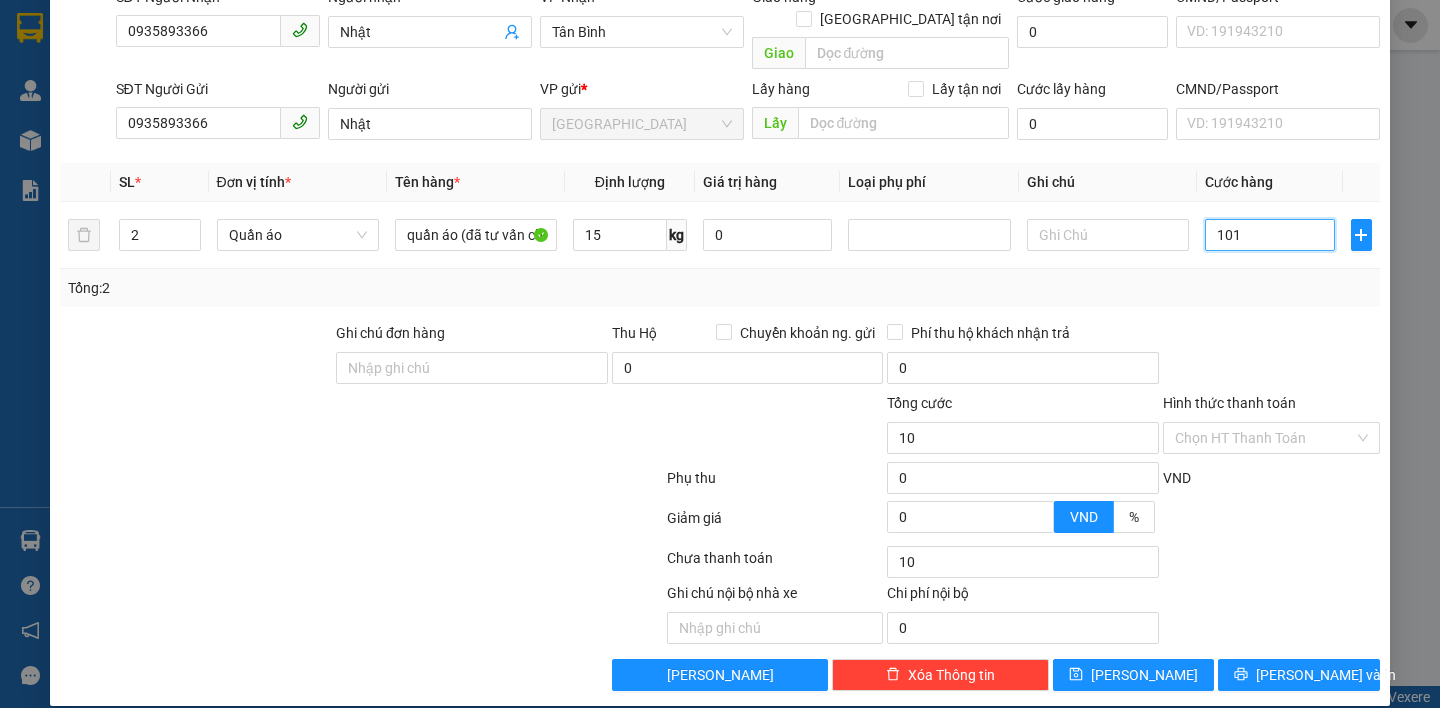 type on "101" 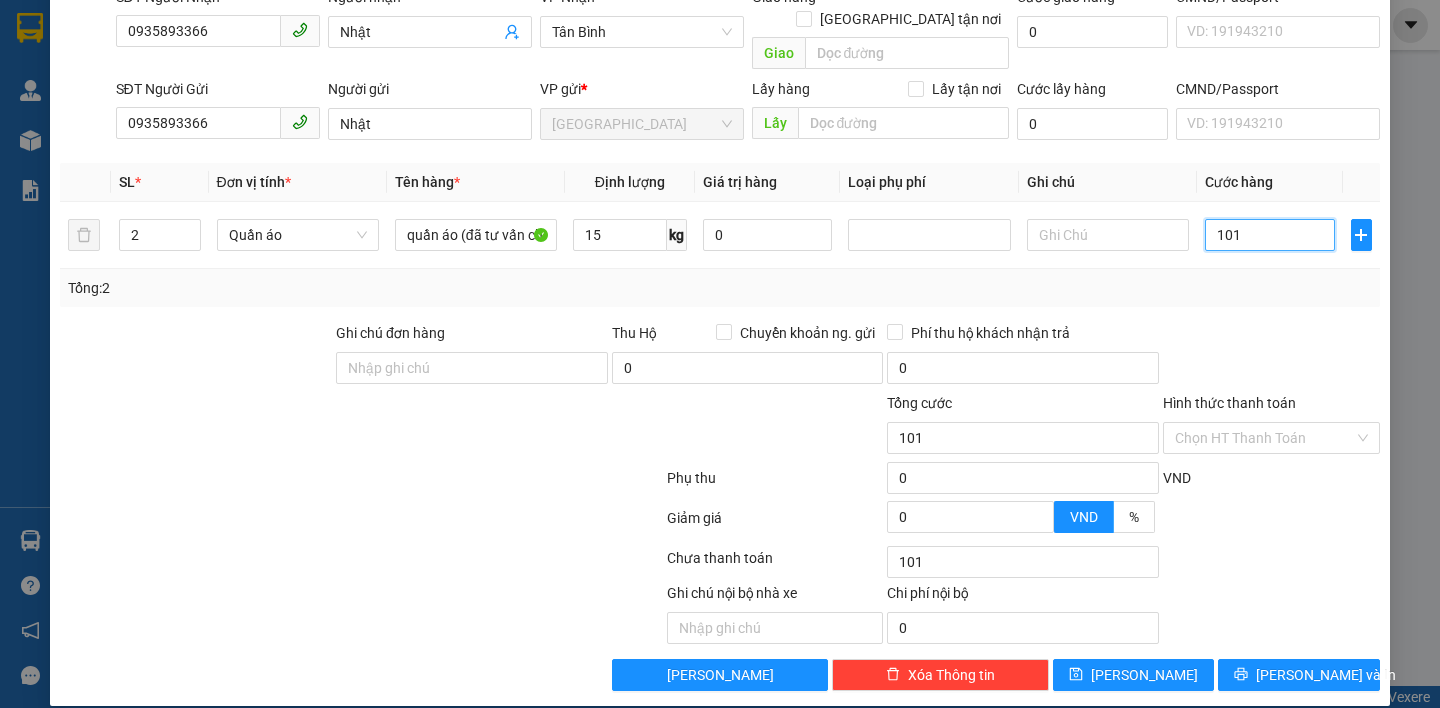 type on "10" 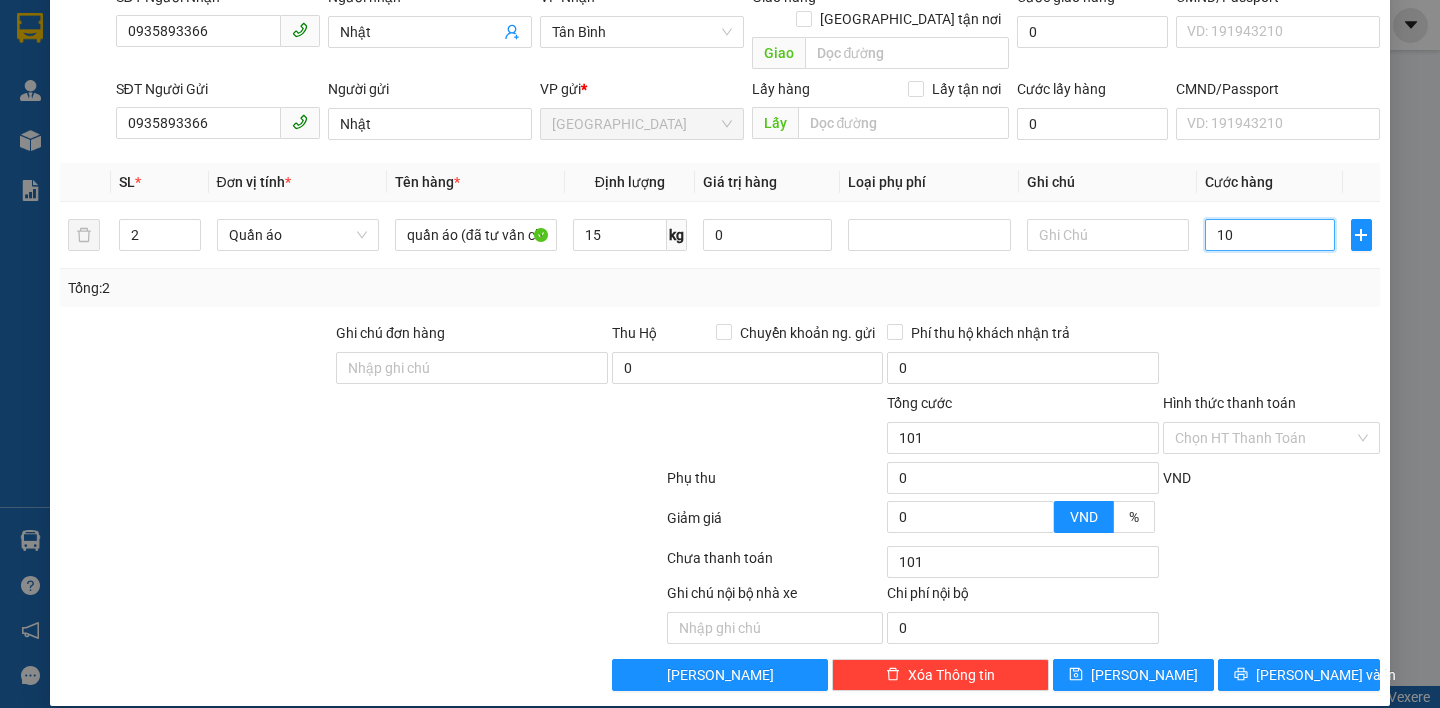 type on "10" 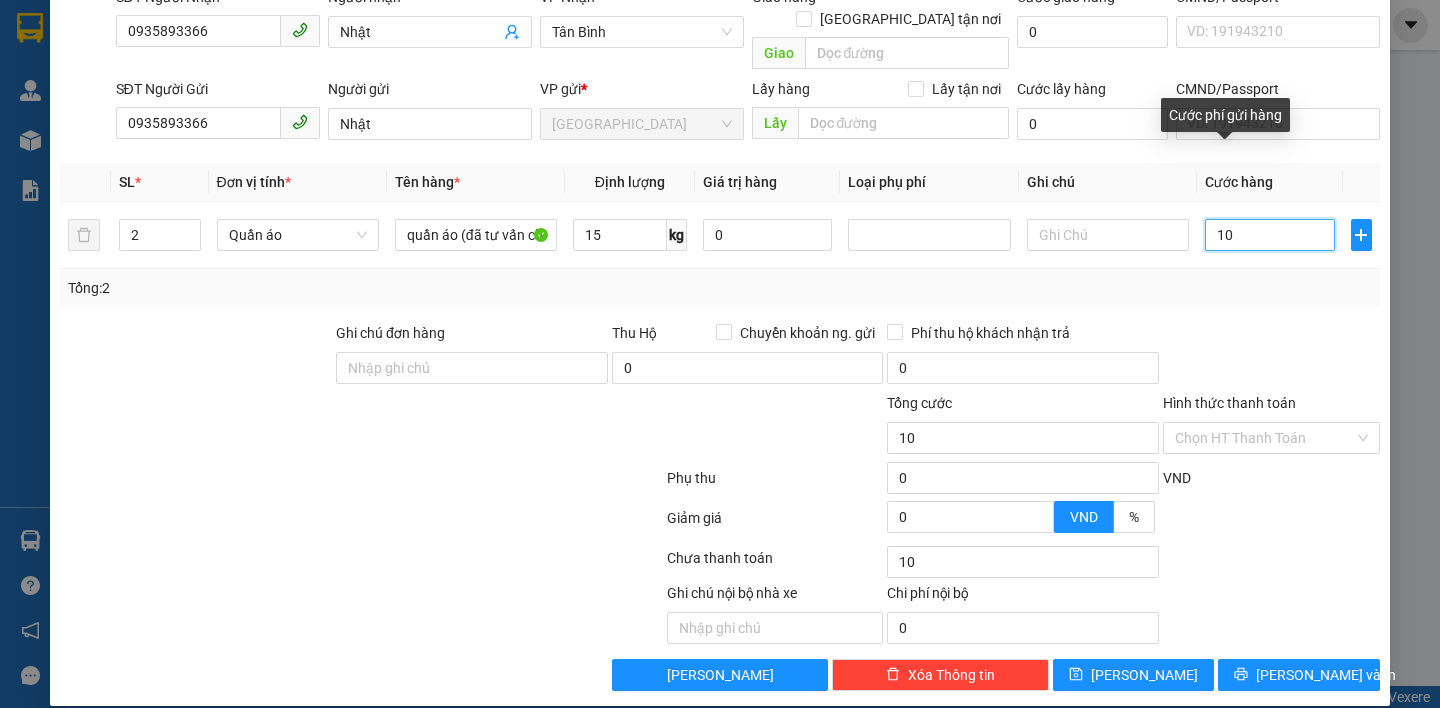 type on "1" 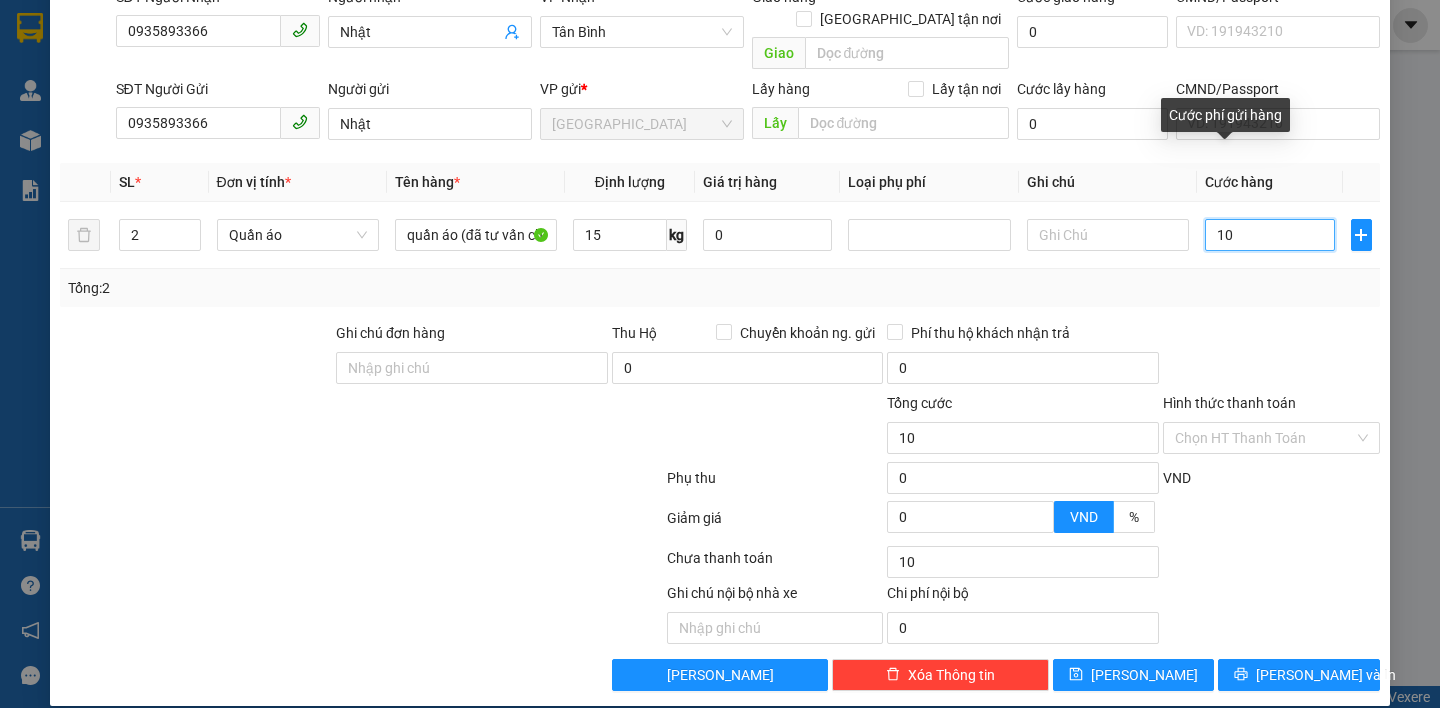 type on "1" 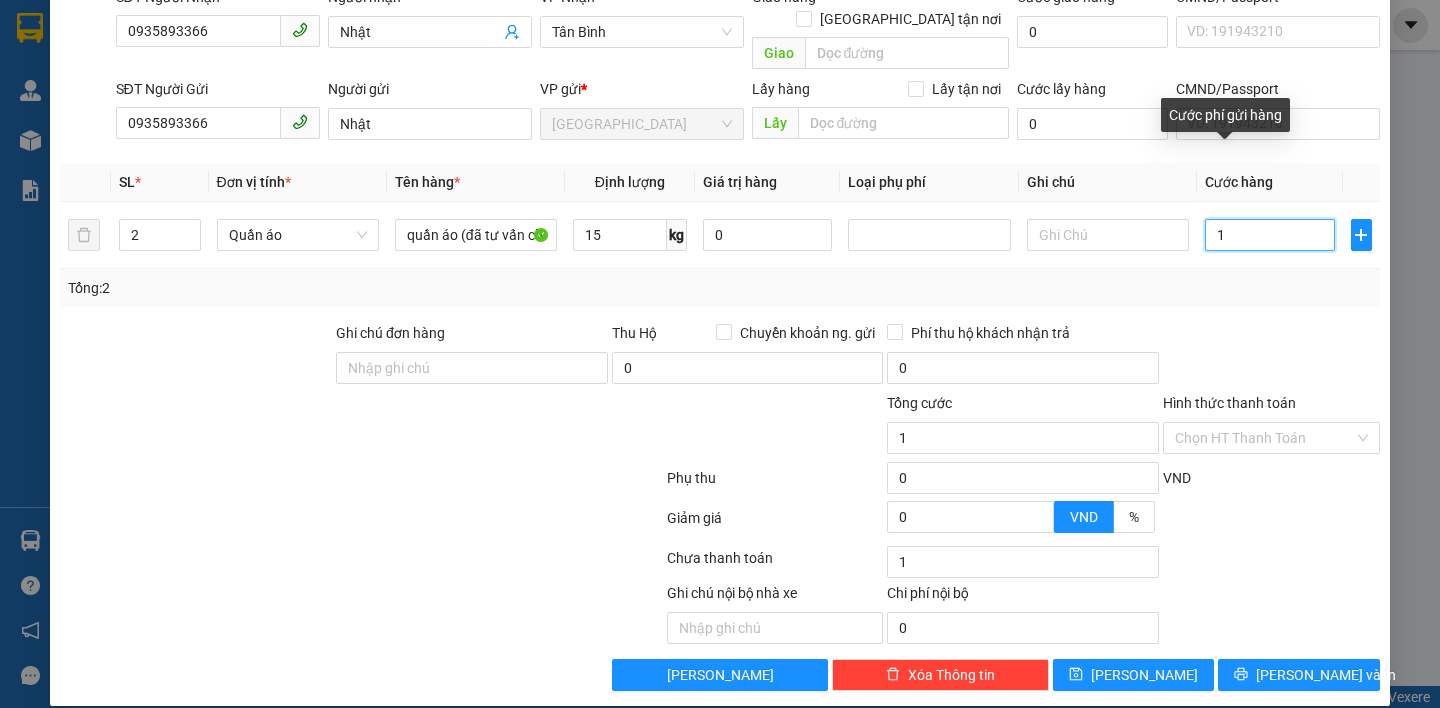 type on "11" 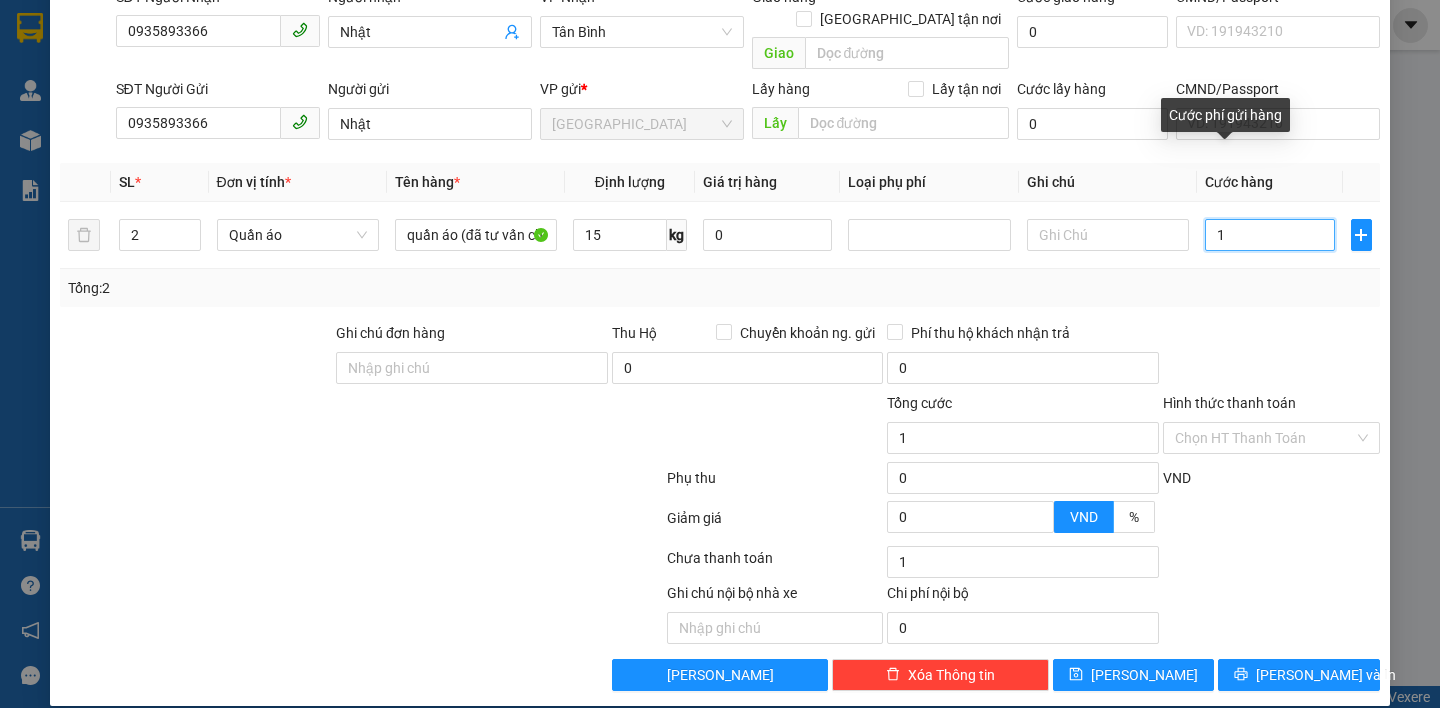 type on "11" 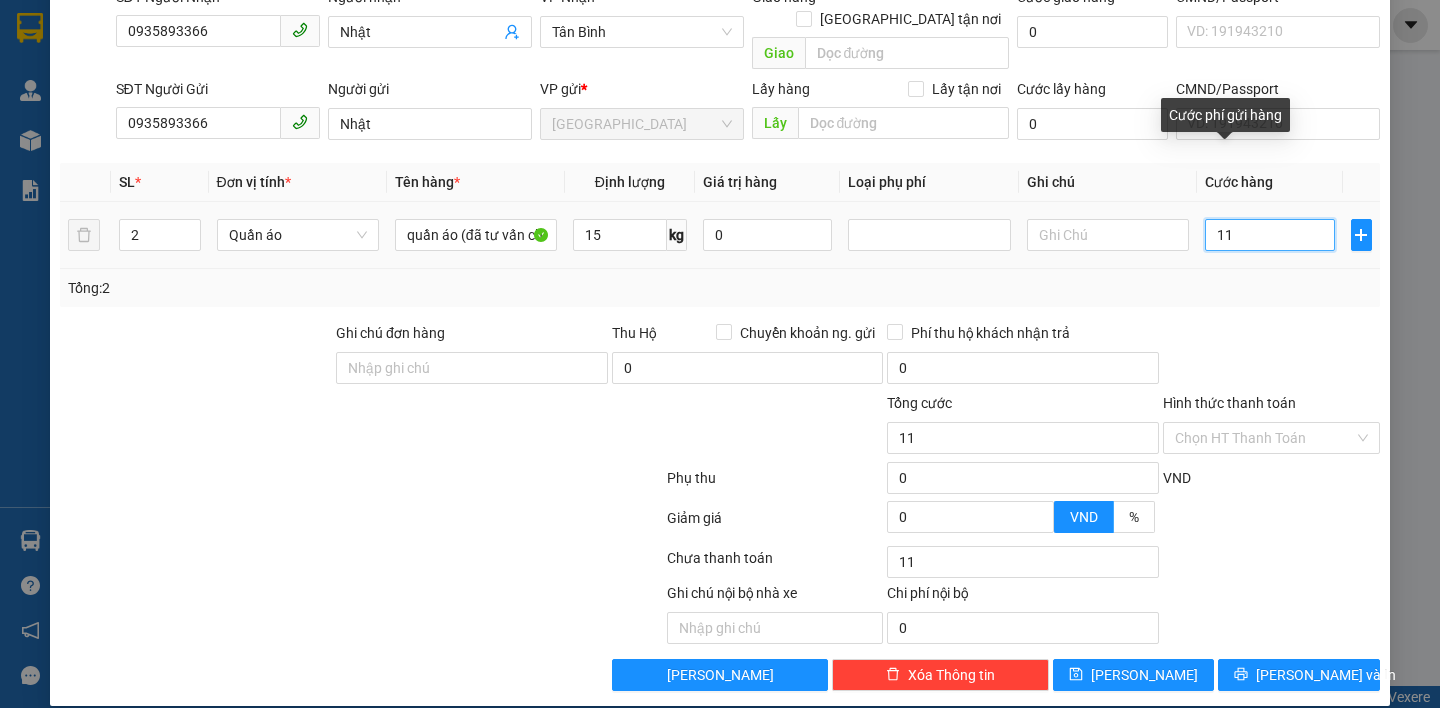 type on "110" 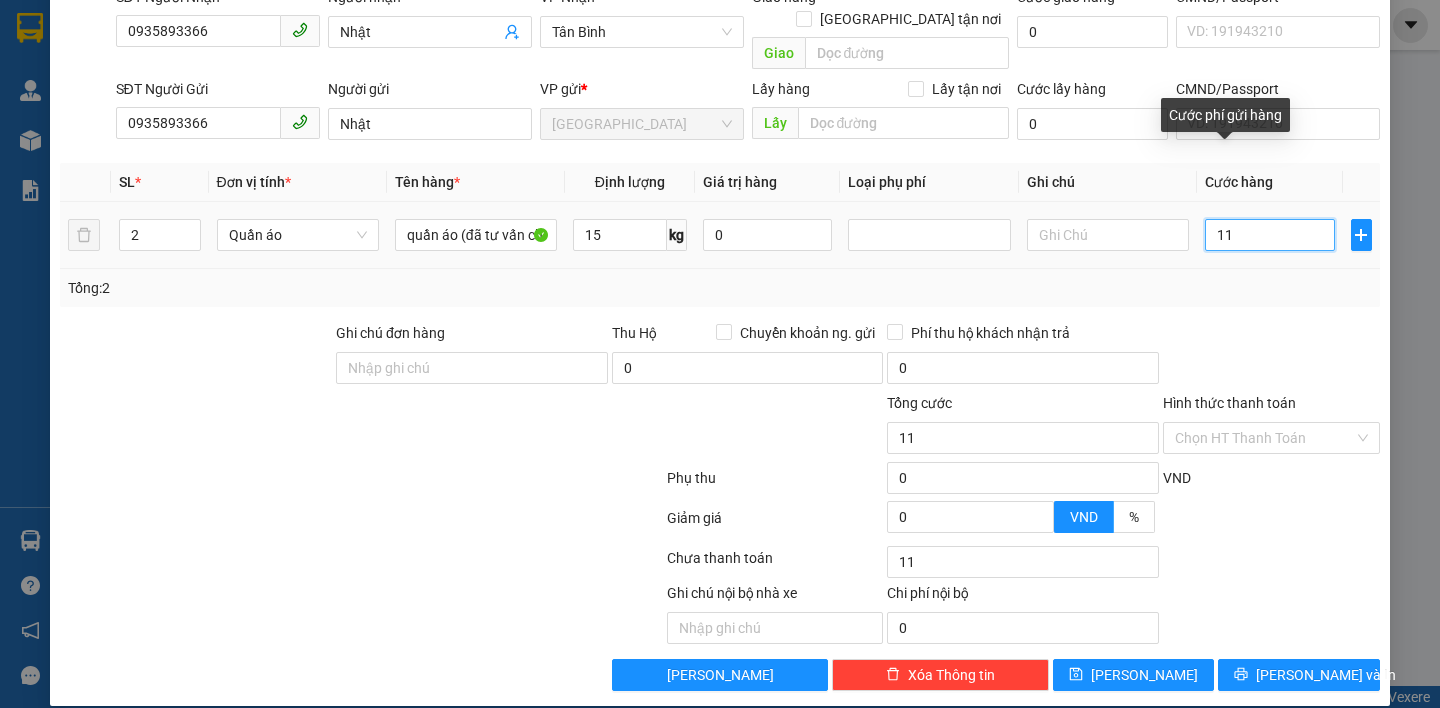 type on "110" 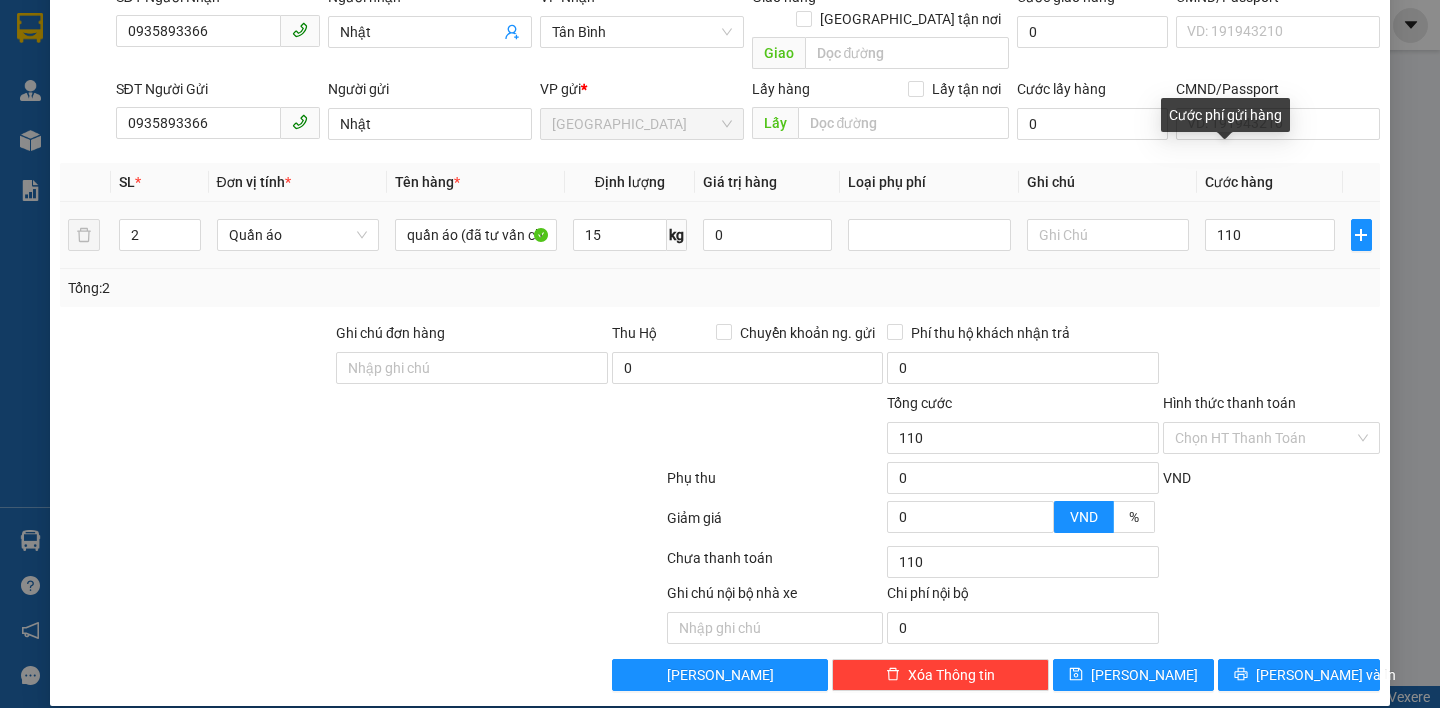 type on "110.000" 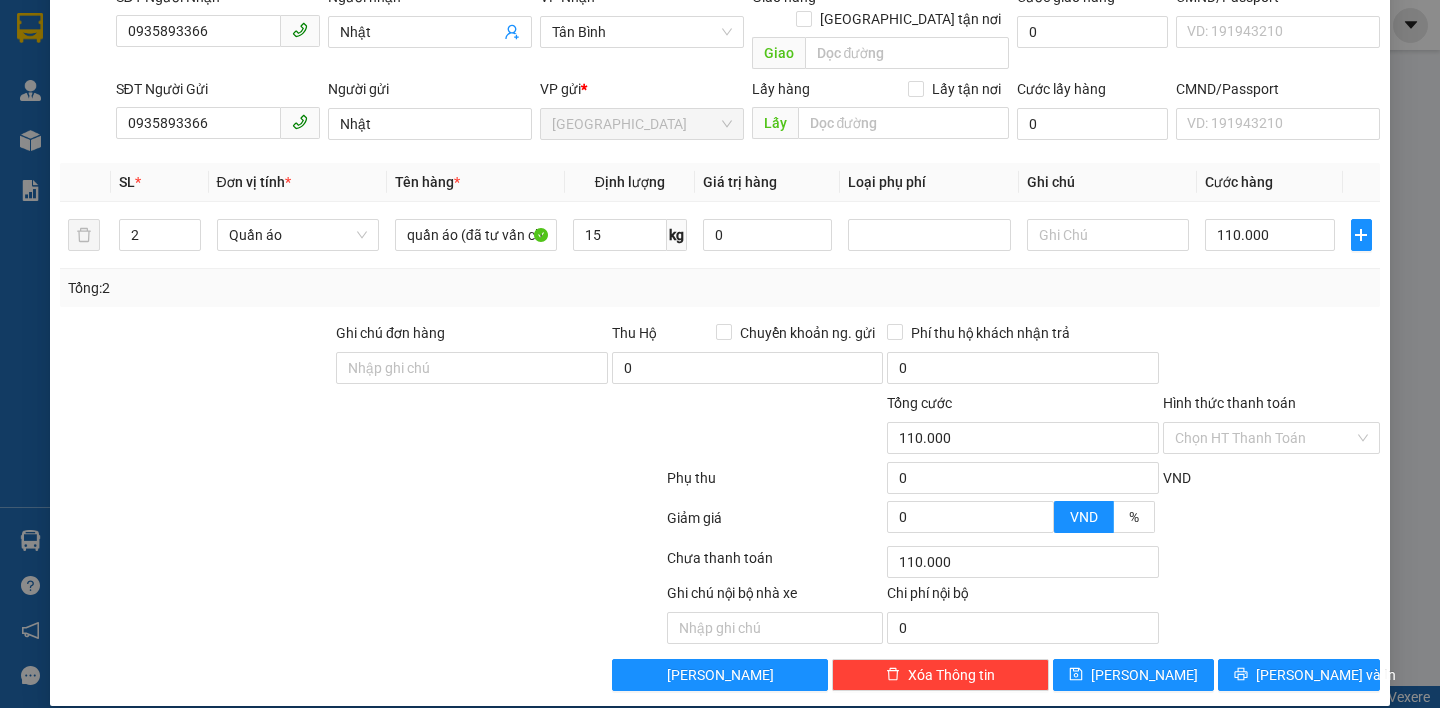 click on "Tổng:  2" at bounding box center (719, 288) 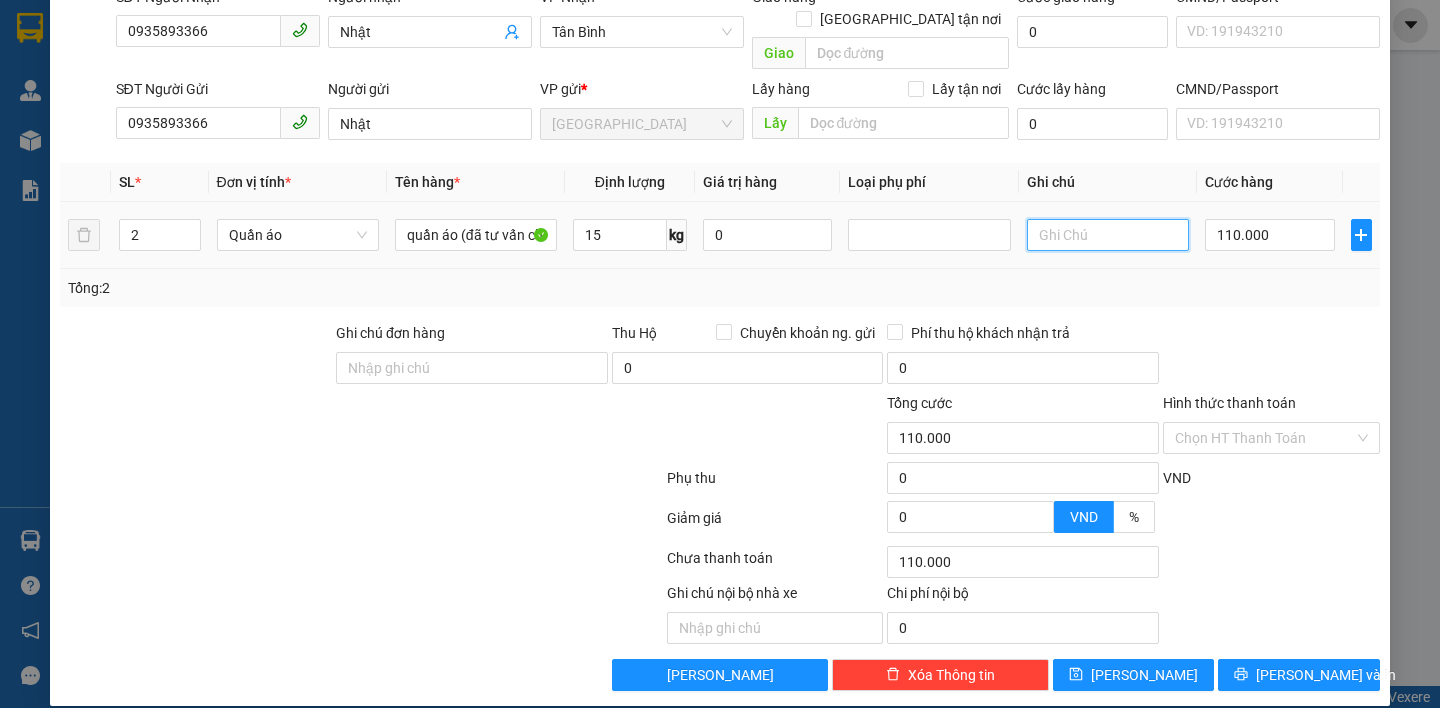 click at bounding box center (1108, 235) 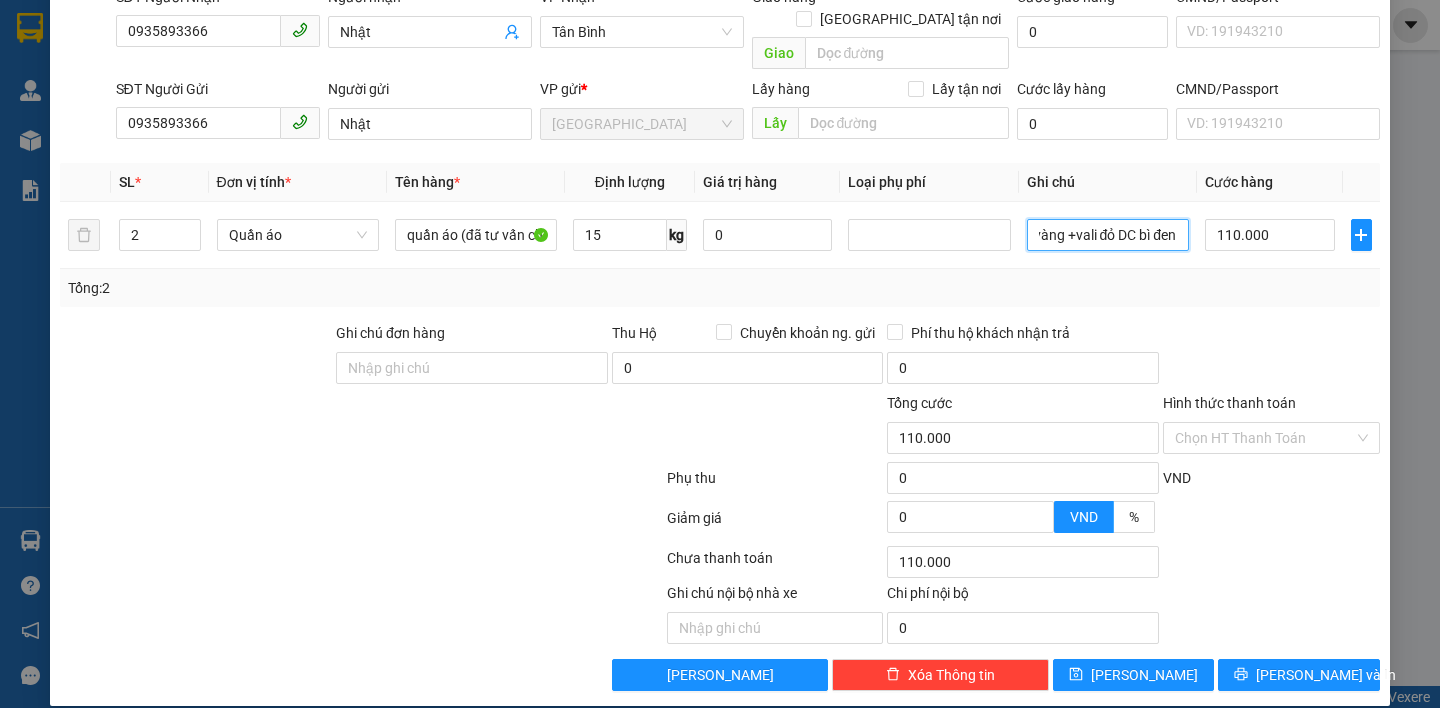 scroll, scrollTop: 0, scrollLeft: 41, axis: horizontal 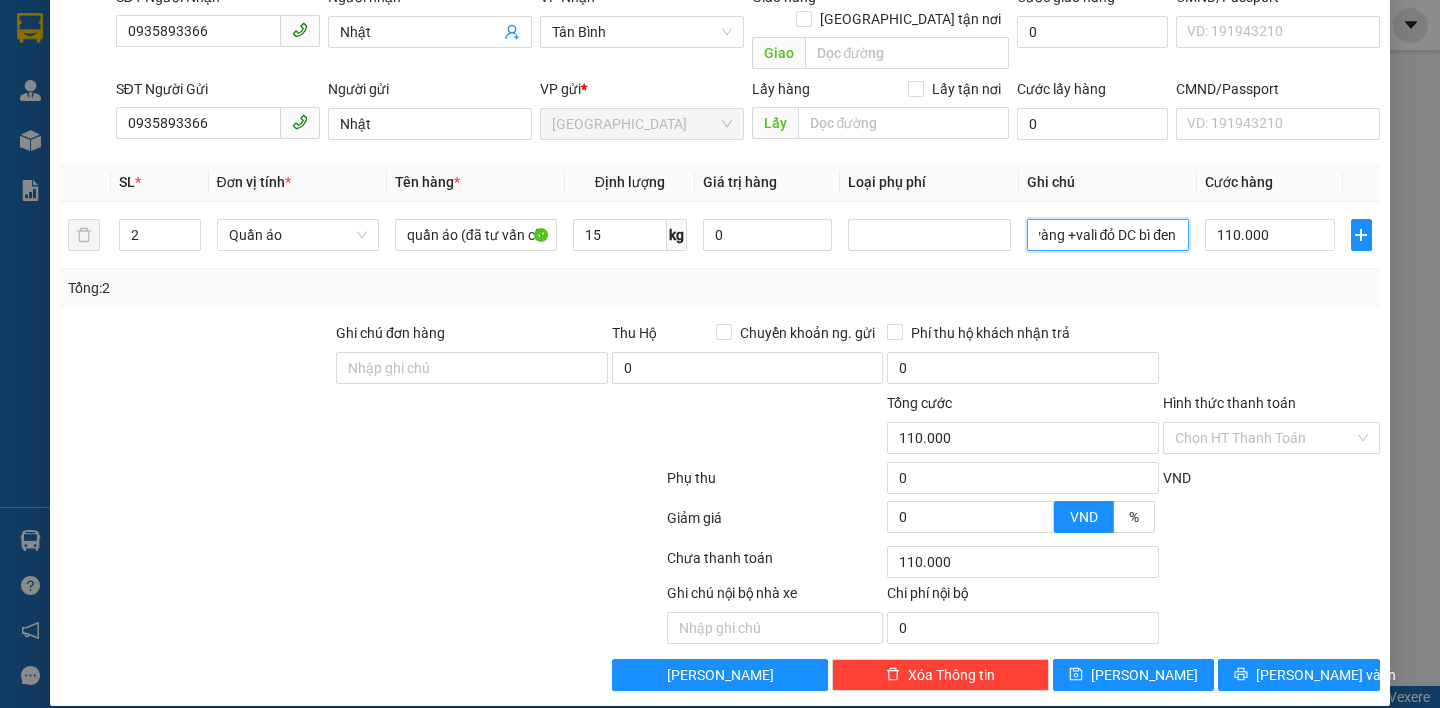 type on "vali vàng +vali đỏ DC bì đen" 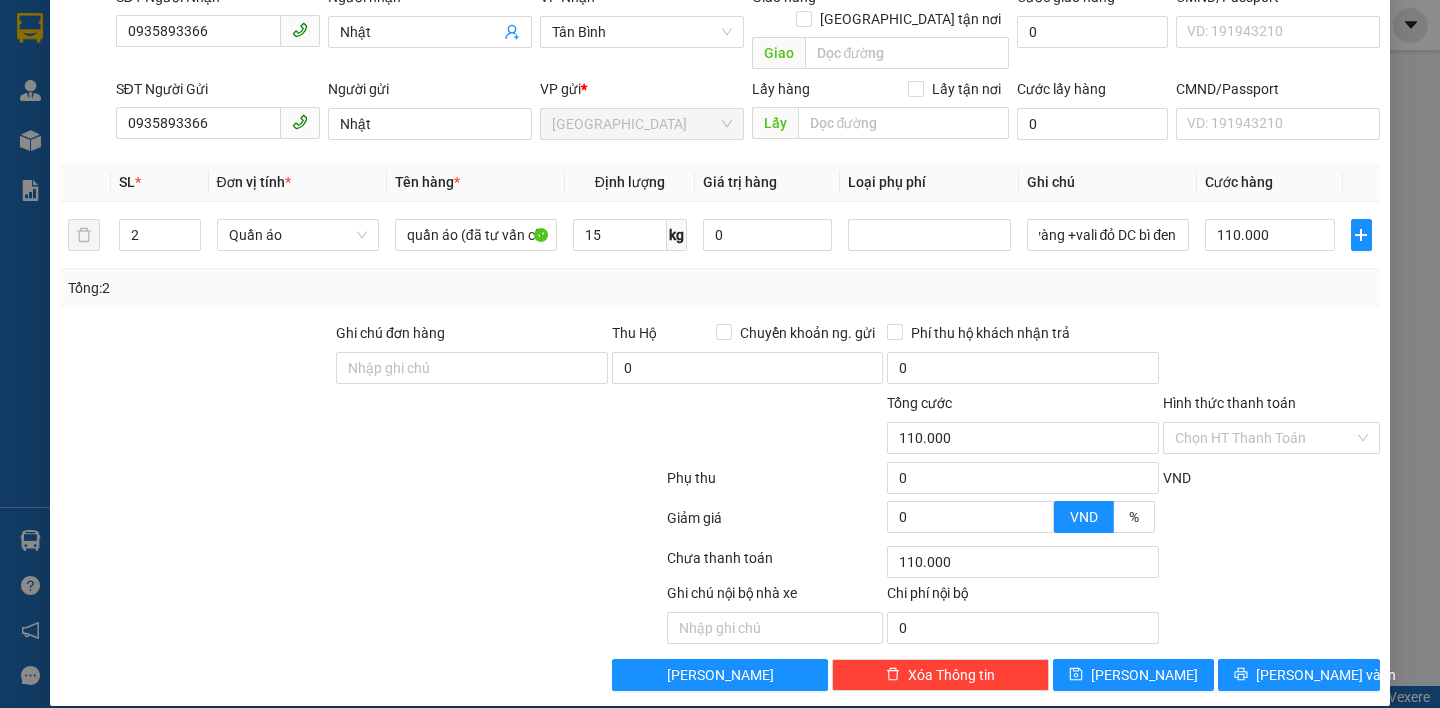 click at bounding box center (1271, 357) 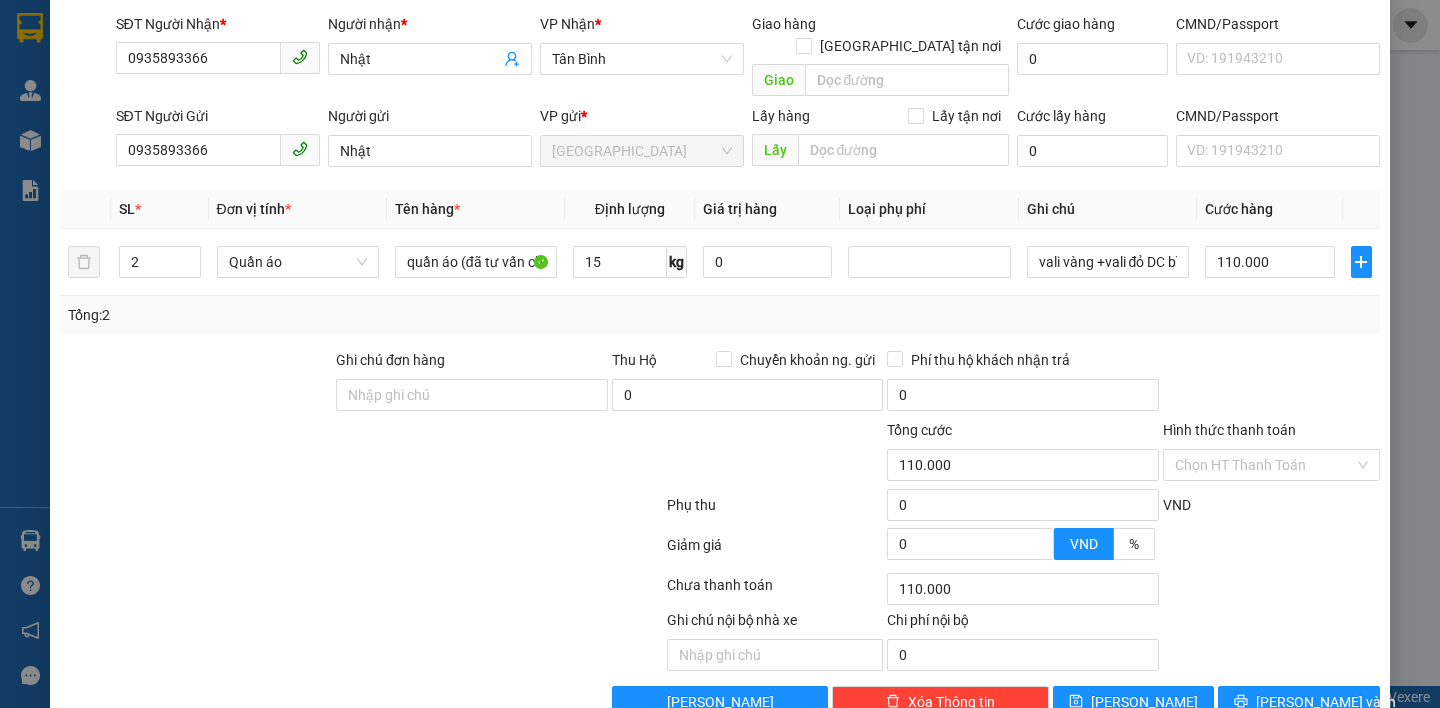 scroll, scrollTop: 166, scrollLeft: 0, axis: vertical 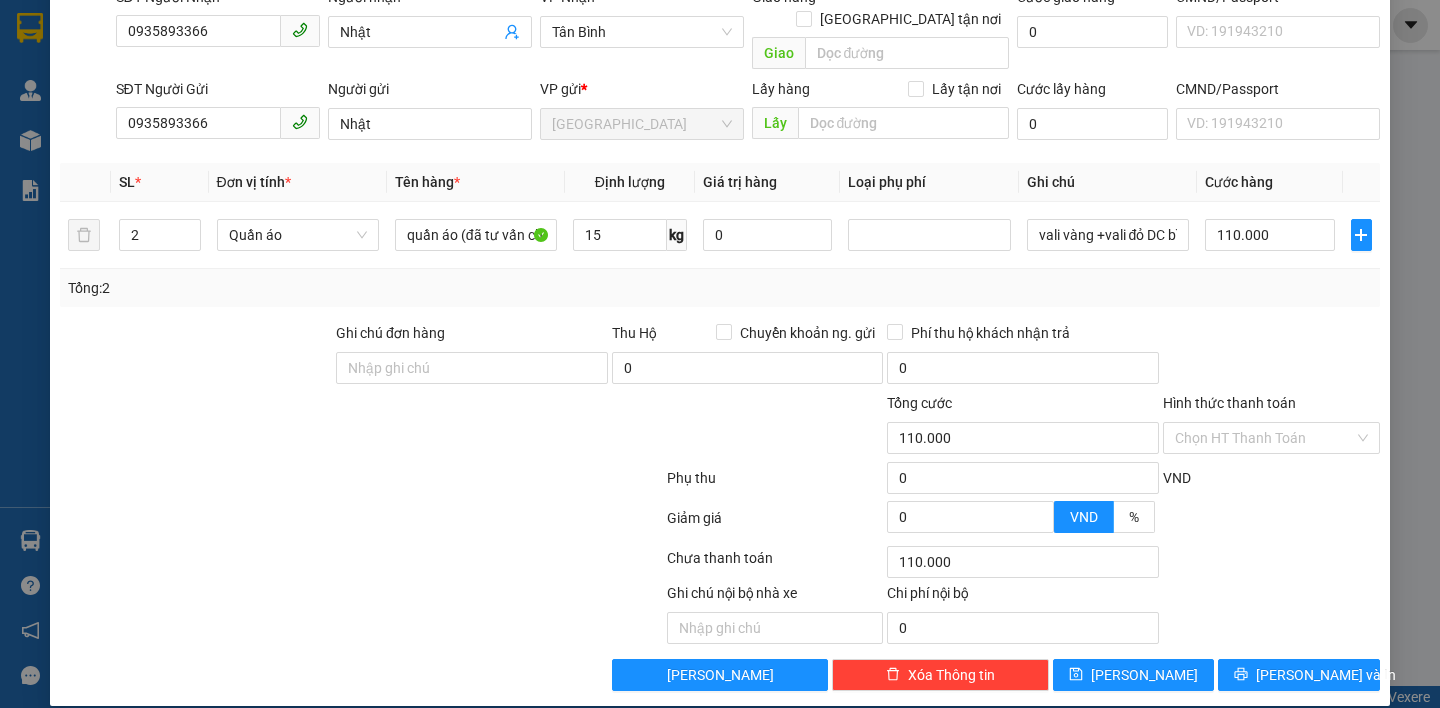 click on "Hình thức thanh toán Chọn HT Thanh Toán" at bounding box center [1271, 427] 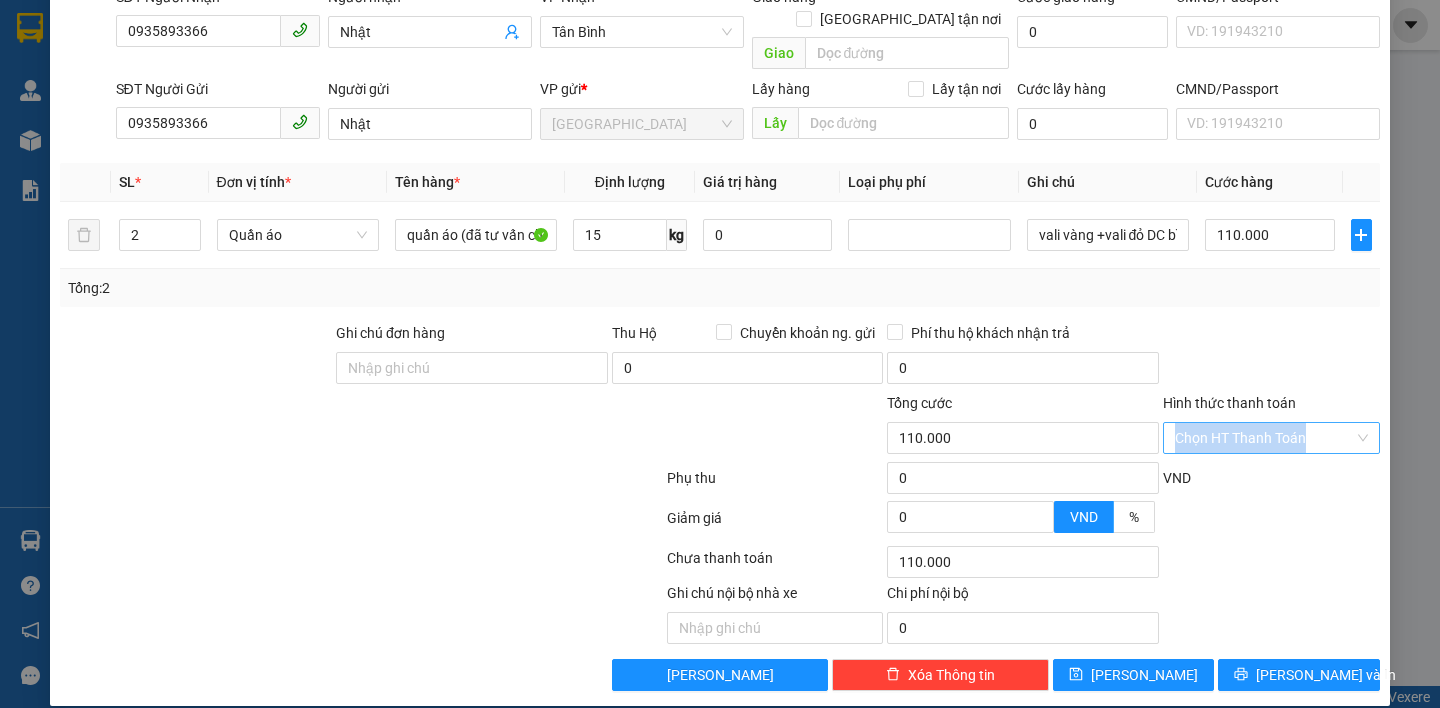 click on "Hình thức thanh toán" at bounding box center (1264, 438) 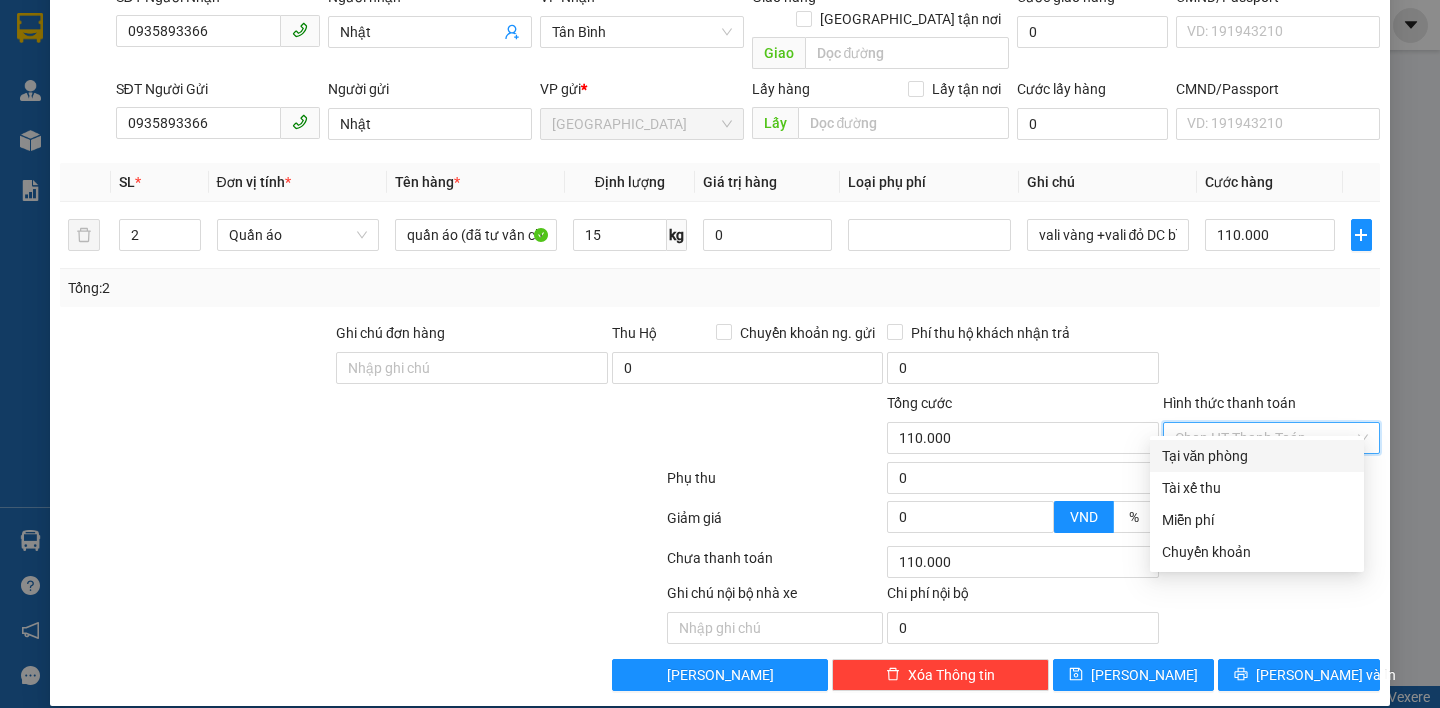 click on "Tại văn phòng" at bounding box center (1257, 456) 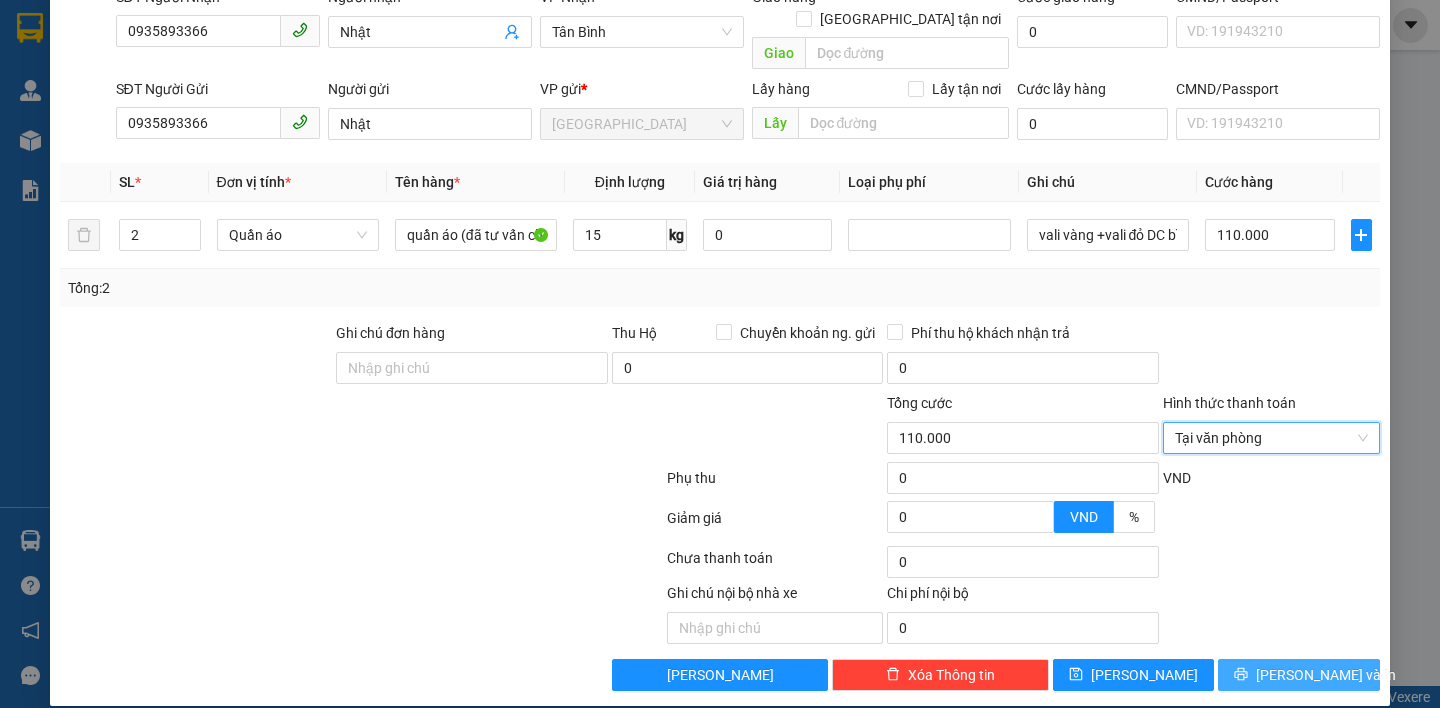 click on "[PERSON_NAME] và In" at bounding box center (1326, 675) 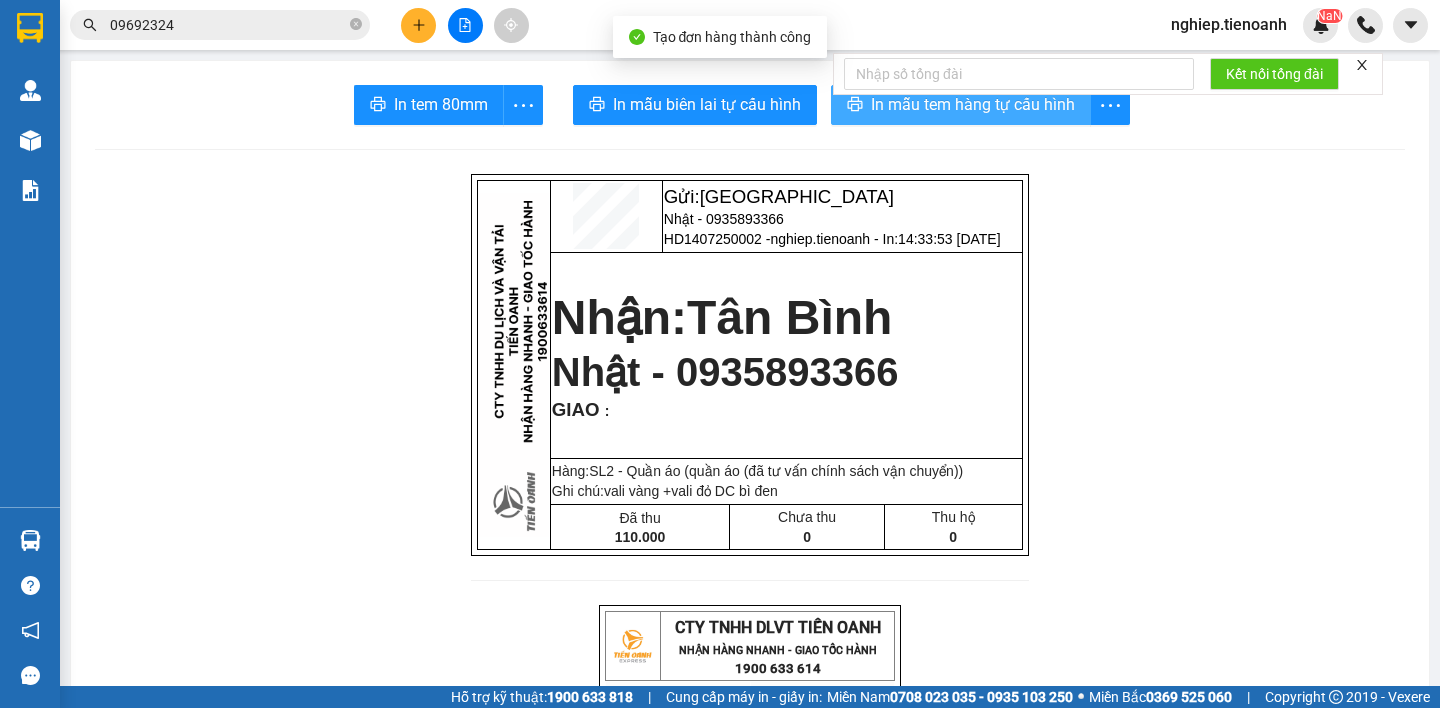 click on "In mẫu tem hàng tự cấu hình" at bounding box center (973, 104) 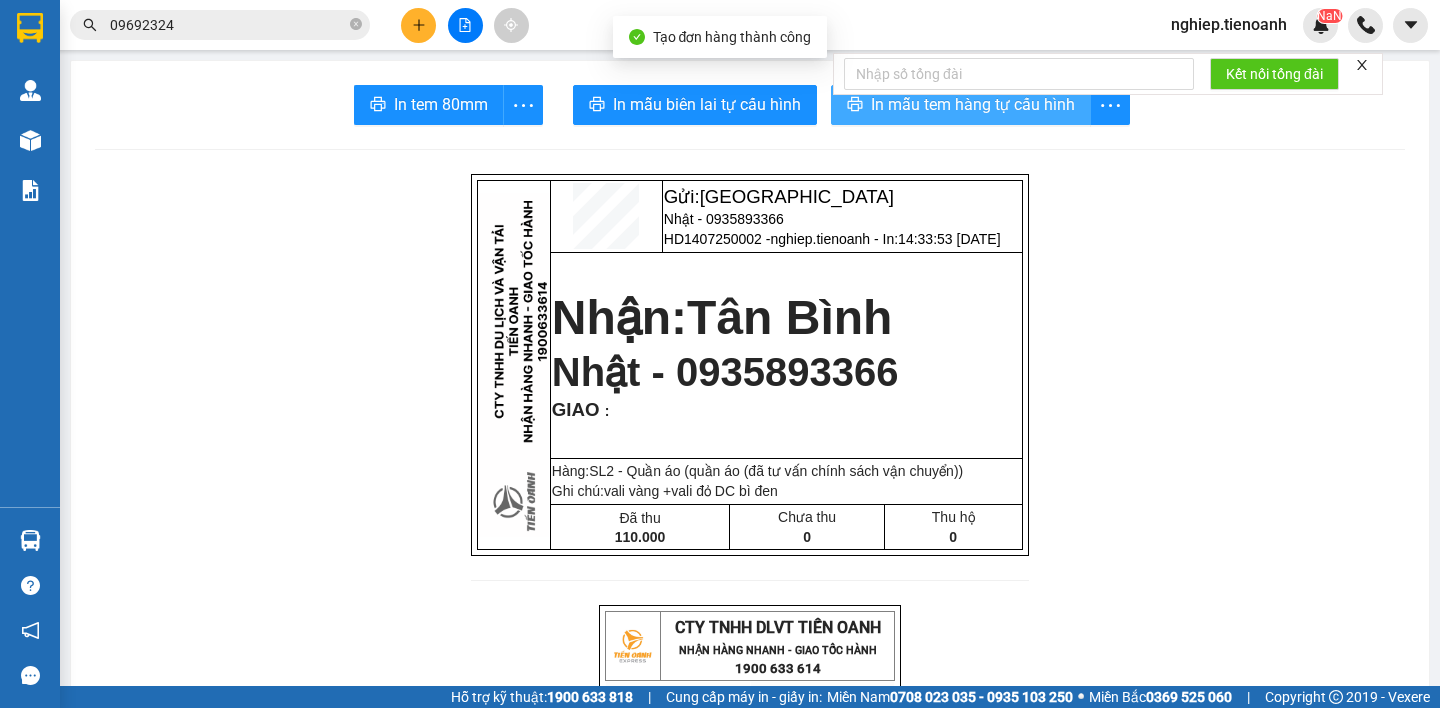 scroll, scrollTop: 0, scrollLeft: 0, axis: both 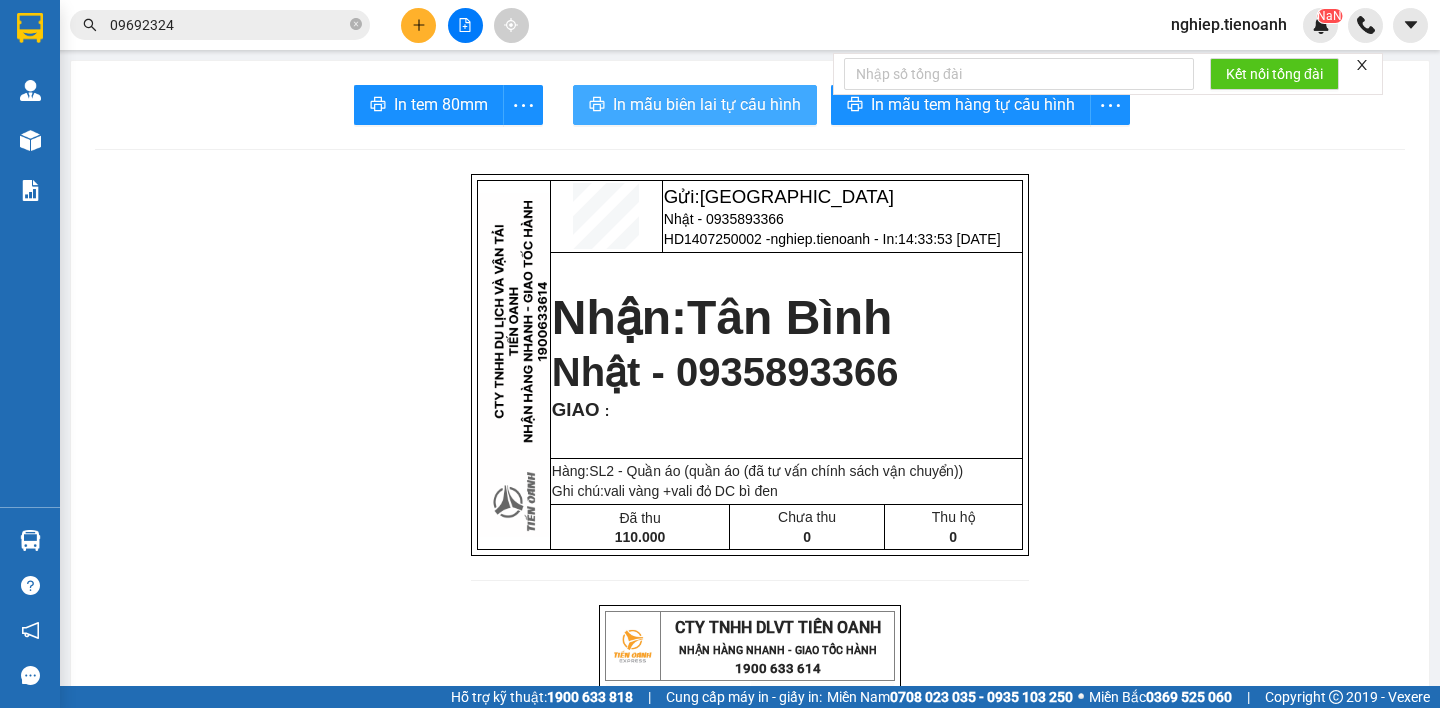 click on "In mẫu biên lai tự cấu hình" at bounding box center [707, 104] 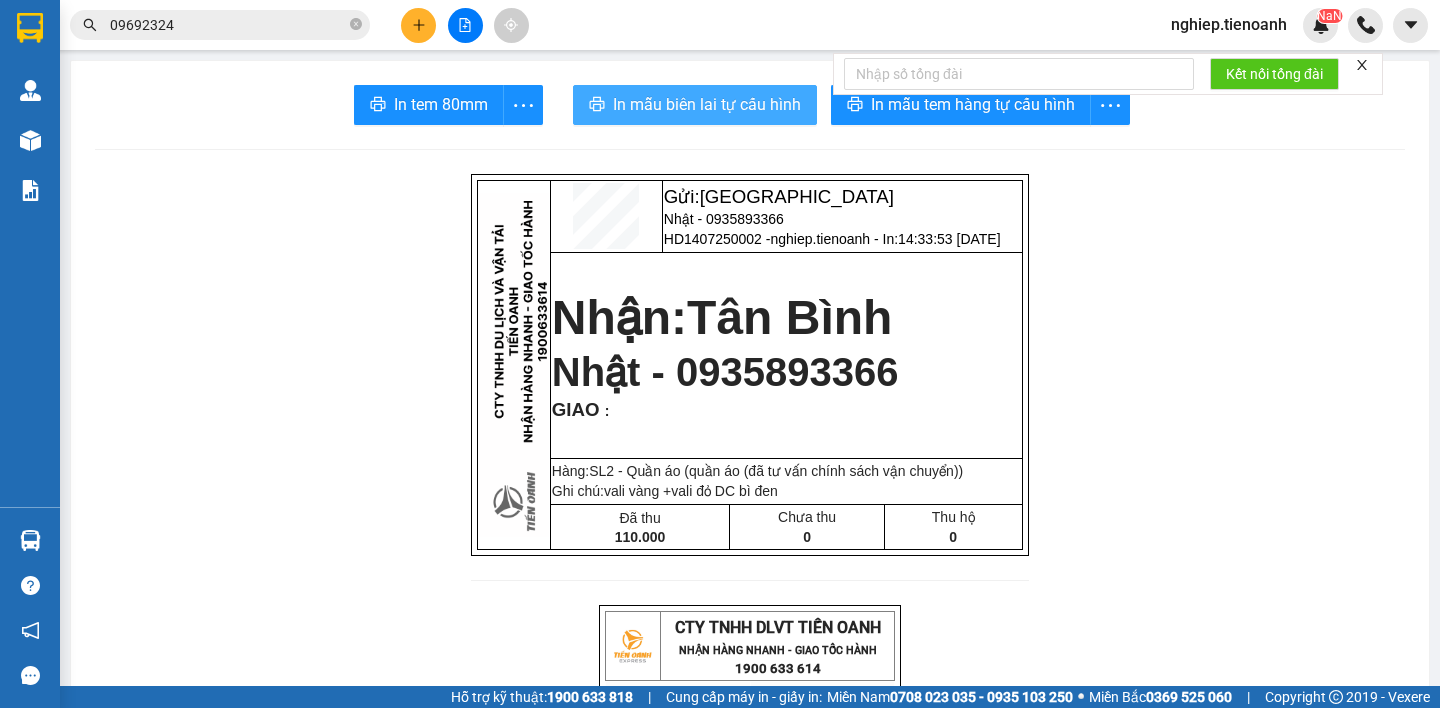 scroll, scrollTop: 0, scrollLeft: 0, axis: both 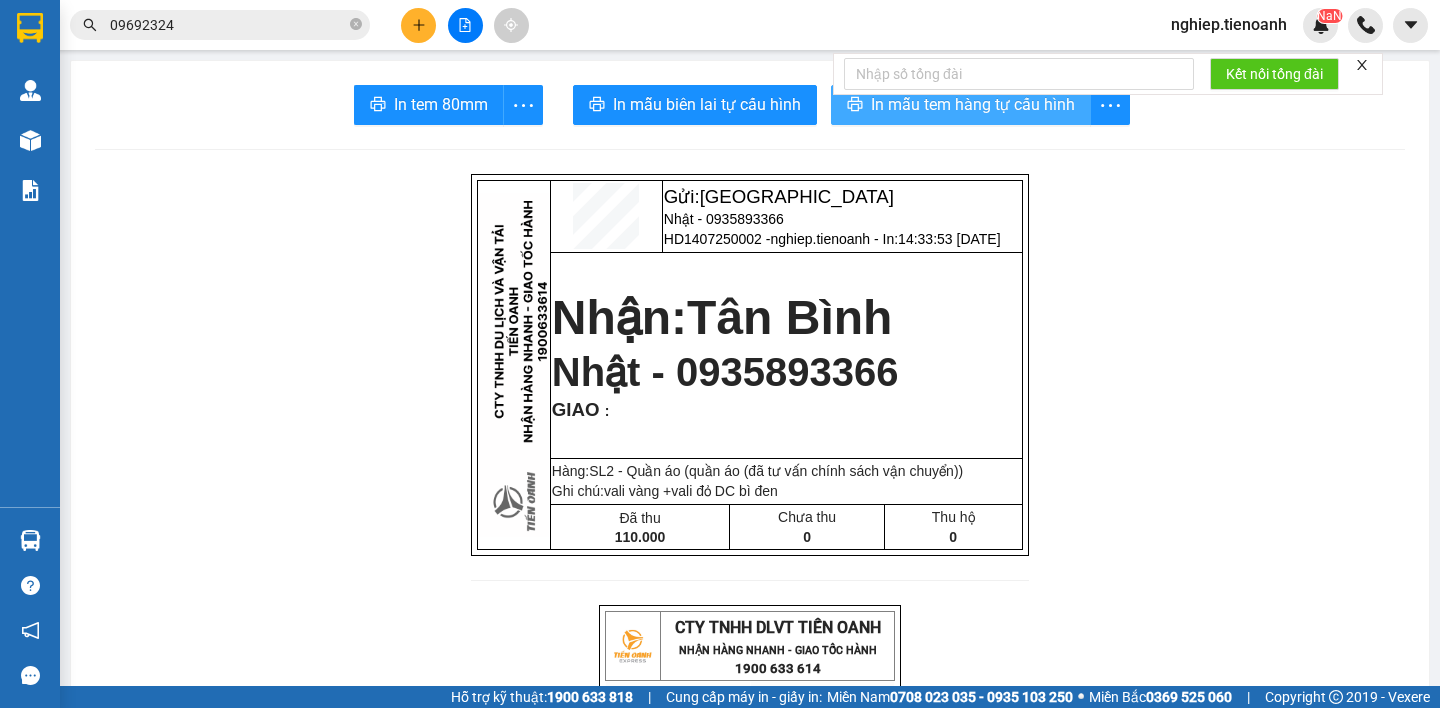 click on "In mẫu tem hàng tự cấu hình" at bounding box center [961, 105] 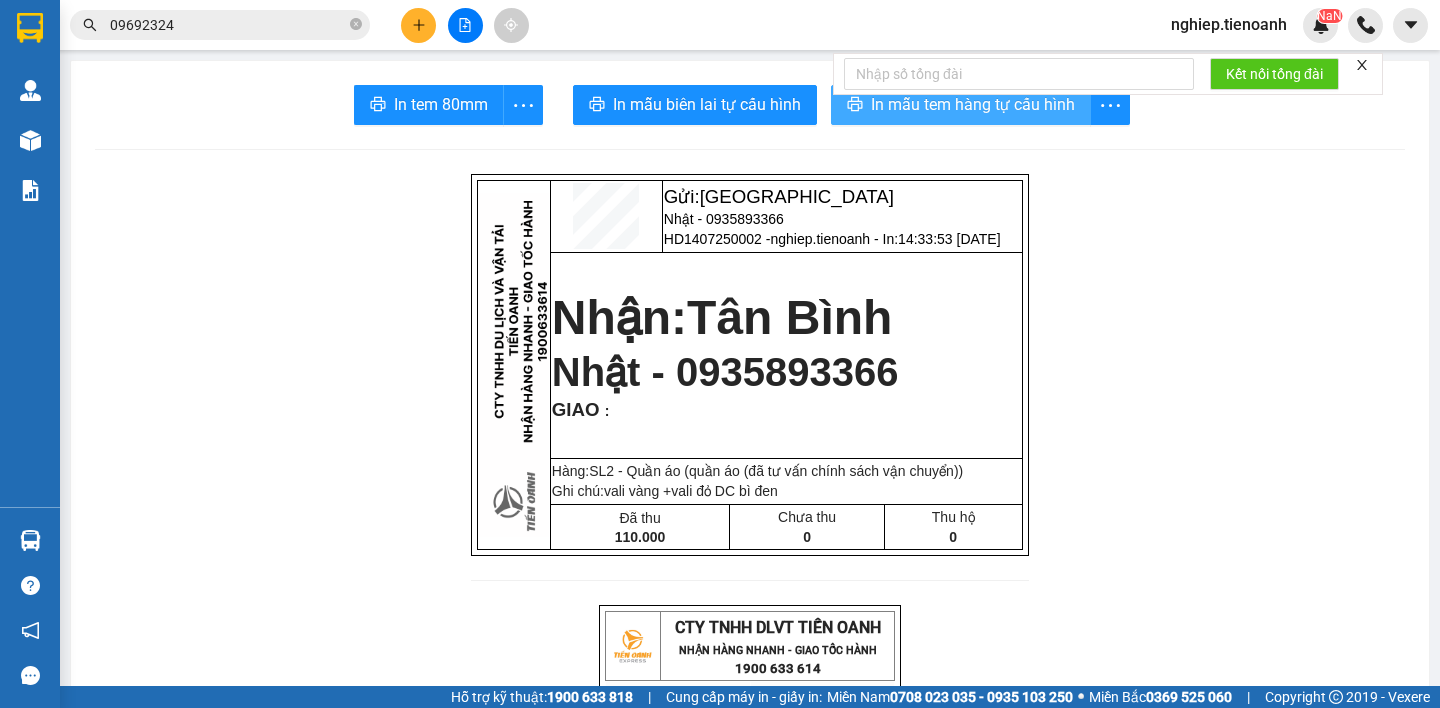scroll, scrollTop: 0, scrollLeft: 0, axis: both 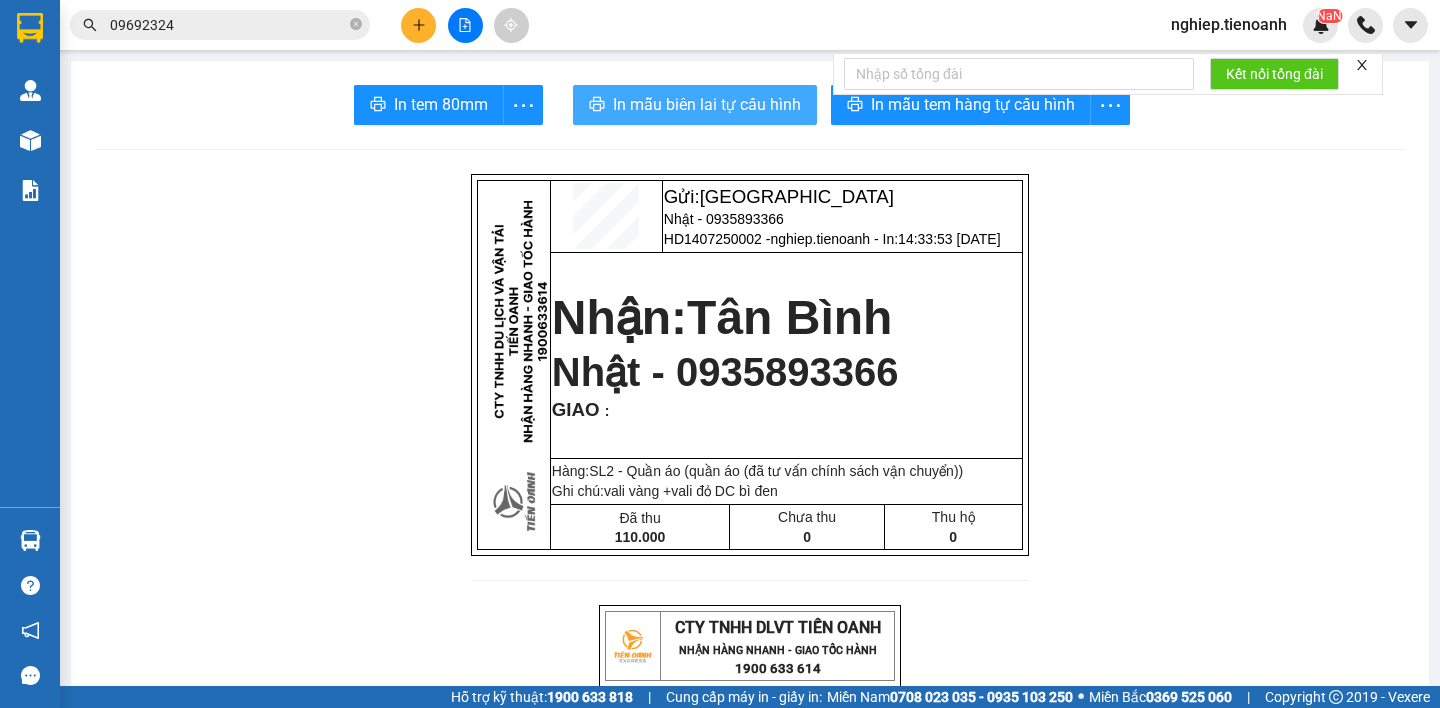 click on "In mẫu biên lai tự cấu hình" at bounding box center [707, 104] 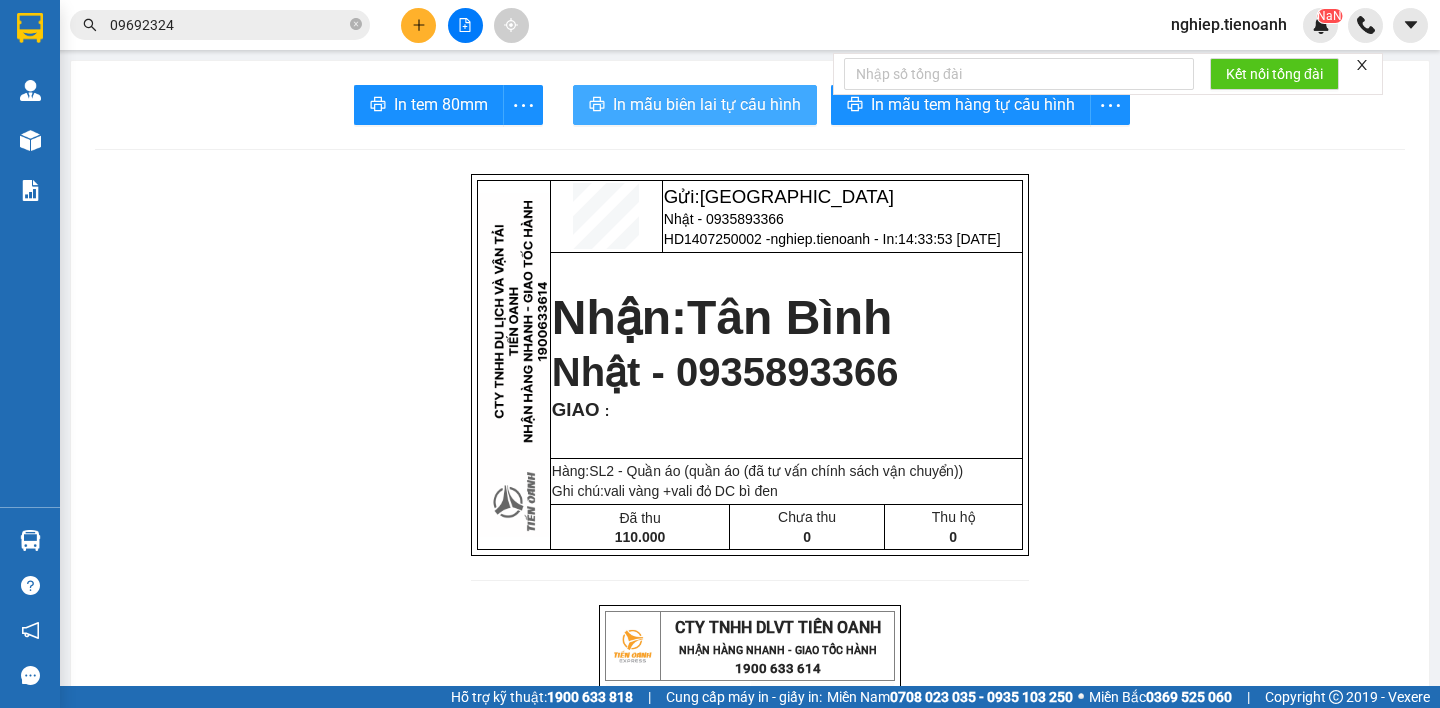 scroll, scrollTop: 0, scrollLeft: 0, axis: both 